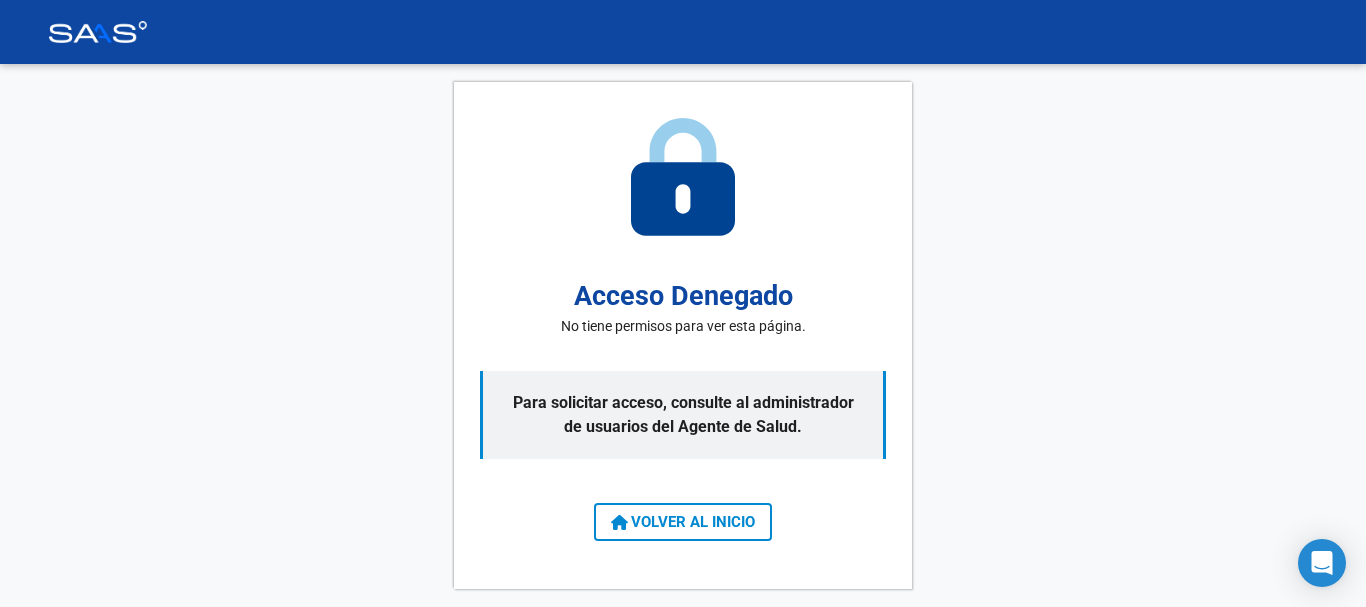 scroll, scrollTop: 0, scrollLeft: 0, axis: both 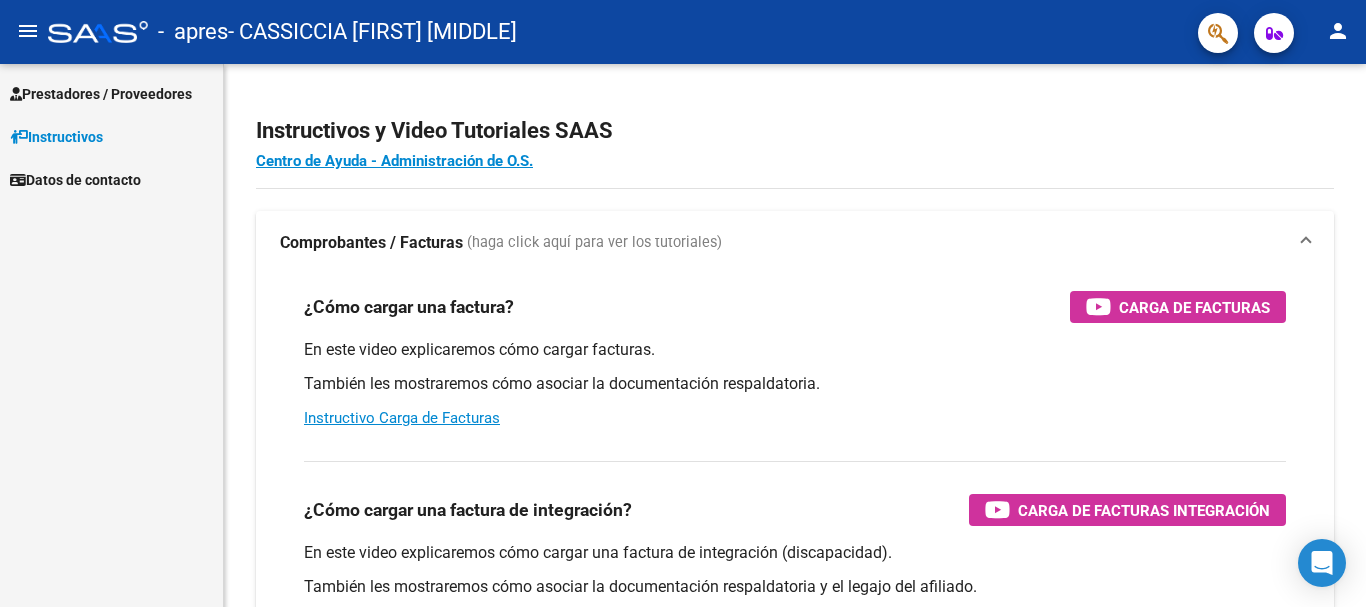 click on "Prestadores / Proveedores" at bounding box center (101, 94) 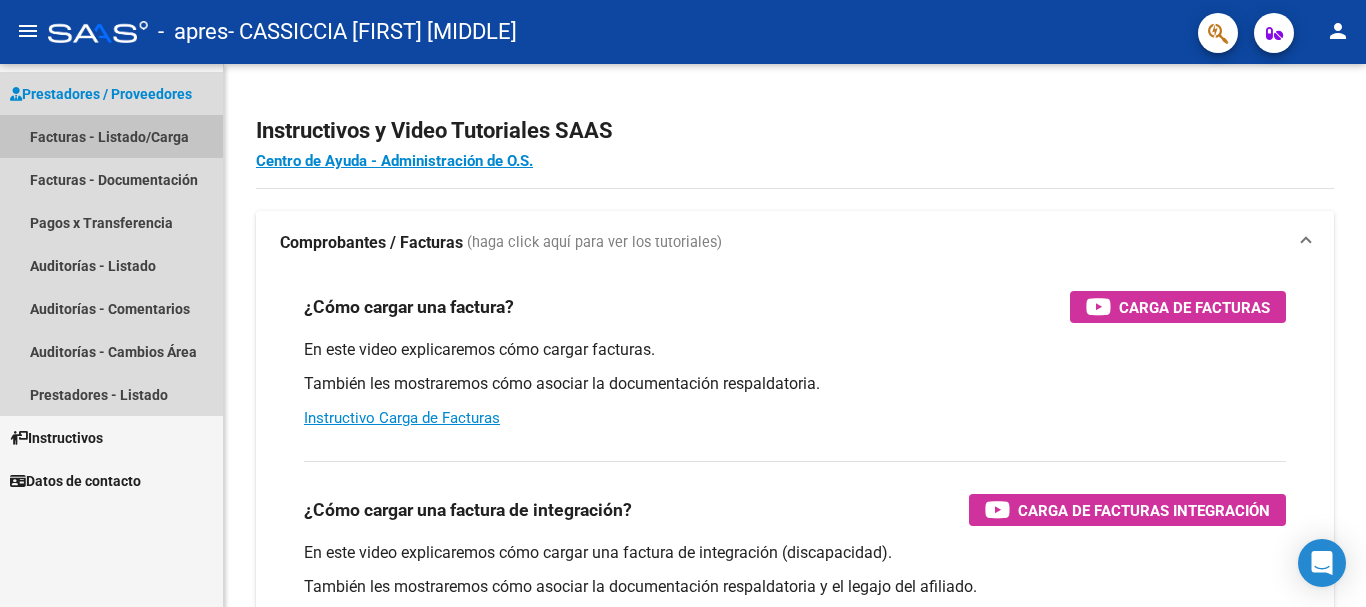 click on "Facturas - Listado/Carga" at bounding box center [111, 136] 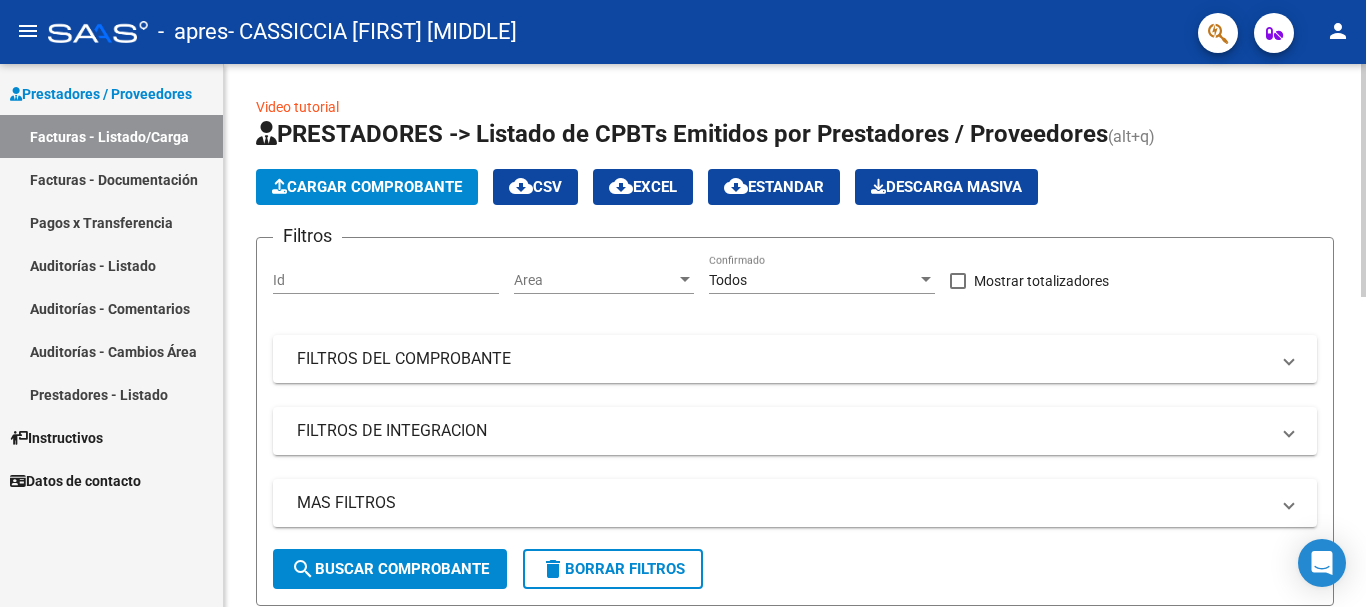 click on "Cargar Comprobante" 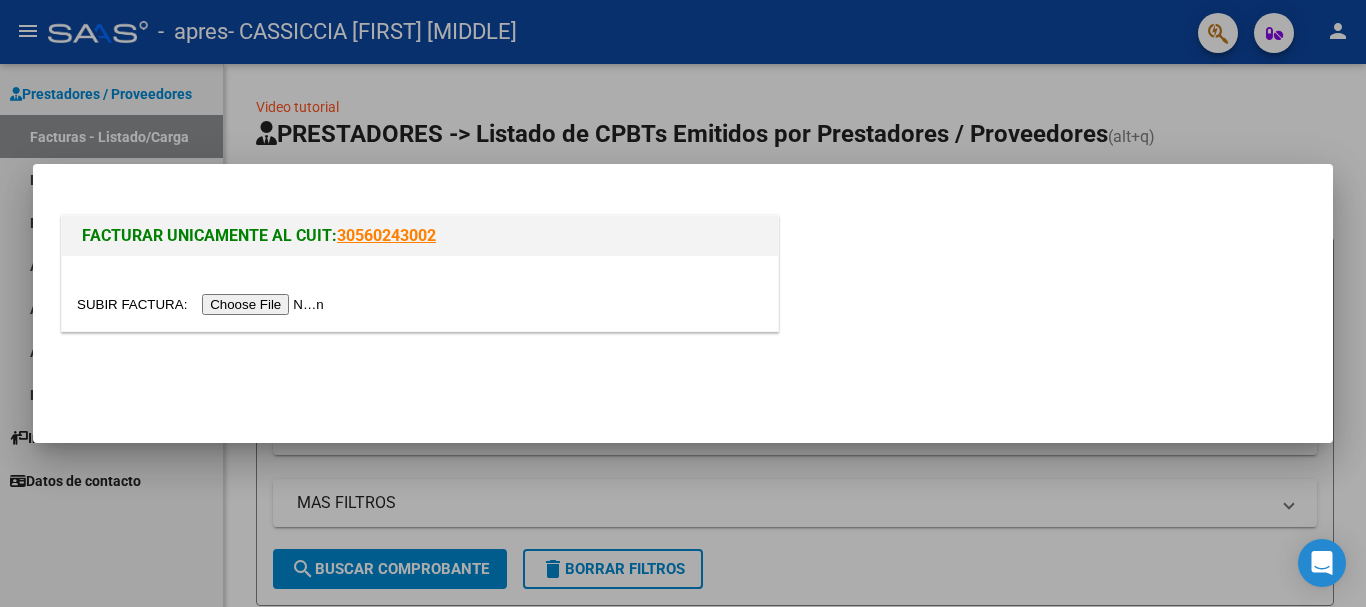 click at bounding box center [203, 304] 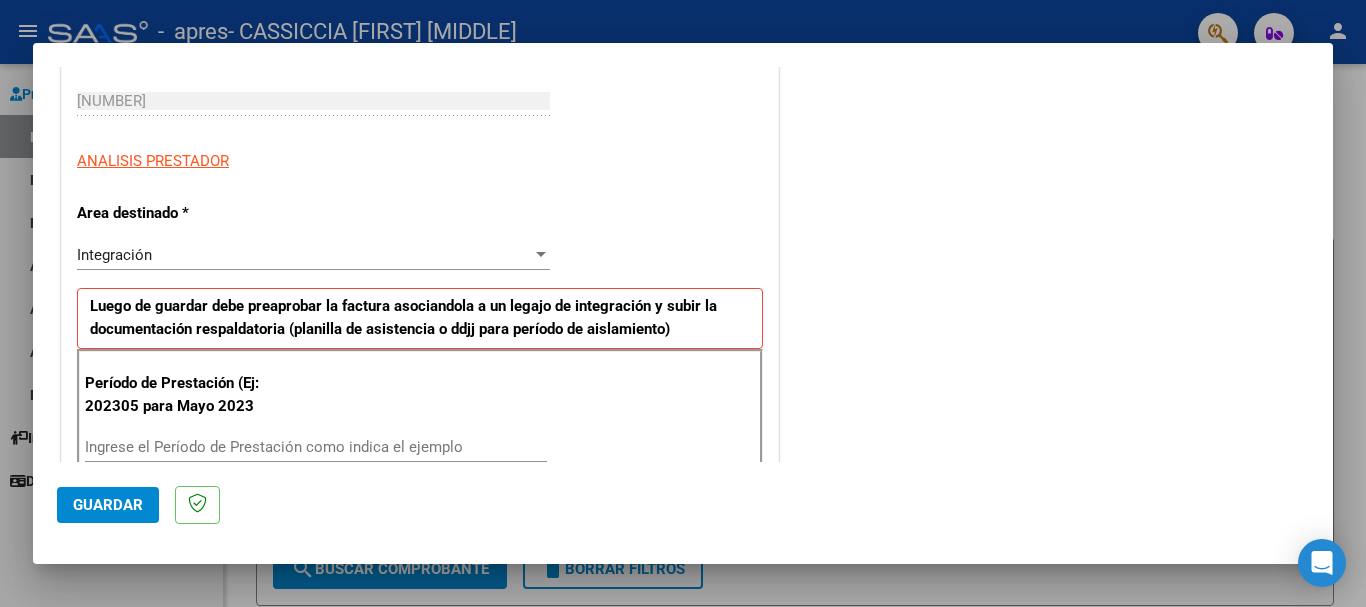 scroll, scrollTop: 300, scrollLeft: 0, axis: vertical 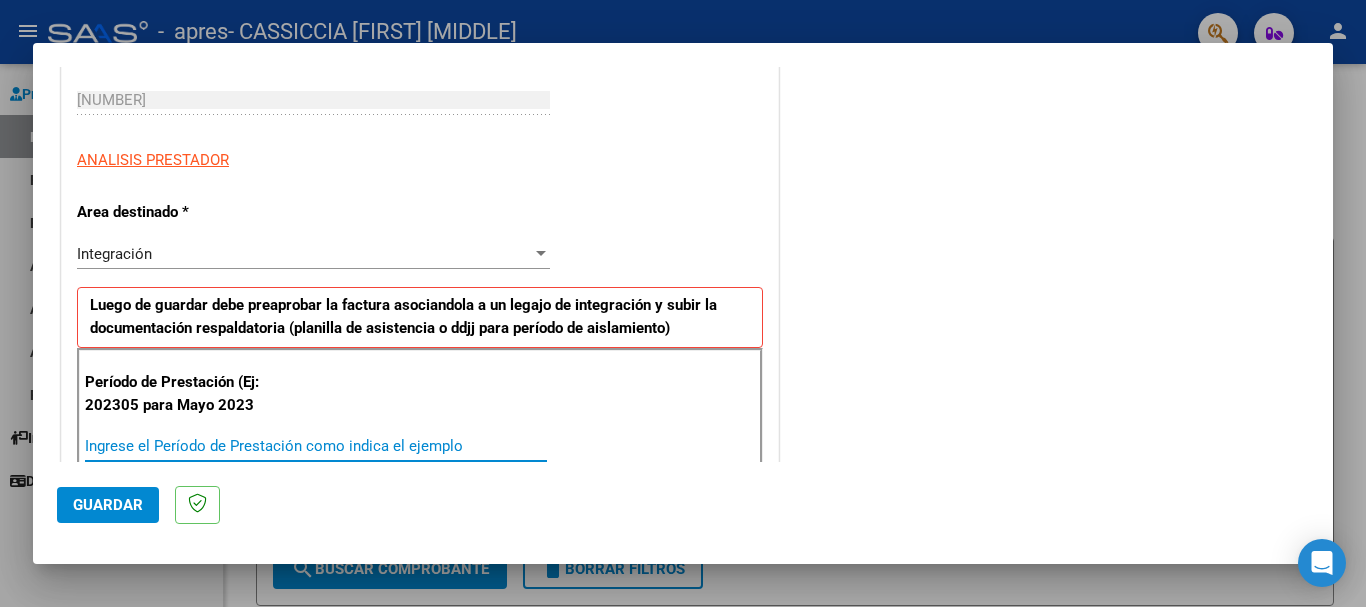 click on "Ingrese el Período de Prestación como indica el ejemplo" at bounding box center (316, 446) 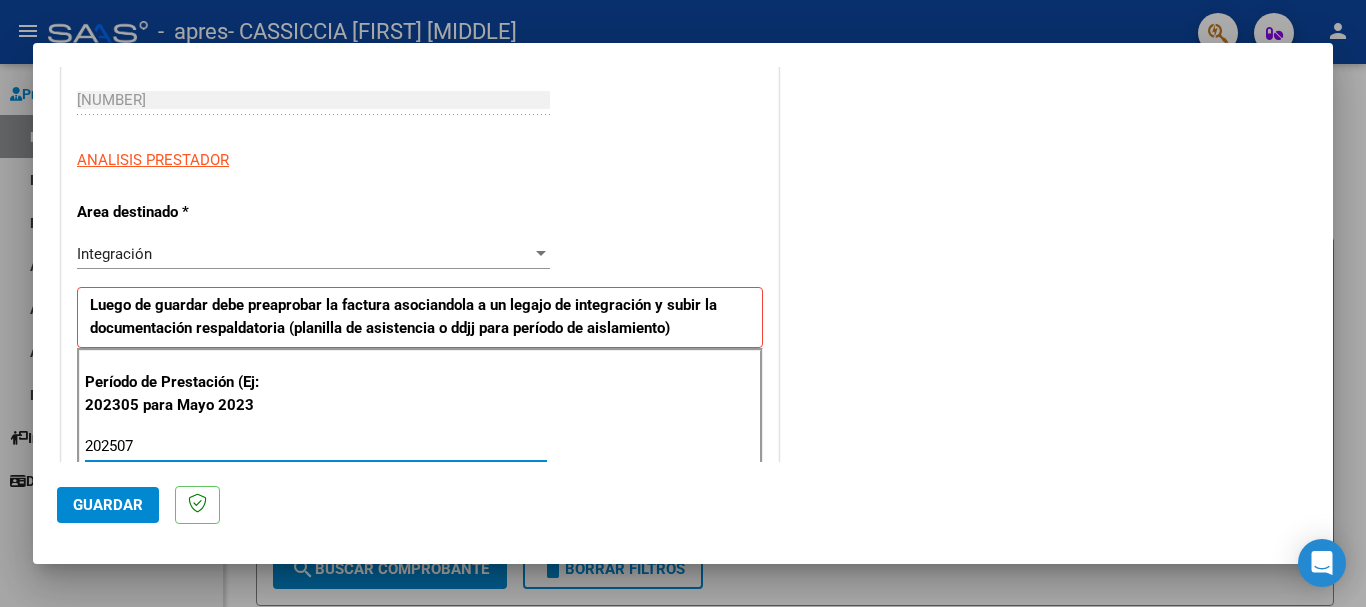 type on "202507" 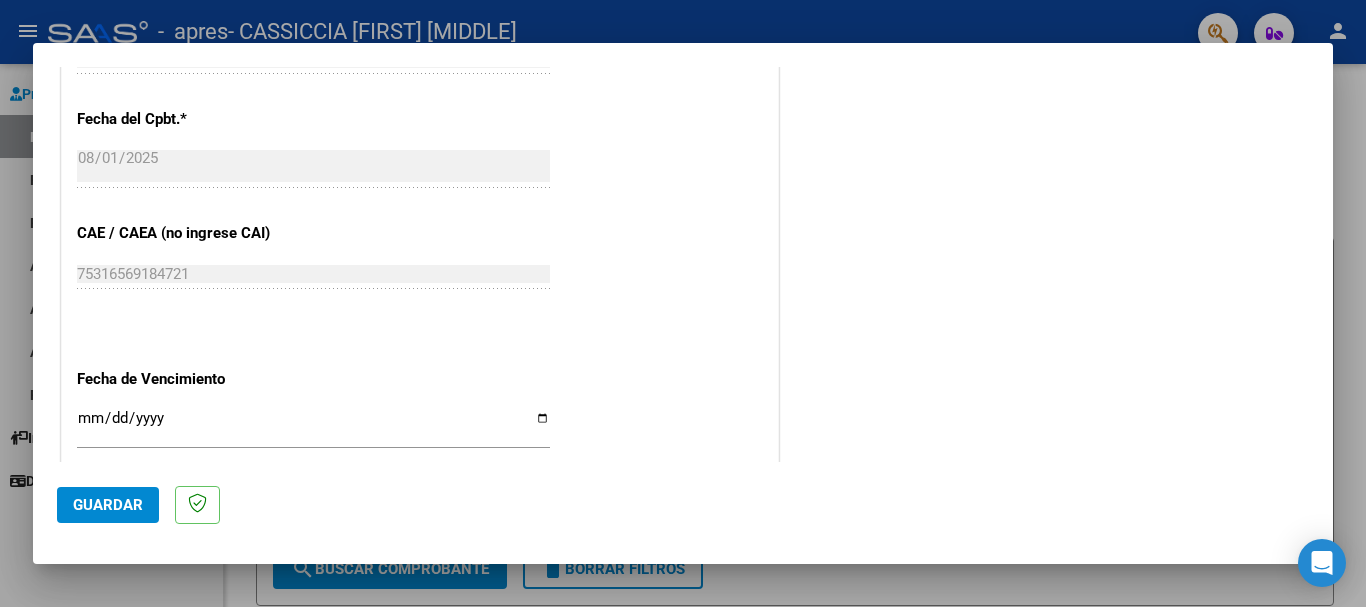 scroll, scrollTop: 1200, scrollLeft: 0, axis: vertical 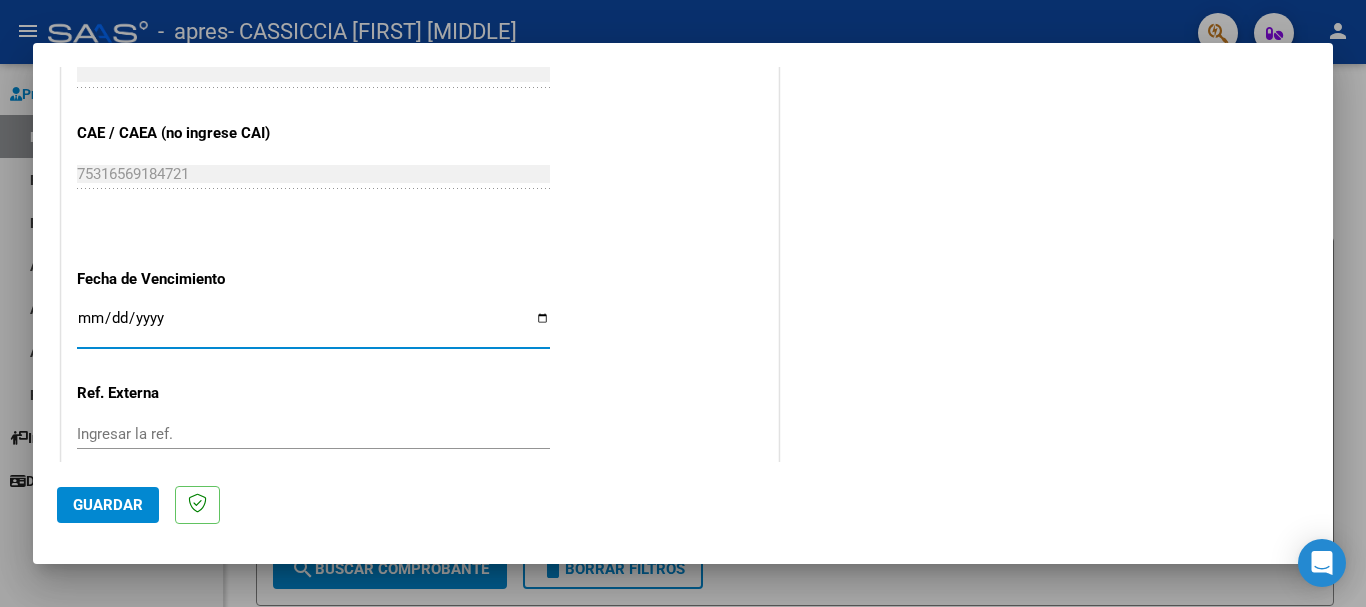 click on "Ingresar la fecha" at bounding box center [313, 326] 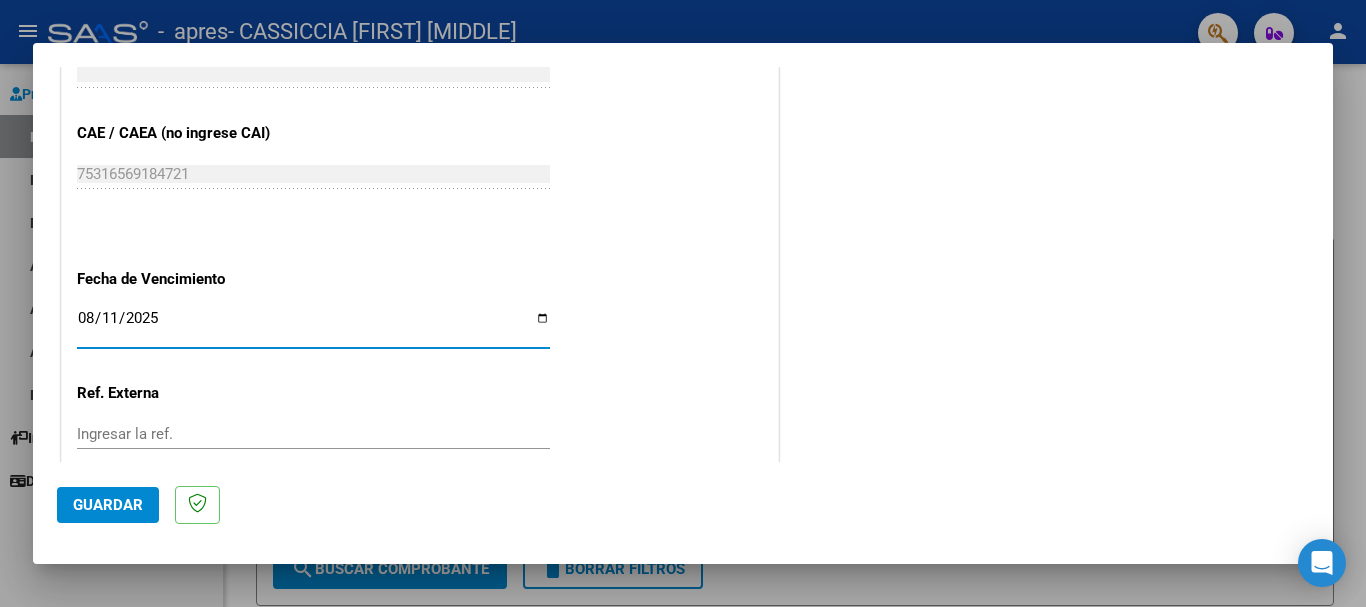 type on "2025-08-11" 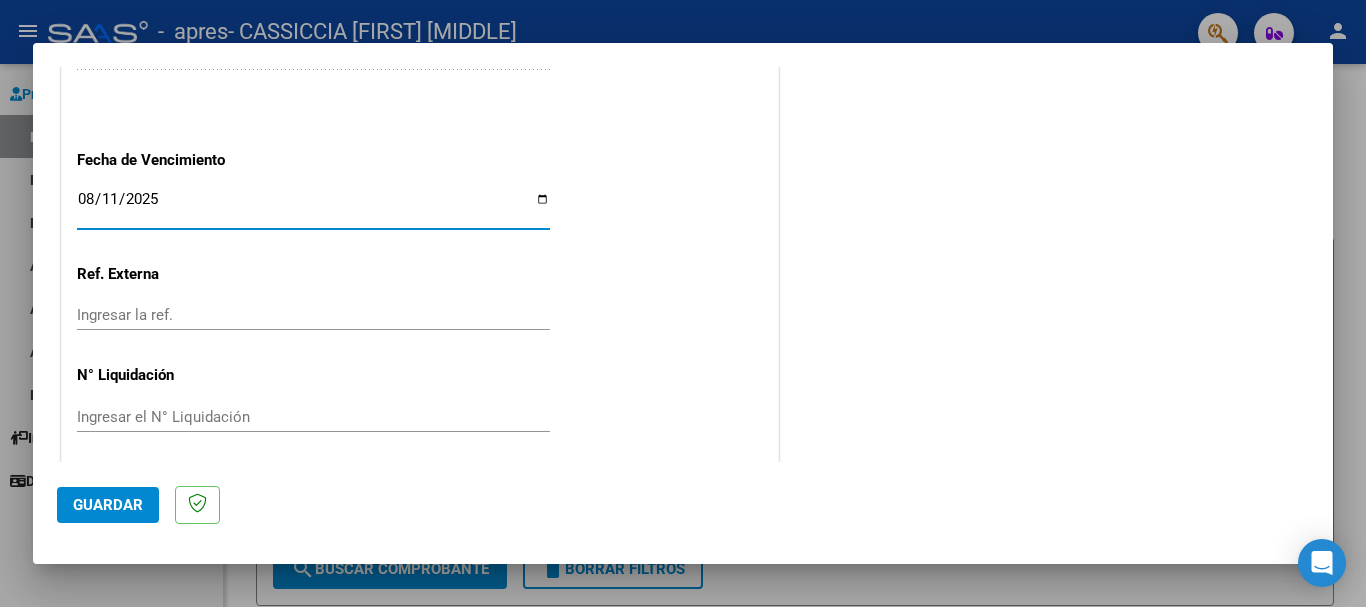 scroll, scrollTop: 1327, scrollLeft: 0, axis: vertical 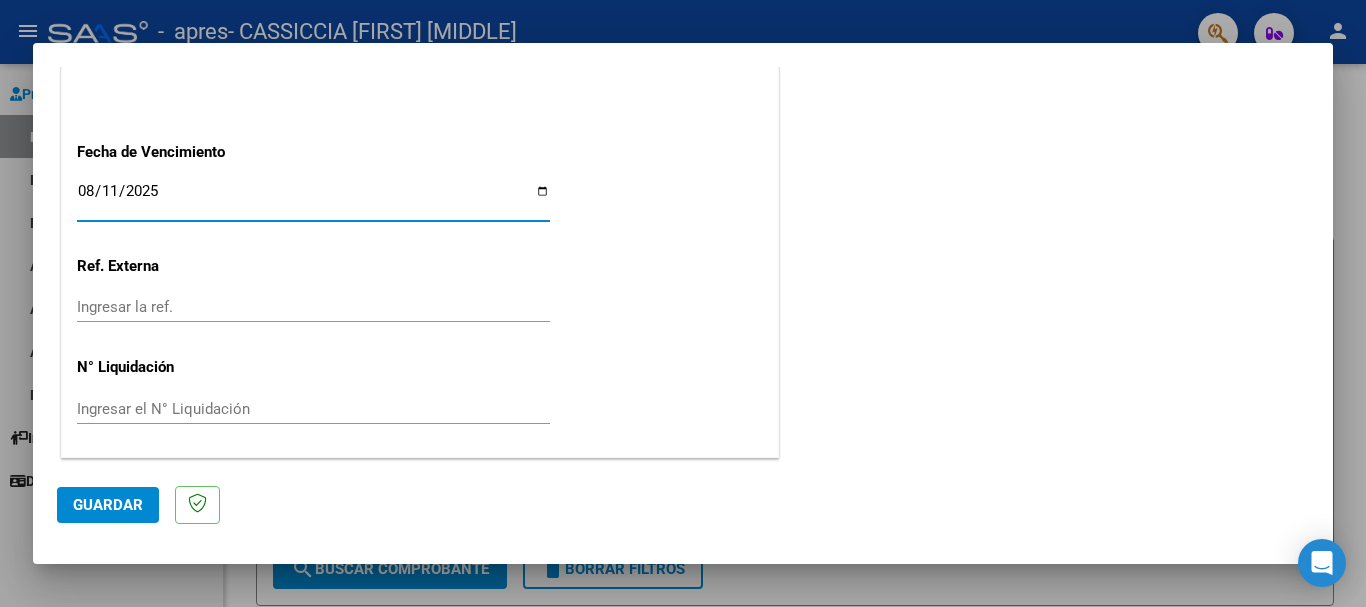 click on "Guardar" 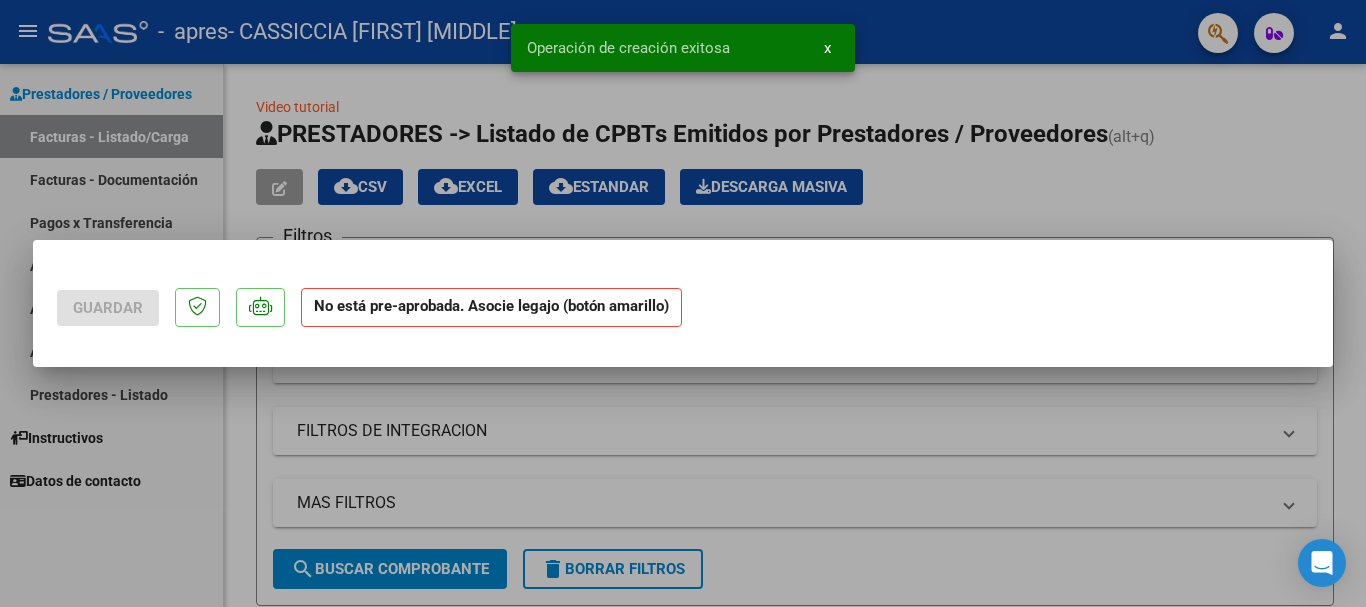 scroll, scrollTop: 0, scrollLeft: 0, axis: both 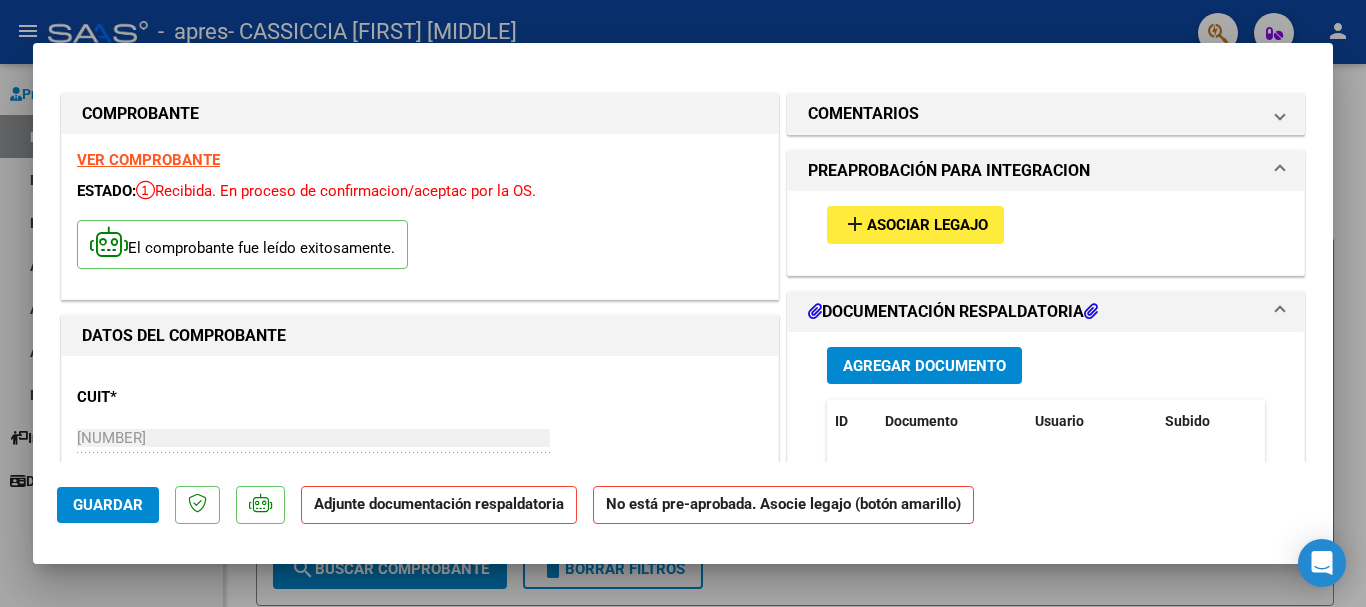 click on "Asociar Legajo" at bounding box center (927, 226) 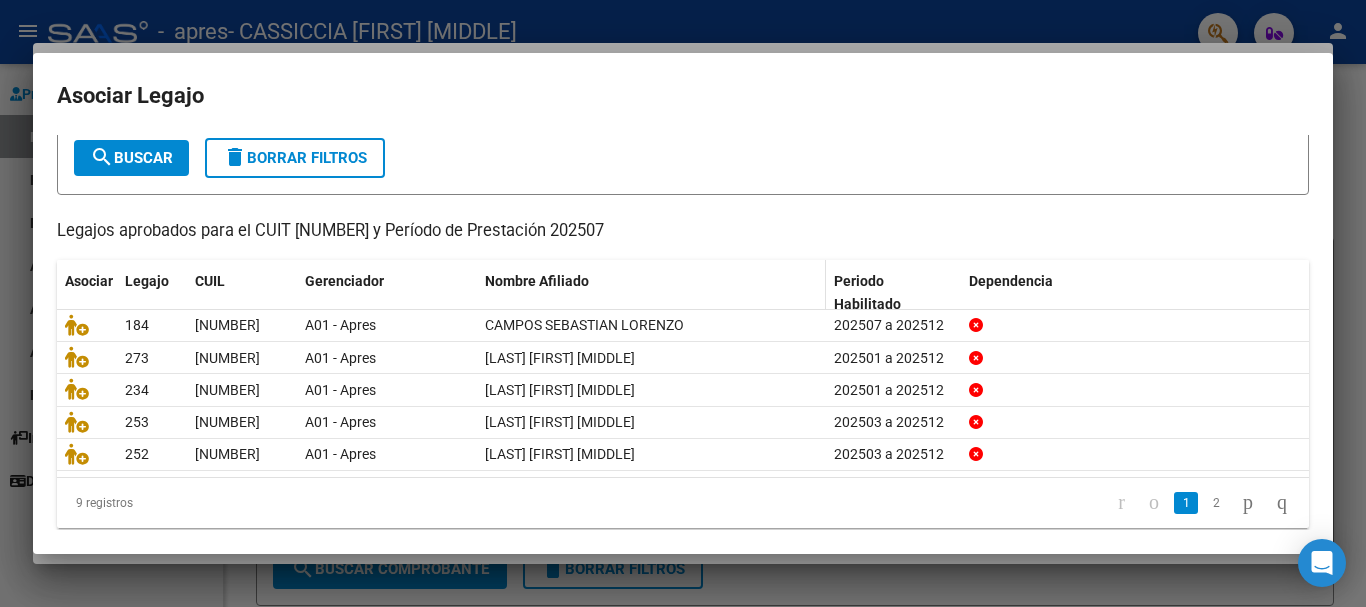 scroll, scrollTop: 131, scrollLeft: 0, axis: vertical 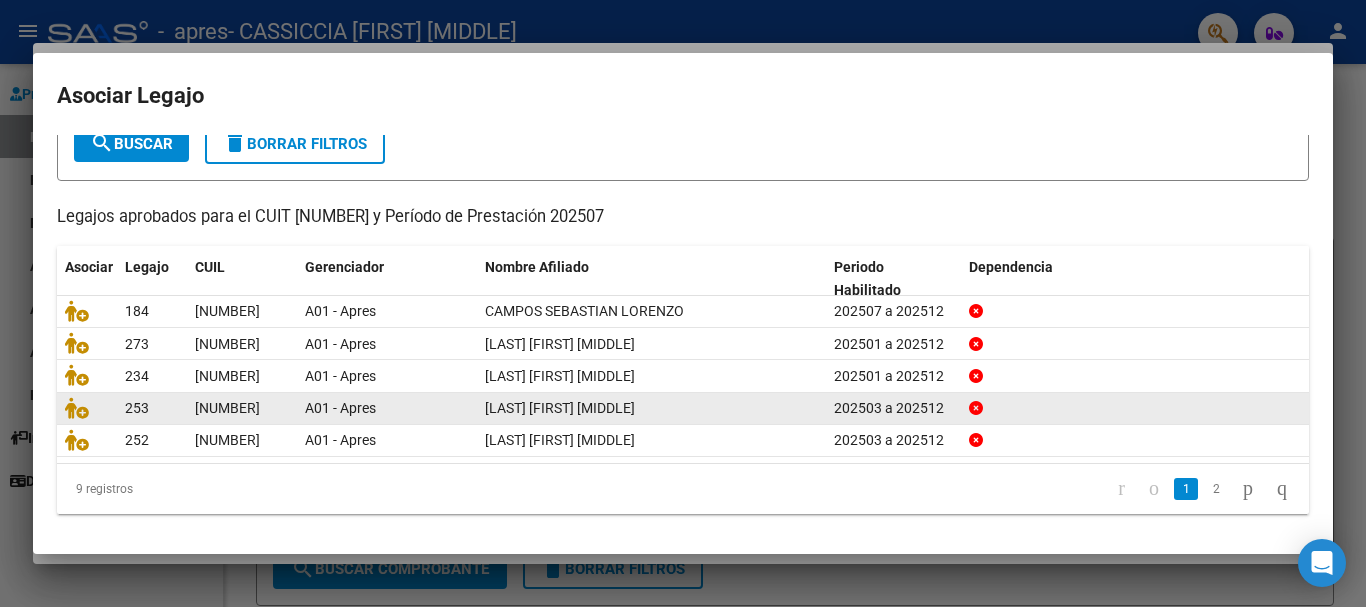 click on "2" 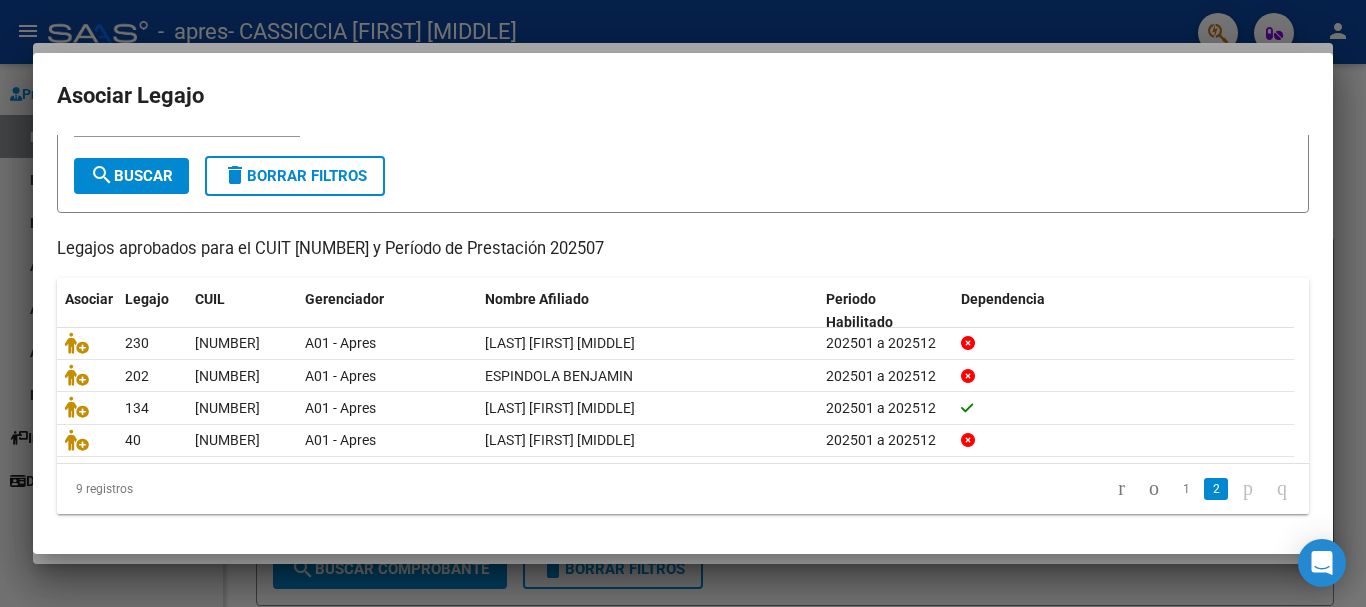 scroll, scrollTop: 98, scrollLeft: 0, axis: vertical 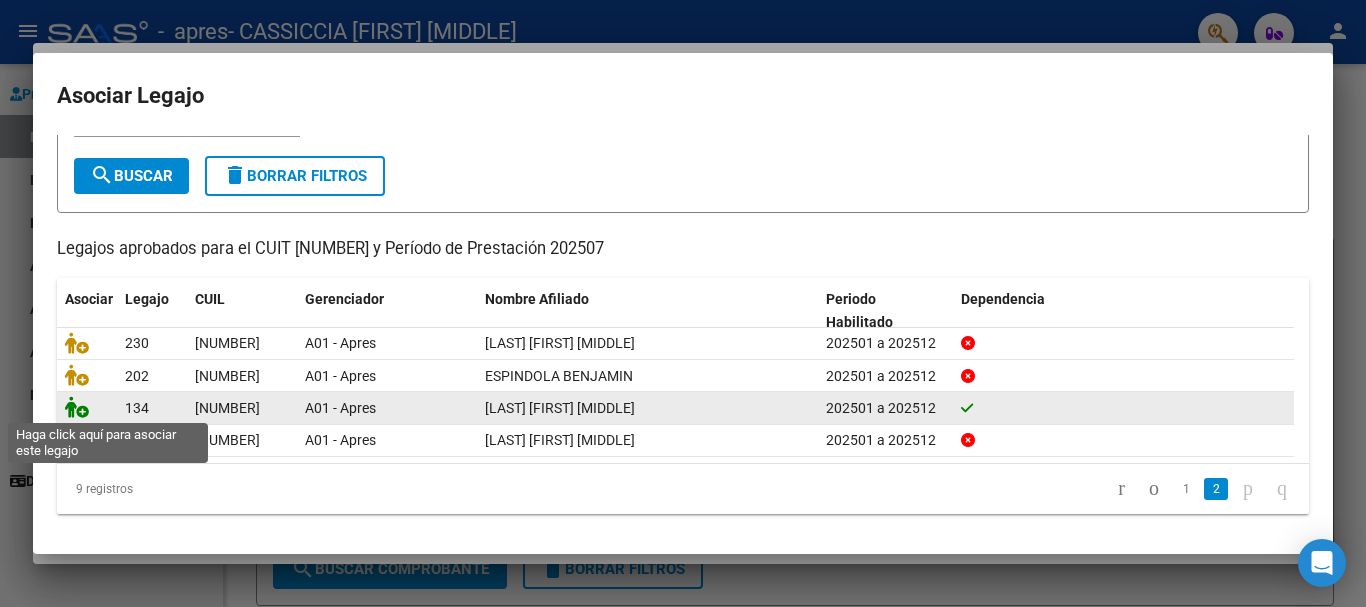 click 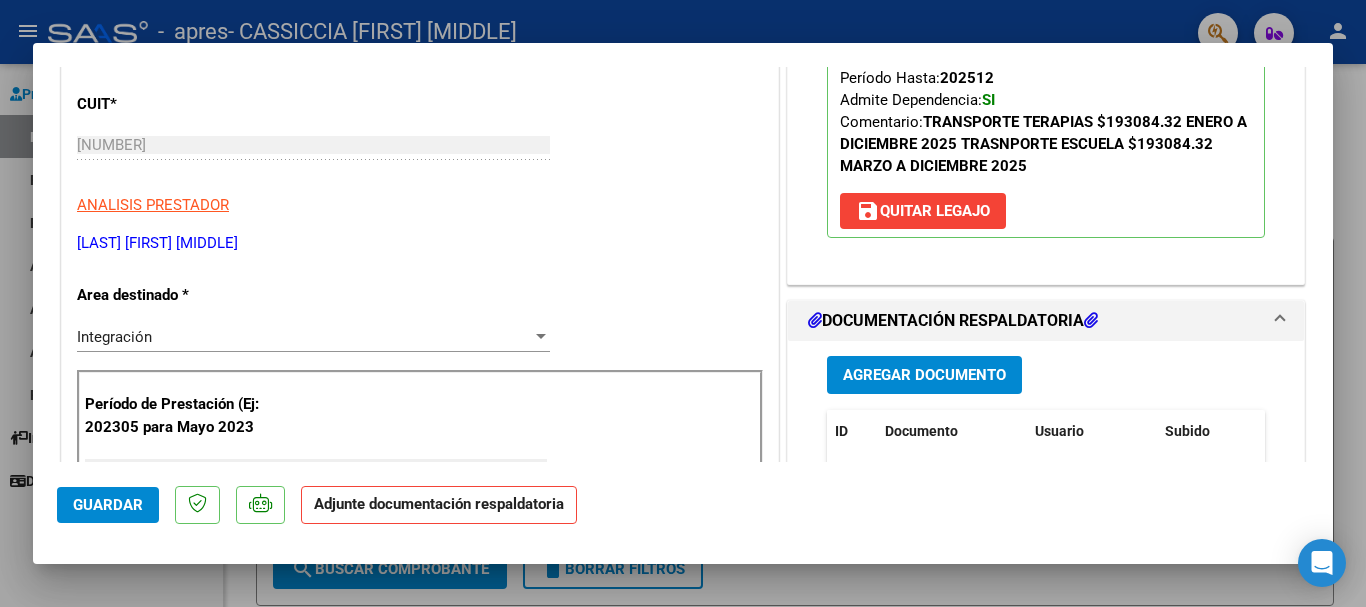 scroll, scrollTop: 300, scrollLeft: 0, axis: vertical 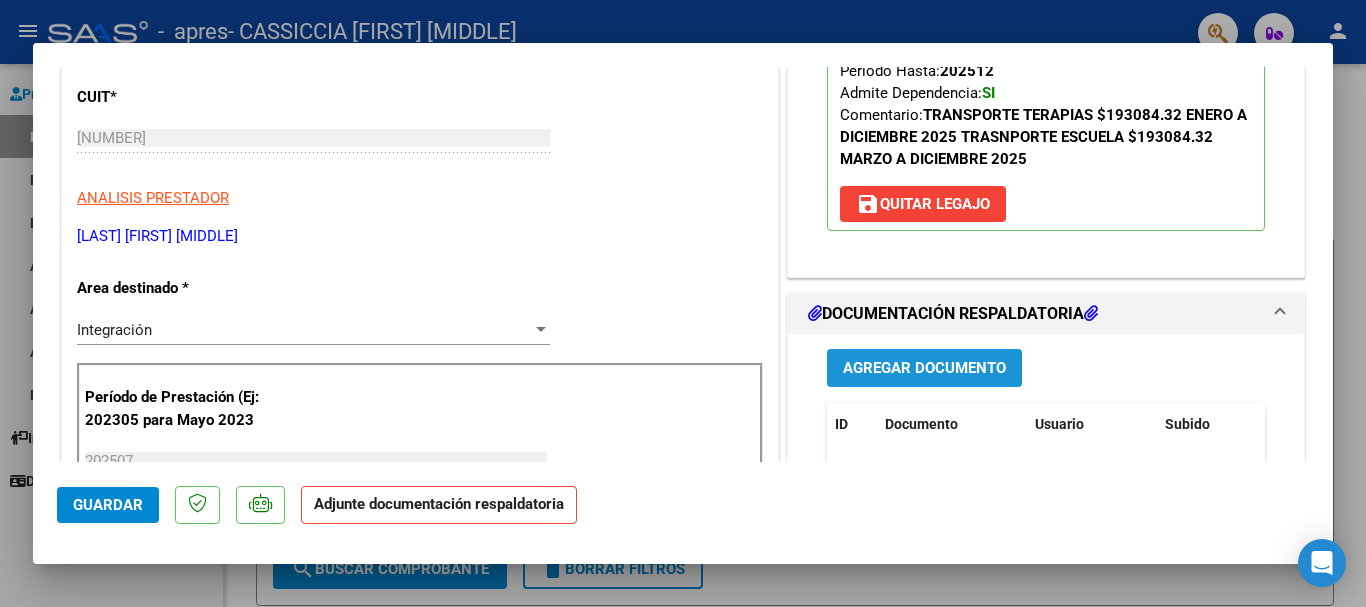 click on "Agregar Documento" at bounding box center (924, 369) 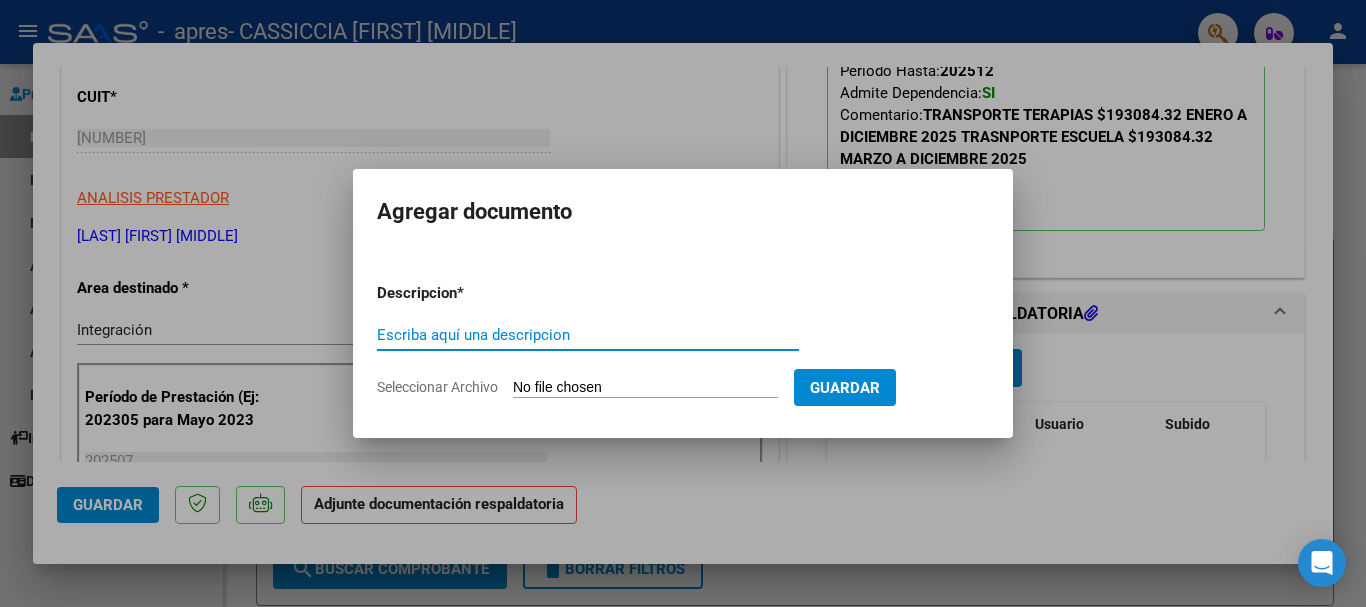 click on "Escriba aquí una descripcion" at bounding box center (588, 335) 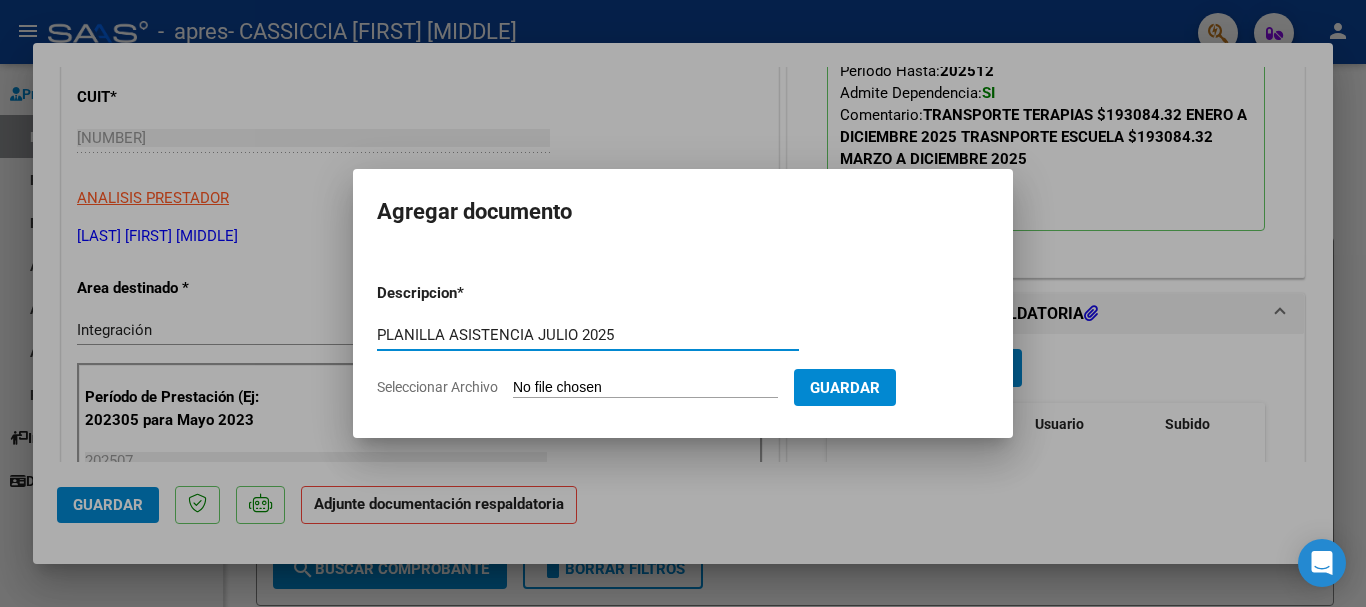 type on "PLANILLA ASISTENCIA JULIO 2025" 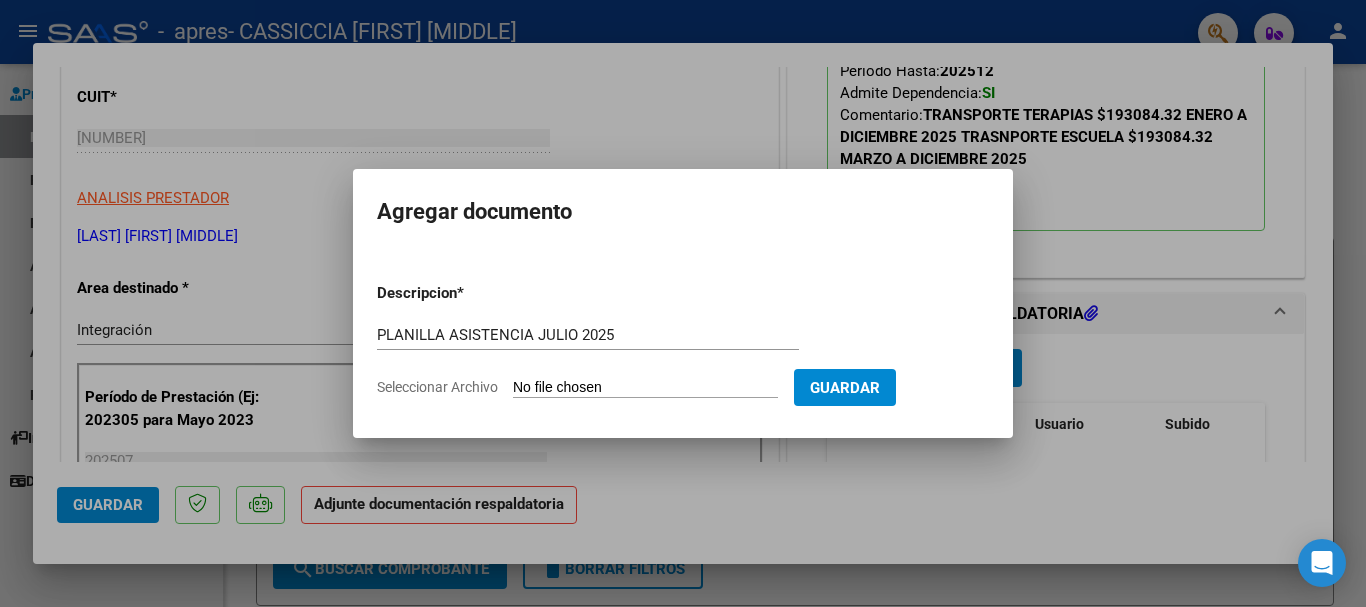 click on "Seleccionar Archivo" 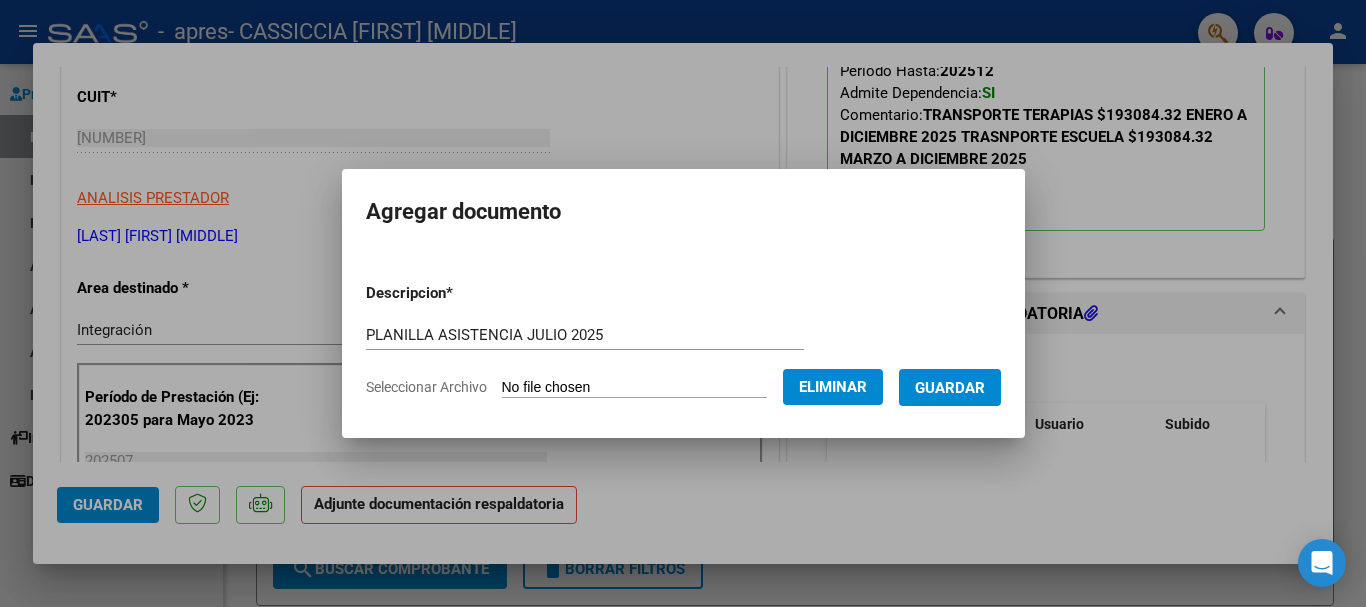 click on "Guardar" at bounding box center (950, 388) 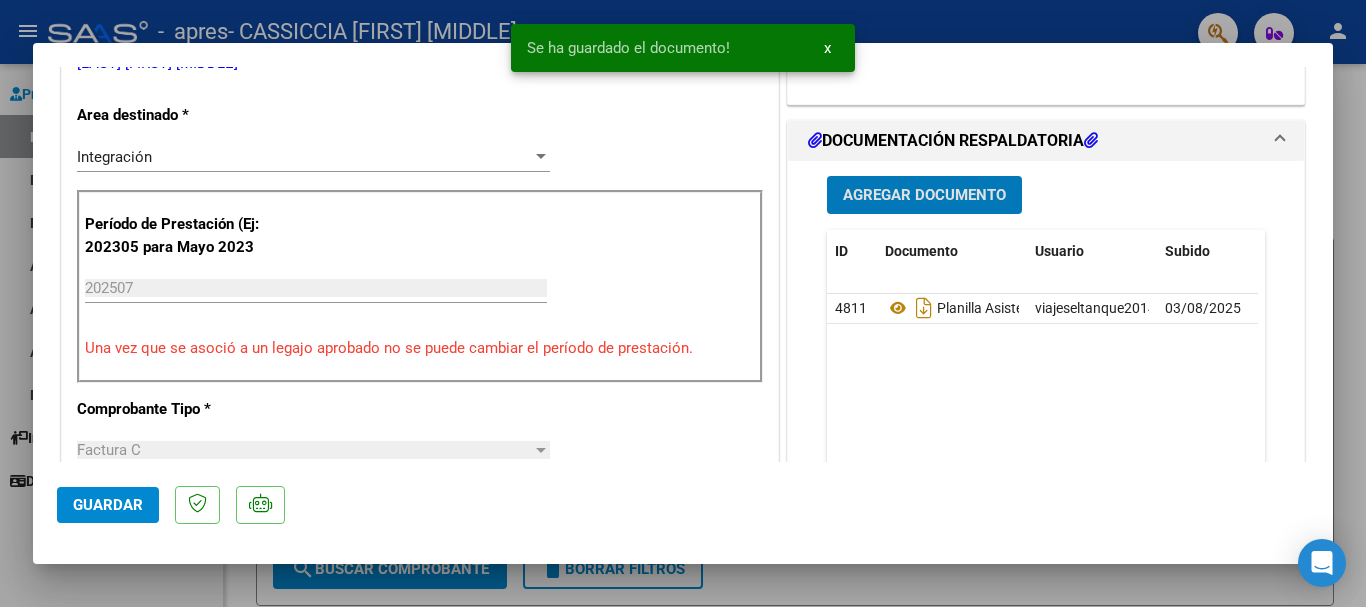 scroll, scrollTop: 500, scrollLeft: 0, axis: vertical 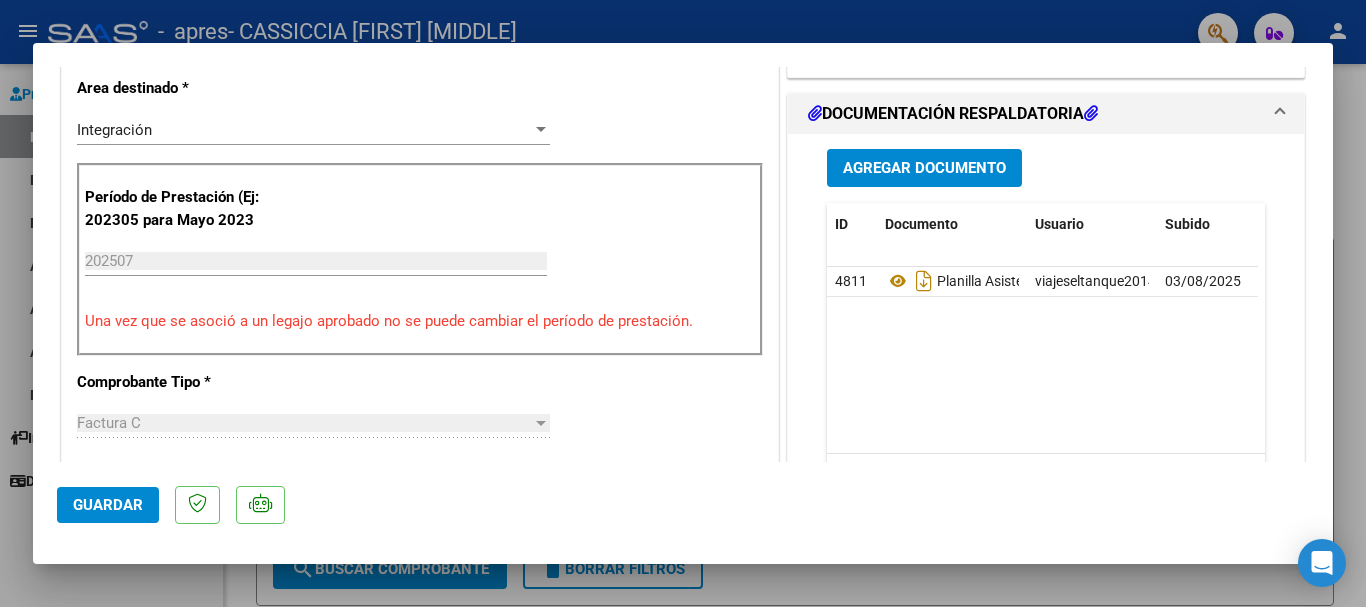 drag, startPoint x: 939, startPoint y: 281, endPoint x: 790, endPoint y: 358, distance: 167.72 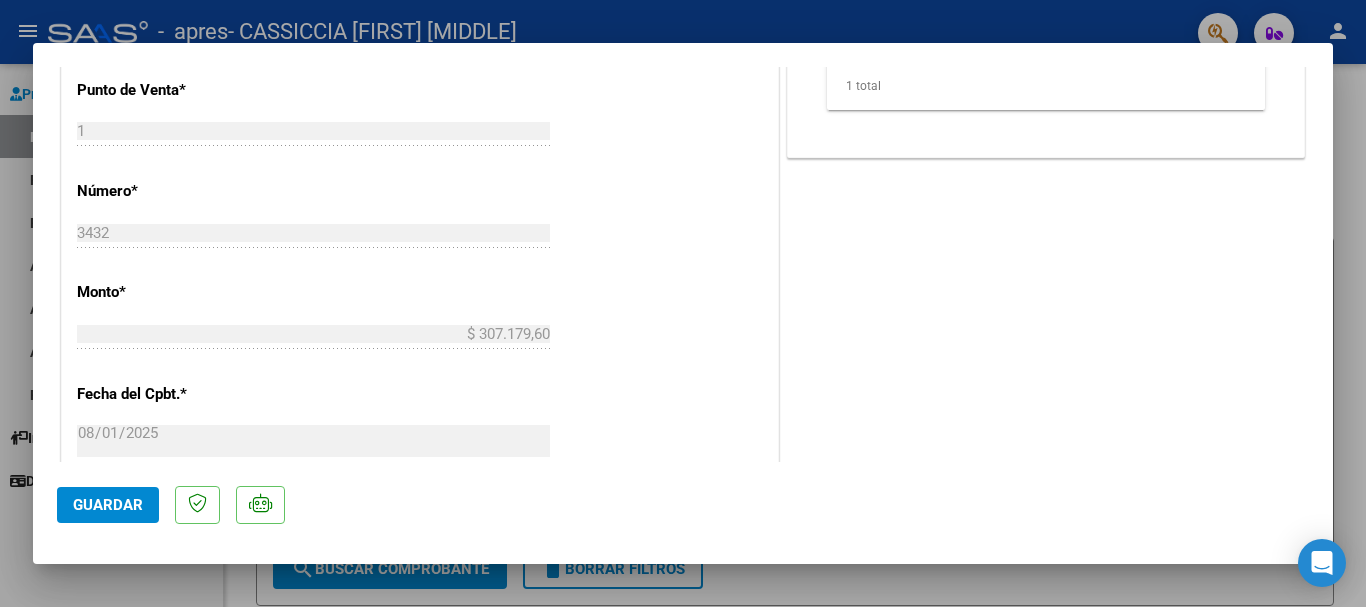 scroll, scrollTop: 900, scrollLeft: 0, axis: vertical 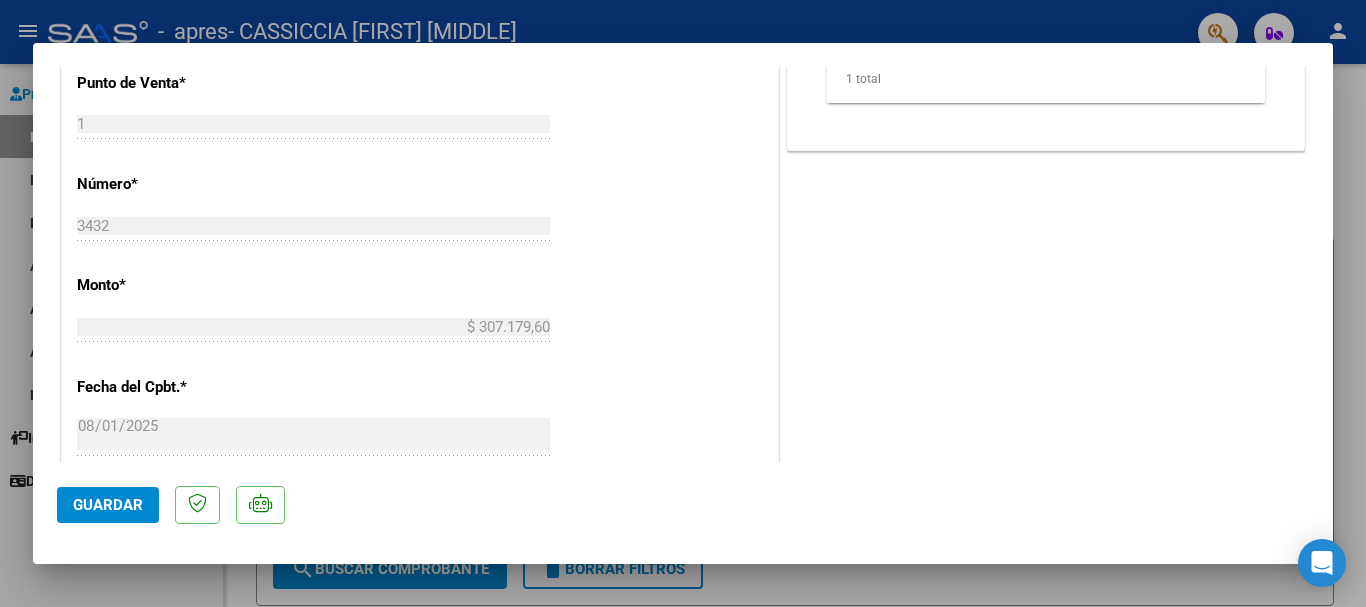 click on "Guardar" 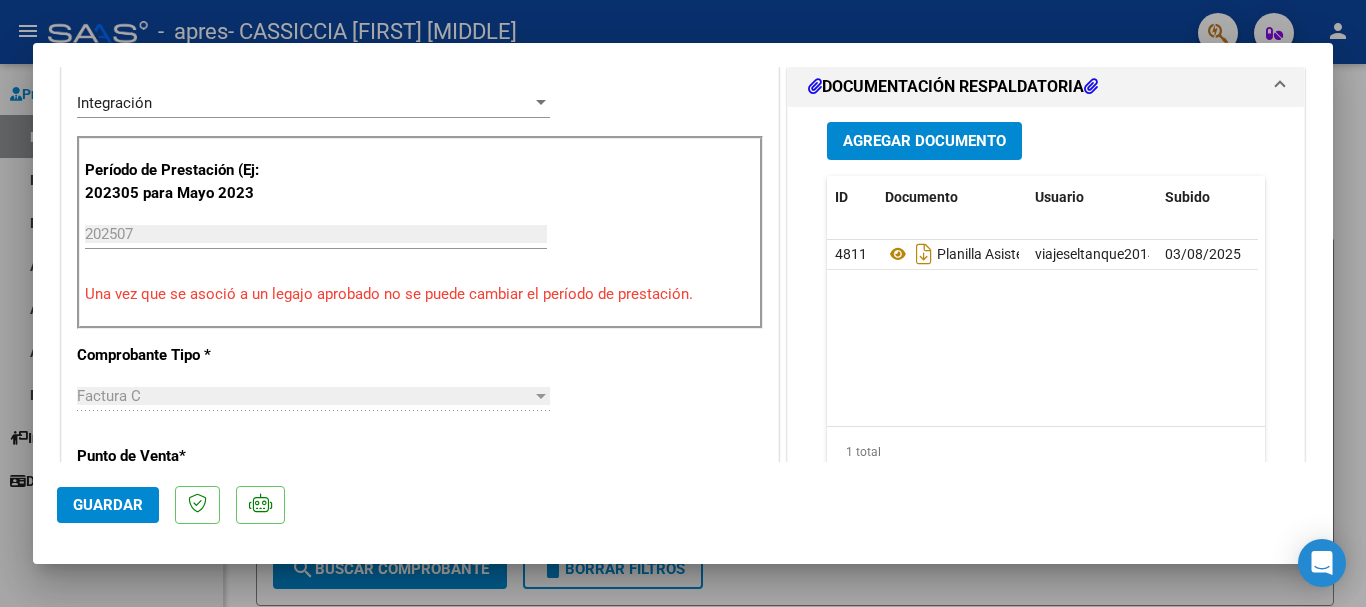 scroll, scrollTop: 400, scrollLeft: 0, axis: vertical 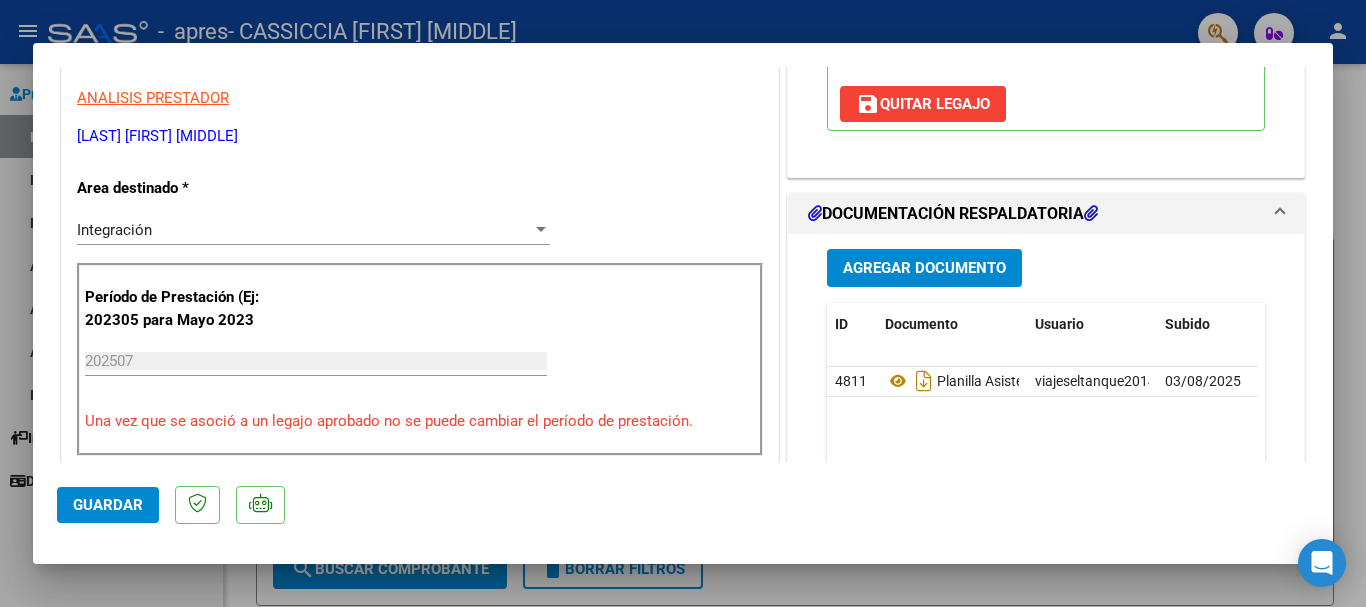 click at bounding box center [683, 303] 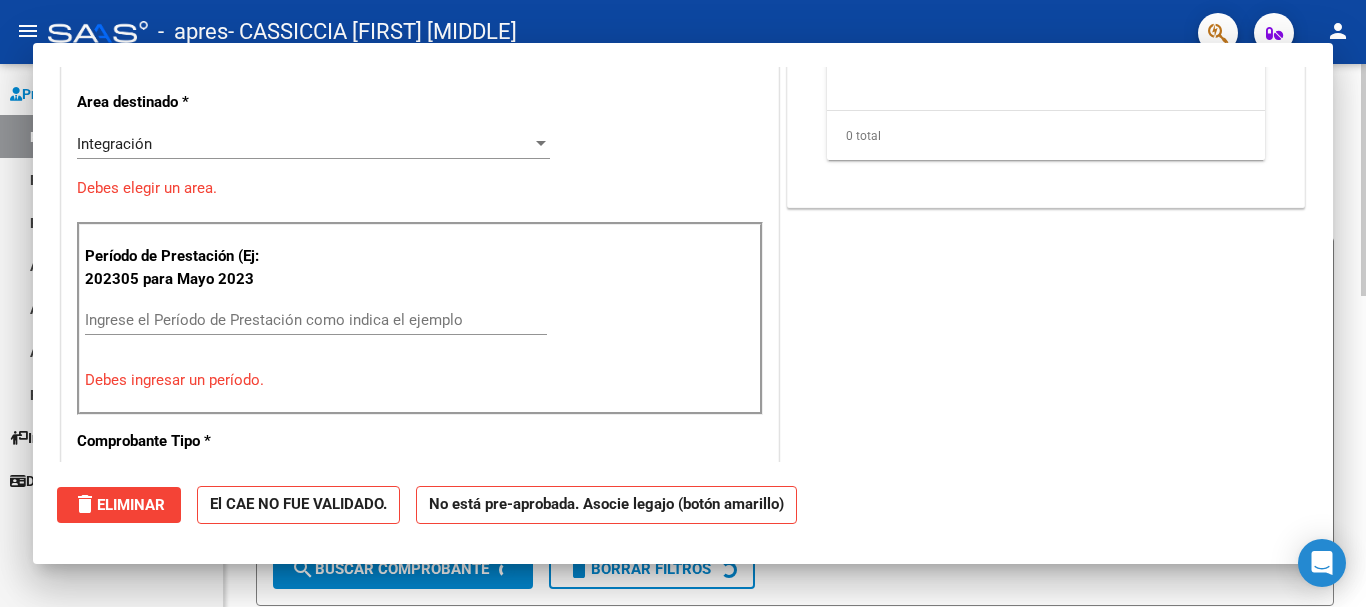 scroll, scrollTop: 0, scrollLeft: 0, axis: both 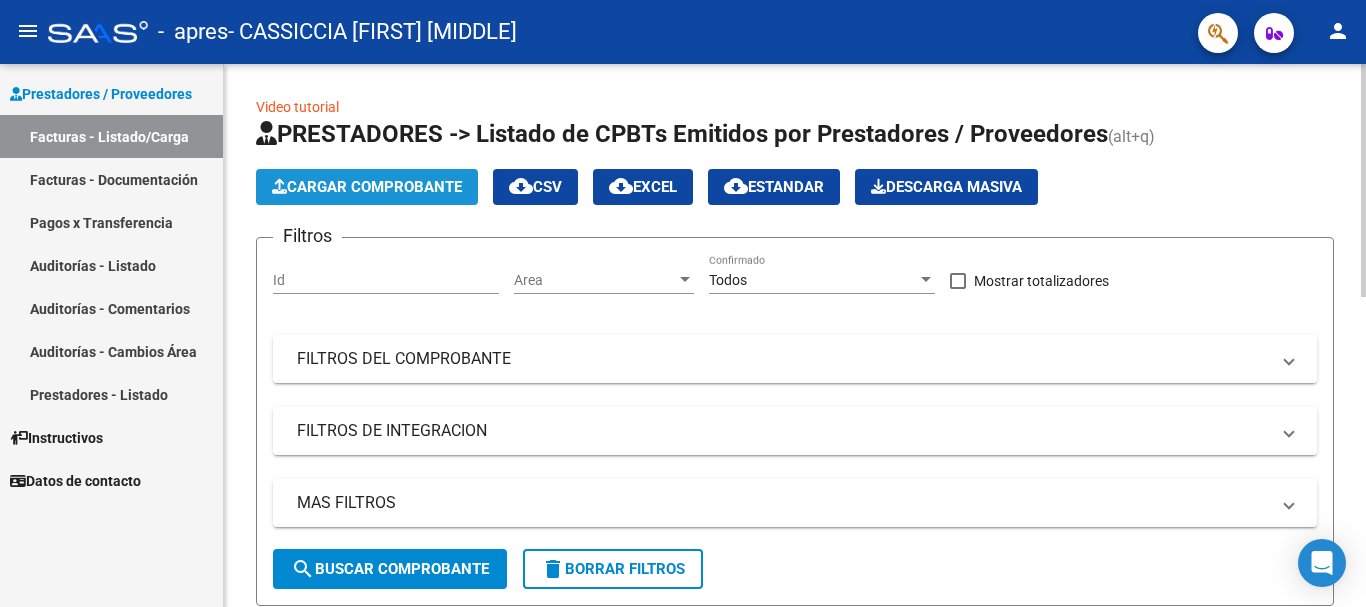click on "Cargar Comprobante" 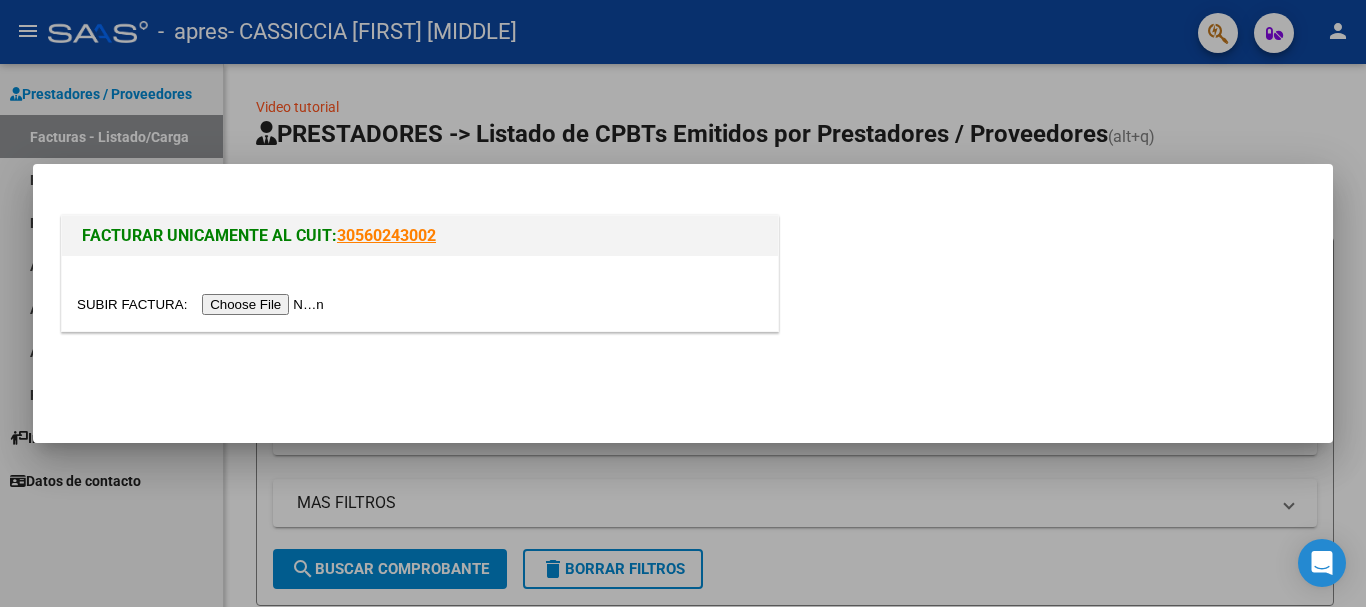 click at bounding box center [203, 304] 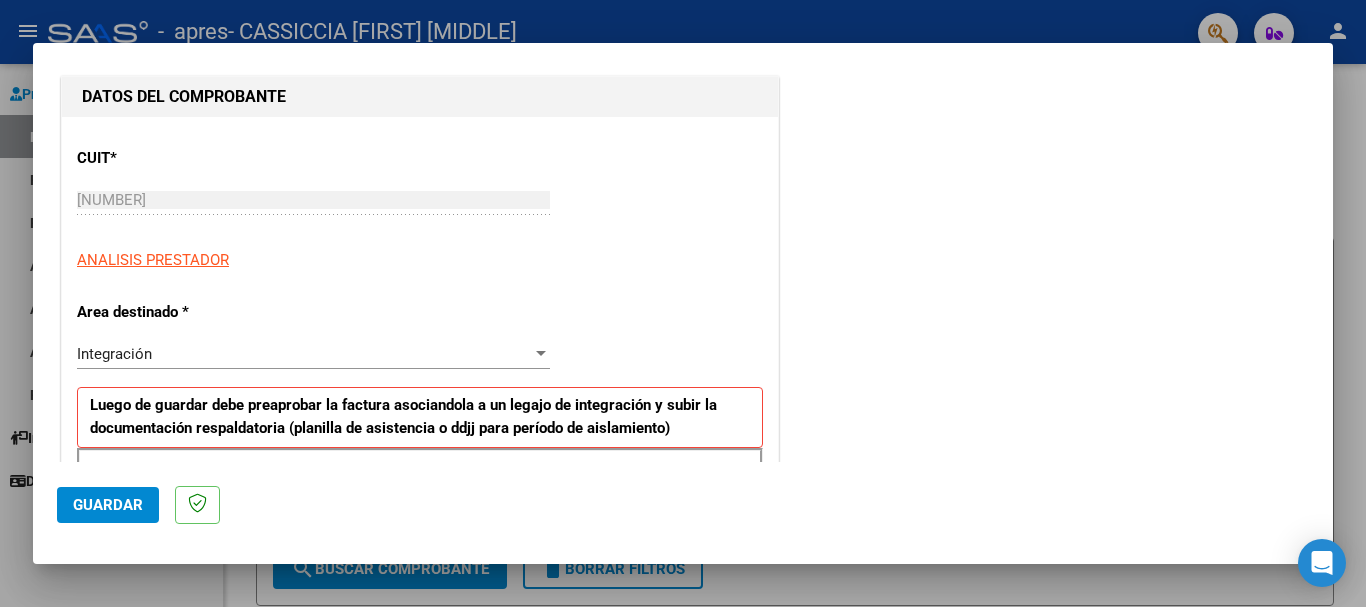 scroll, scrollTop: 400, scrollLeft: 0, axis: vertical 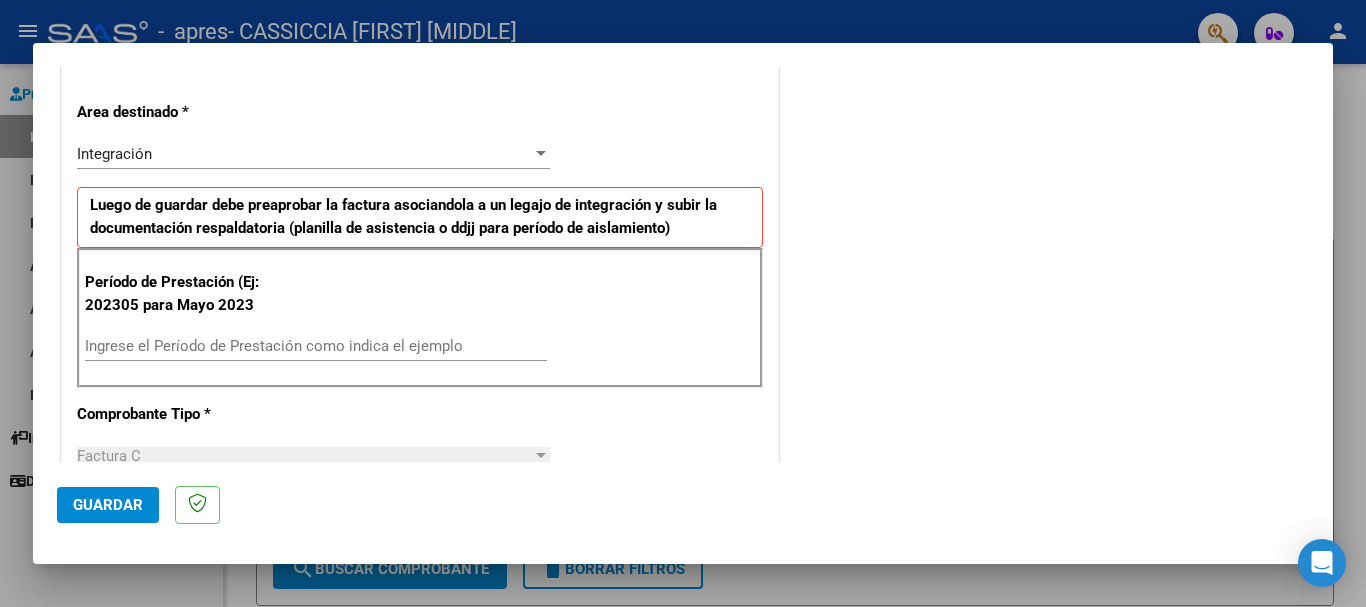 click on "Ingrese el Período de Prestación como indica el ejemplo" at bounding box center (316, 346) 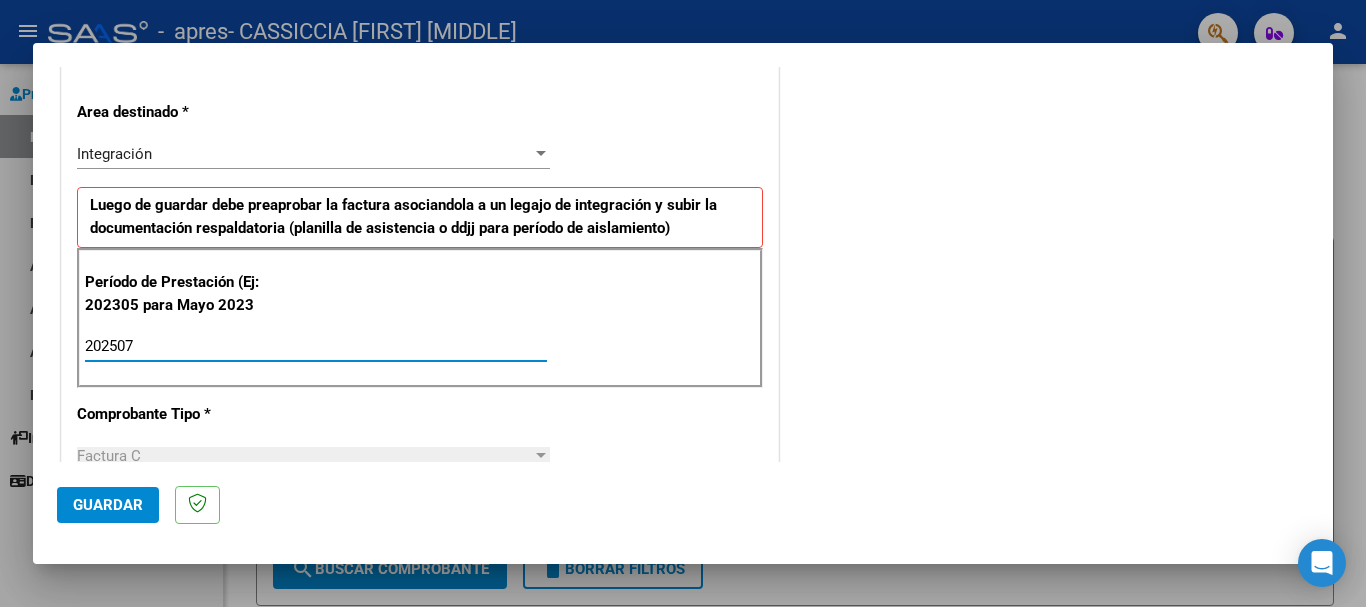 type on "202507" 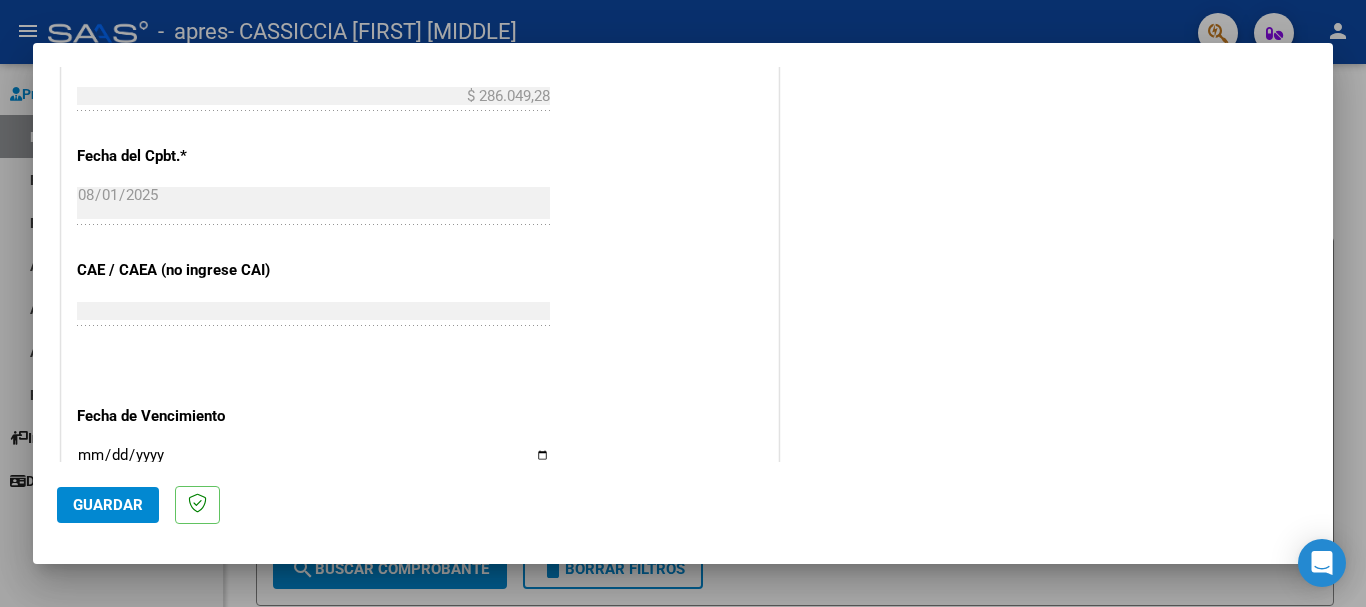 scroll, scrollTop: 1300, scrollLeft: 0, axis: vertical 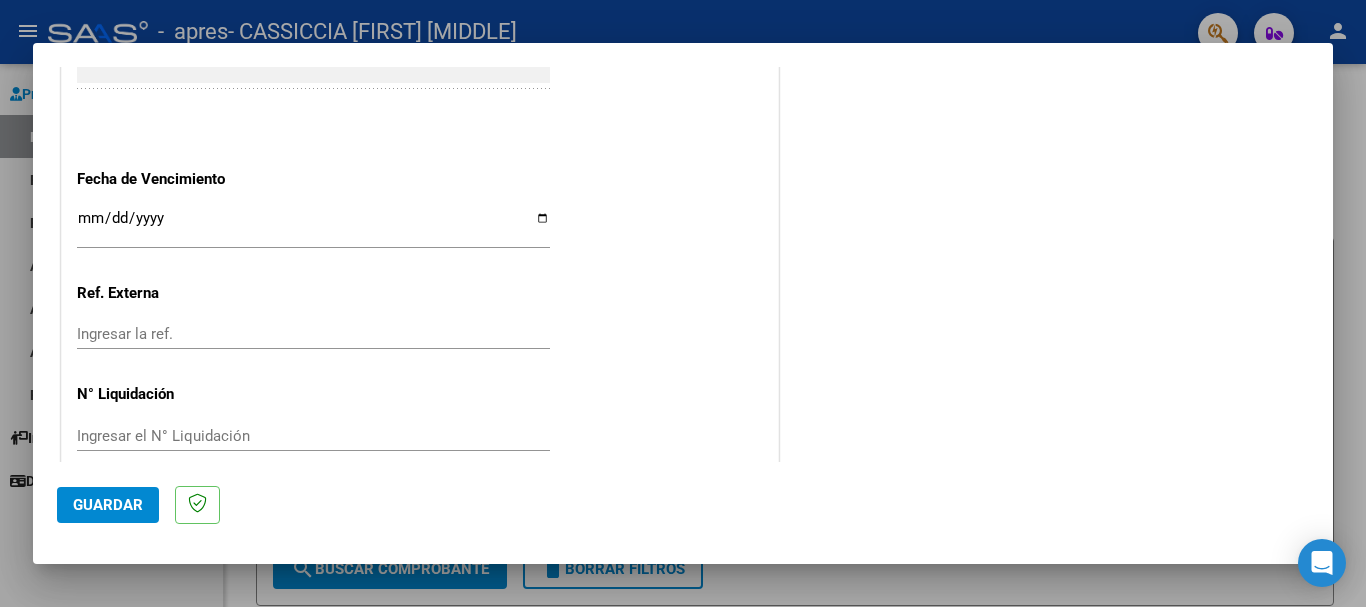 click on "Ingresar la fecha" at bounding box center [313, 226] 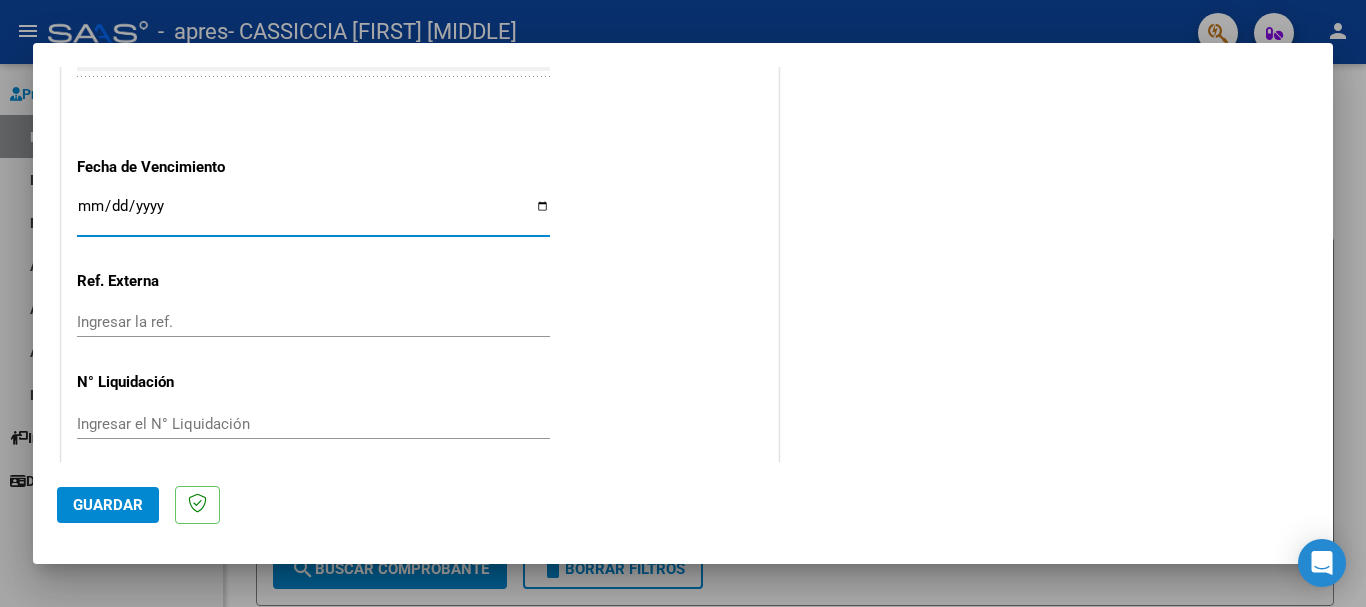 scroll, scrollTop: 1327, scrollLeft: 0, axis: vertical 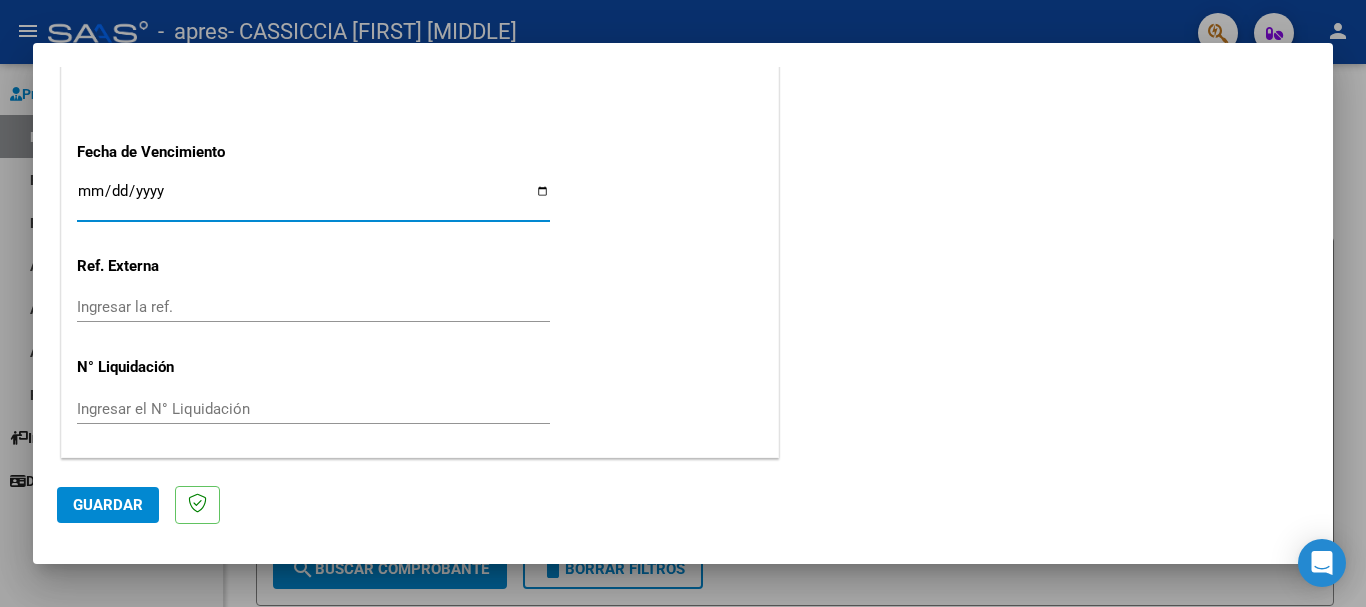 click on "Ingresar la fecha" at bounding box center [313, 199] 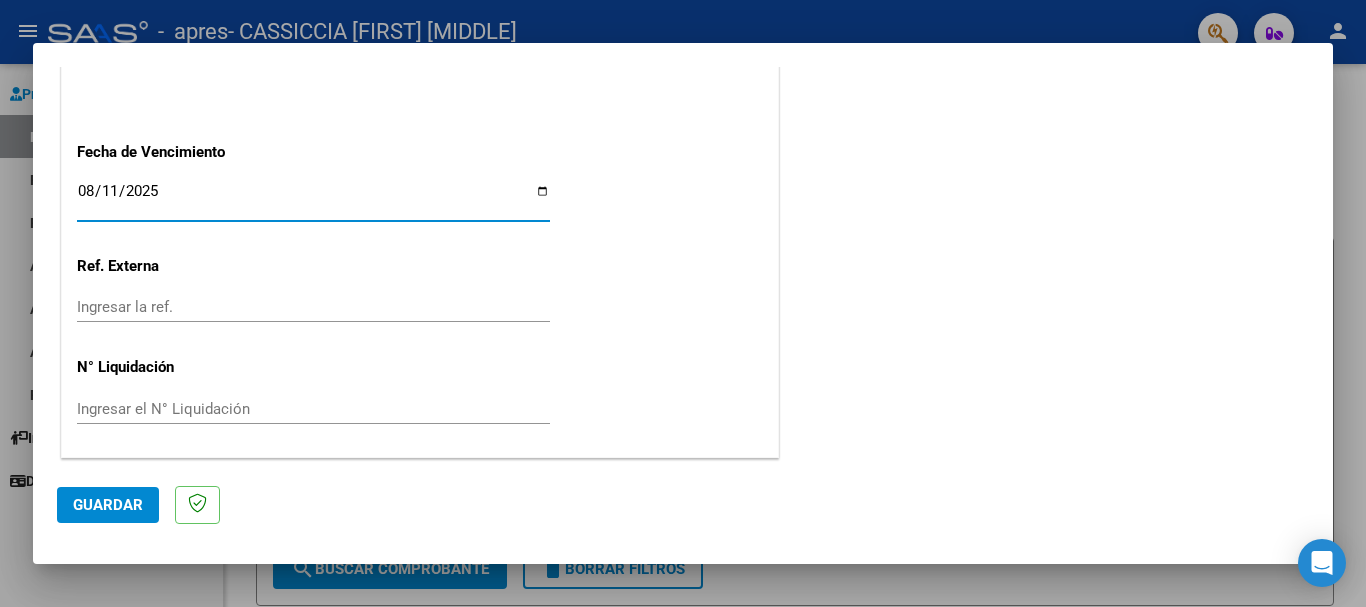 type on "2025-08-11" 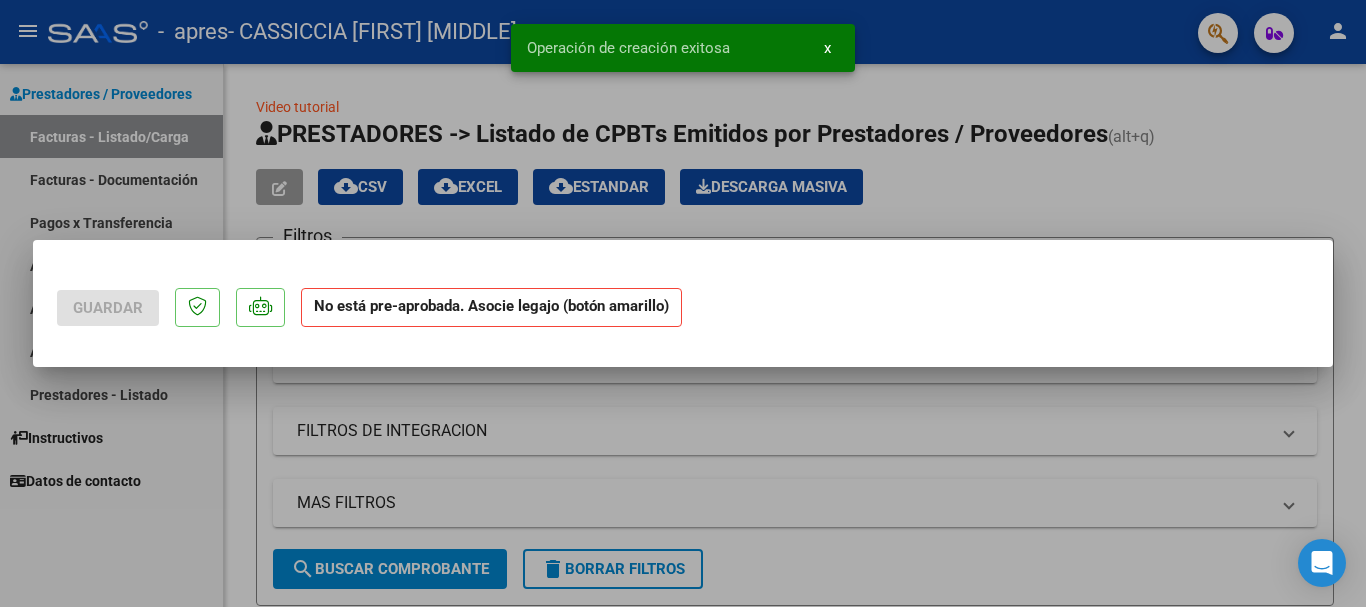 scroll, scrollTop: 0, scrollLeft: 0, axis: both 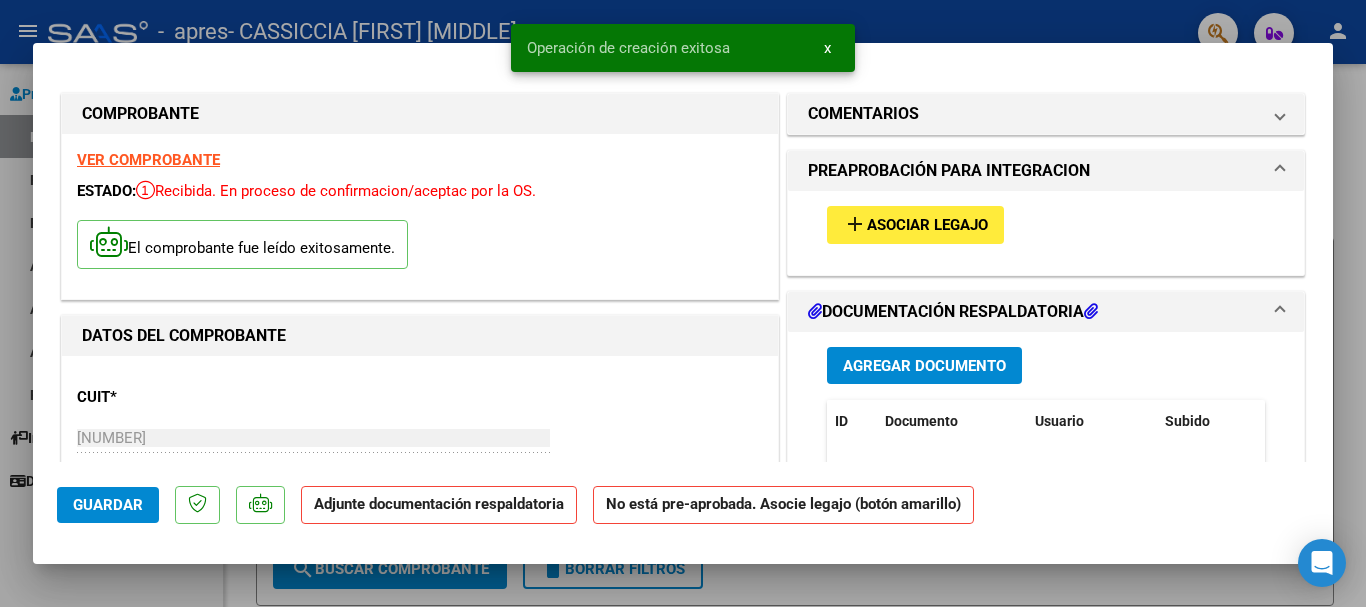 click on "Asociar Legajo" at bounding box center (927, 226) 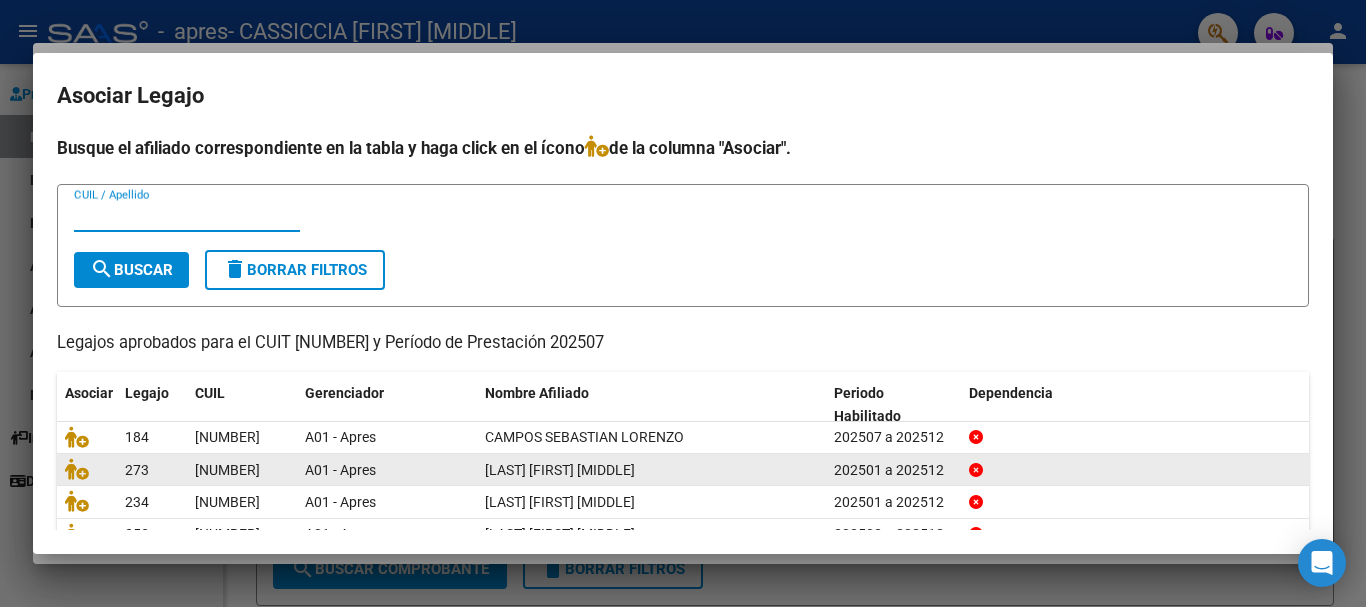 scroll, scrollTop: 131, scrollLeft: 0, axis: vertical 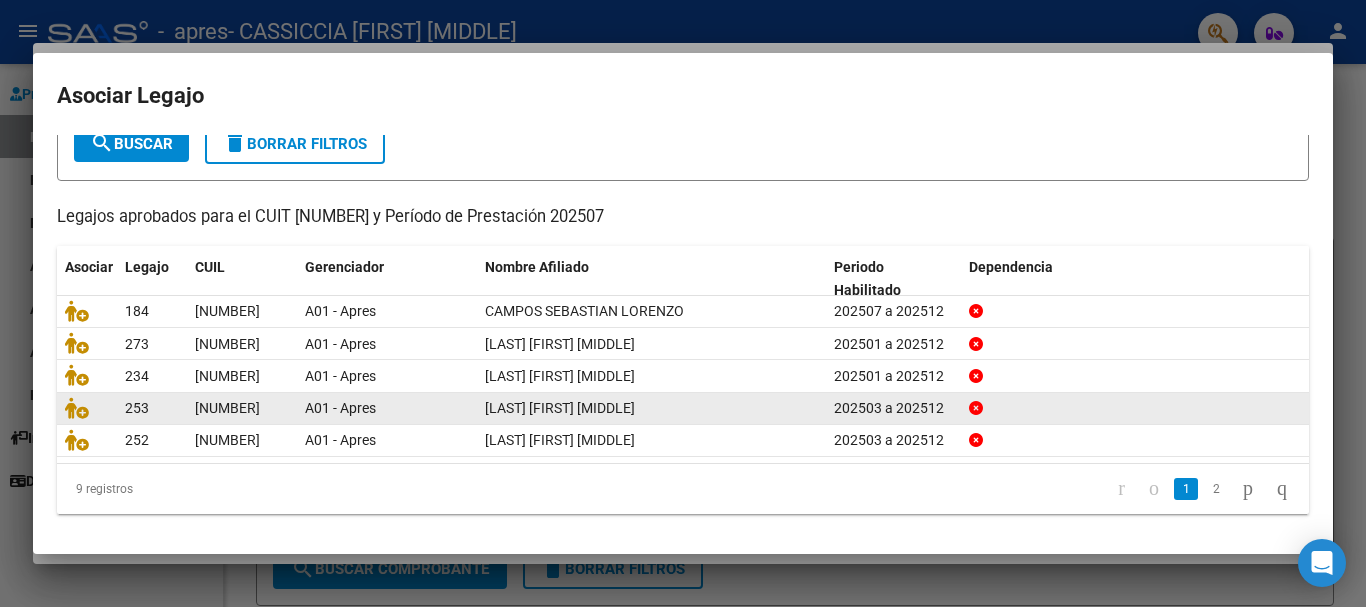 click on "2" 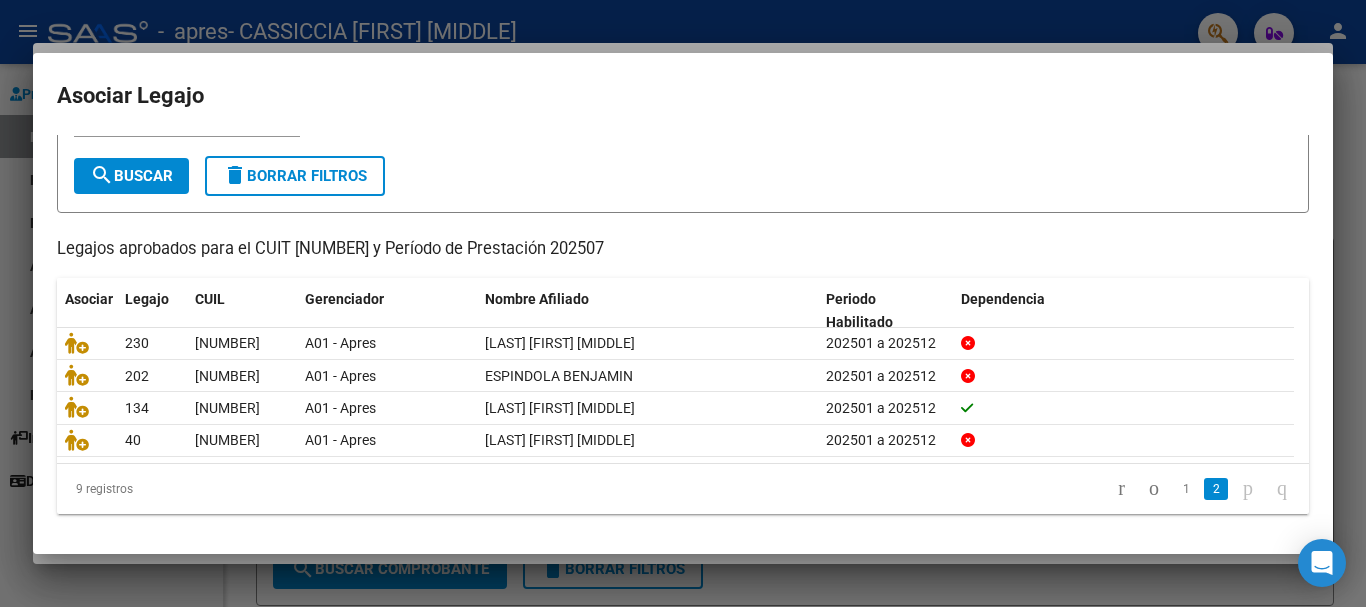 scroll, scrollTop: 98, scrollLeft: 0, axis: vertical 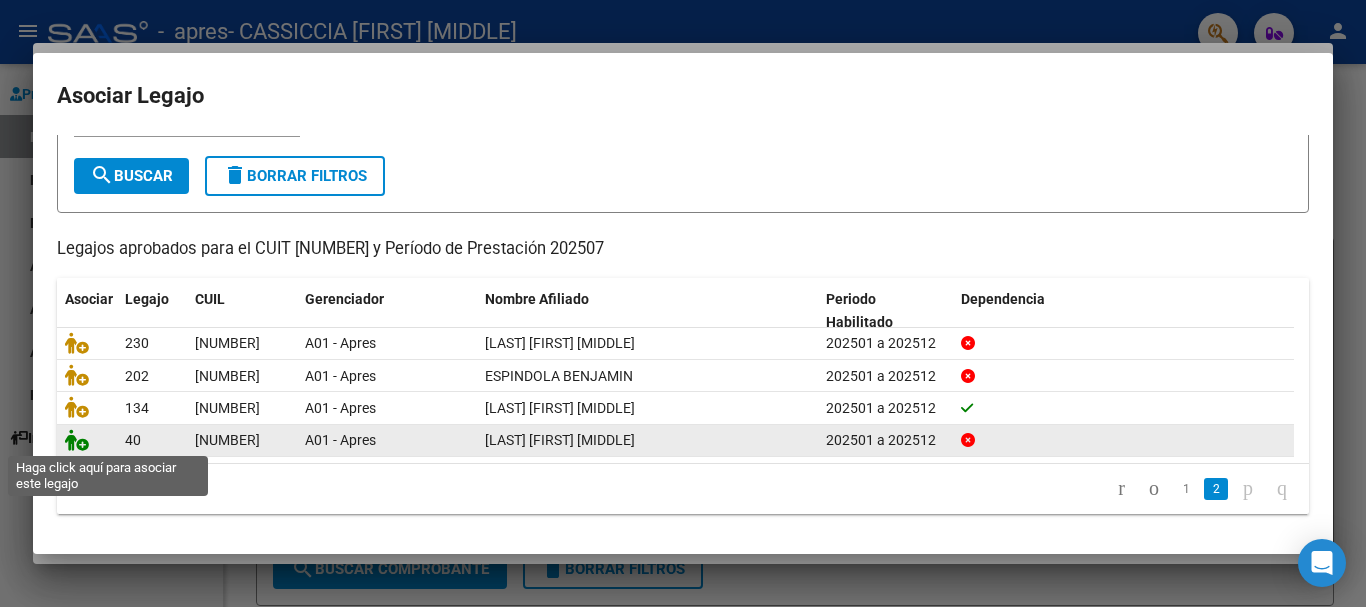 click 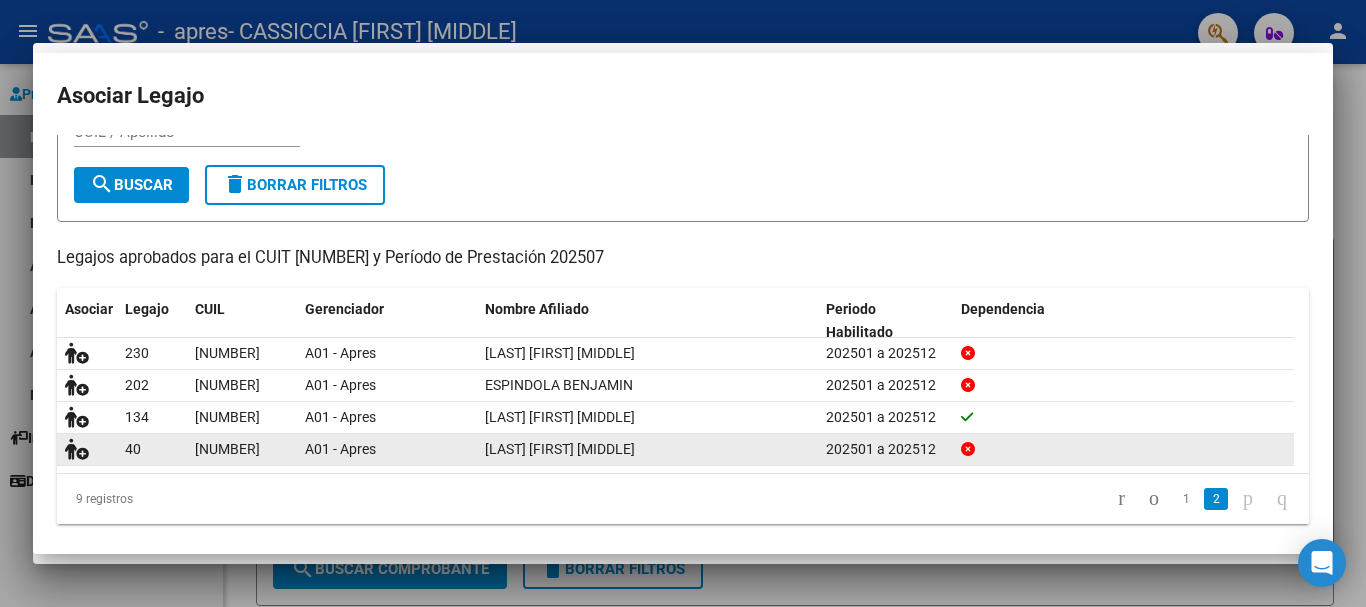scroll, scrollTop: 0, scrollLeft: 0, axis: both 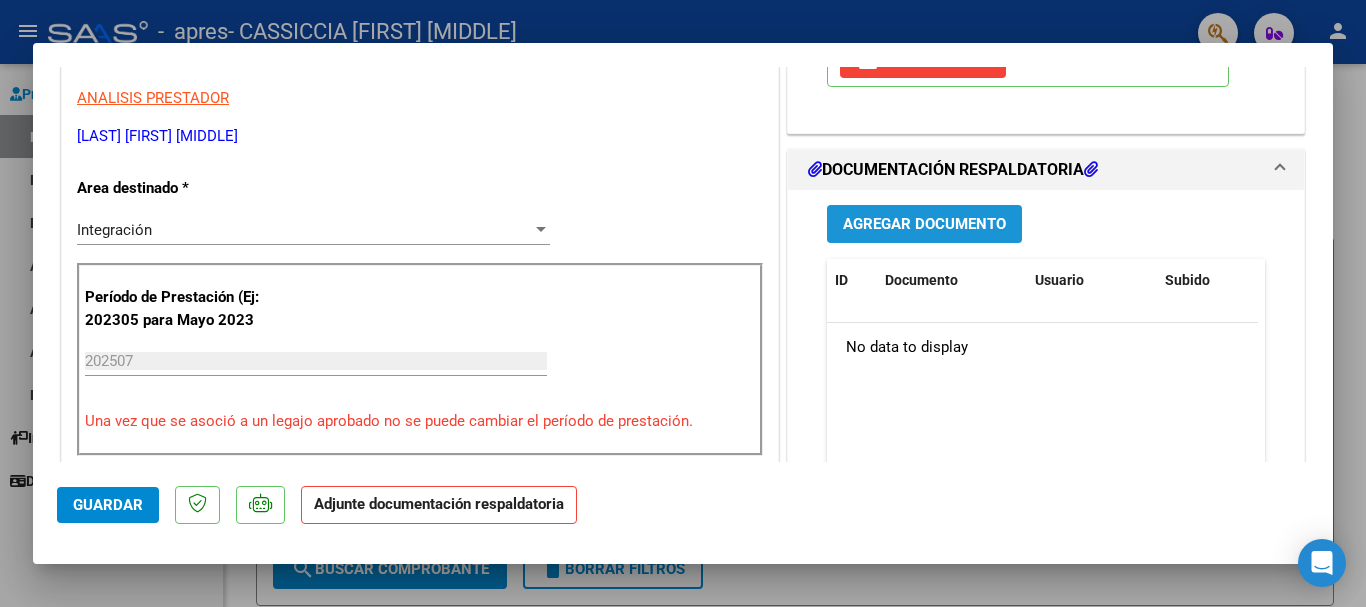 click on "Agregar Documento" at bounding box center [924, 225] 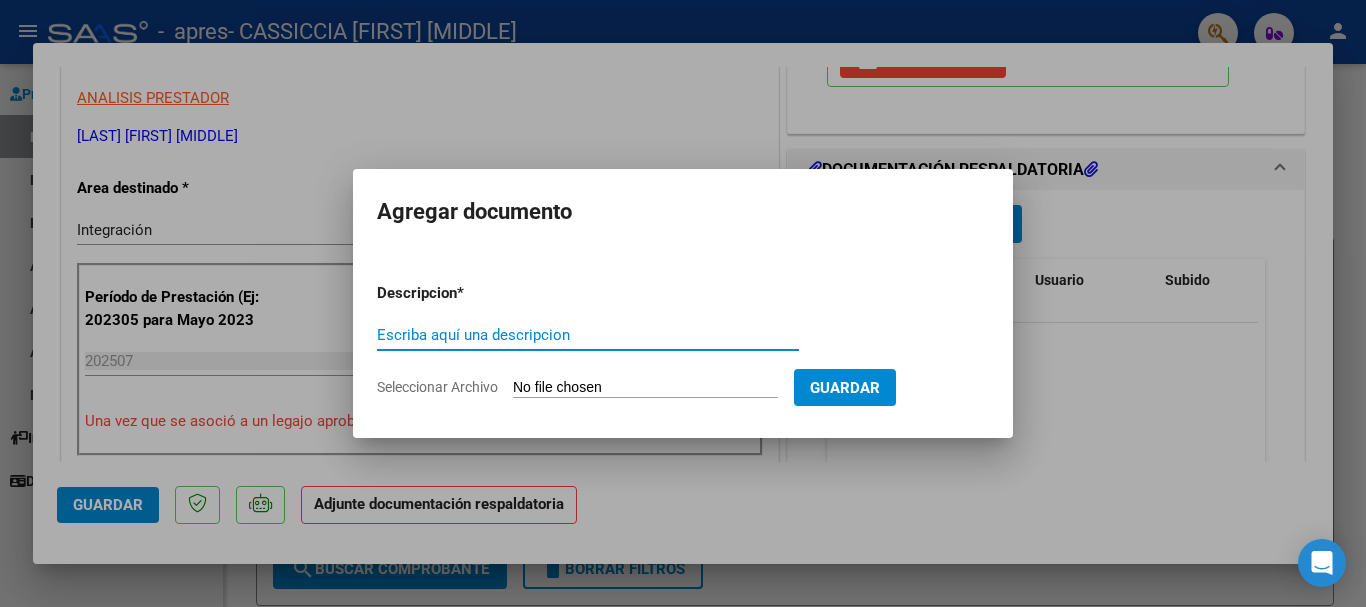 click on "Escriba aquí una descripcion" at bounding box center (588, 335) 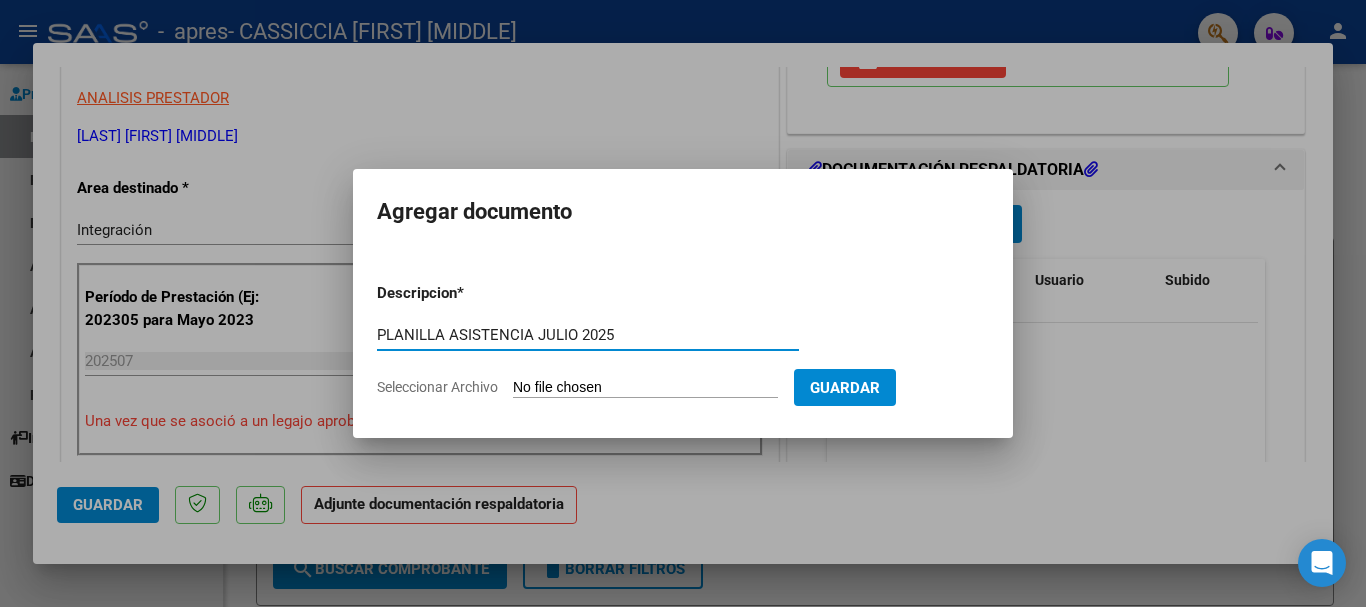 type on "PLANILLA ASISTENCIA JULIO 2025" 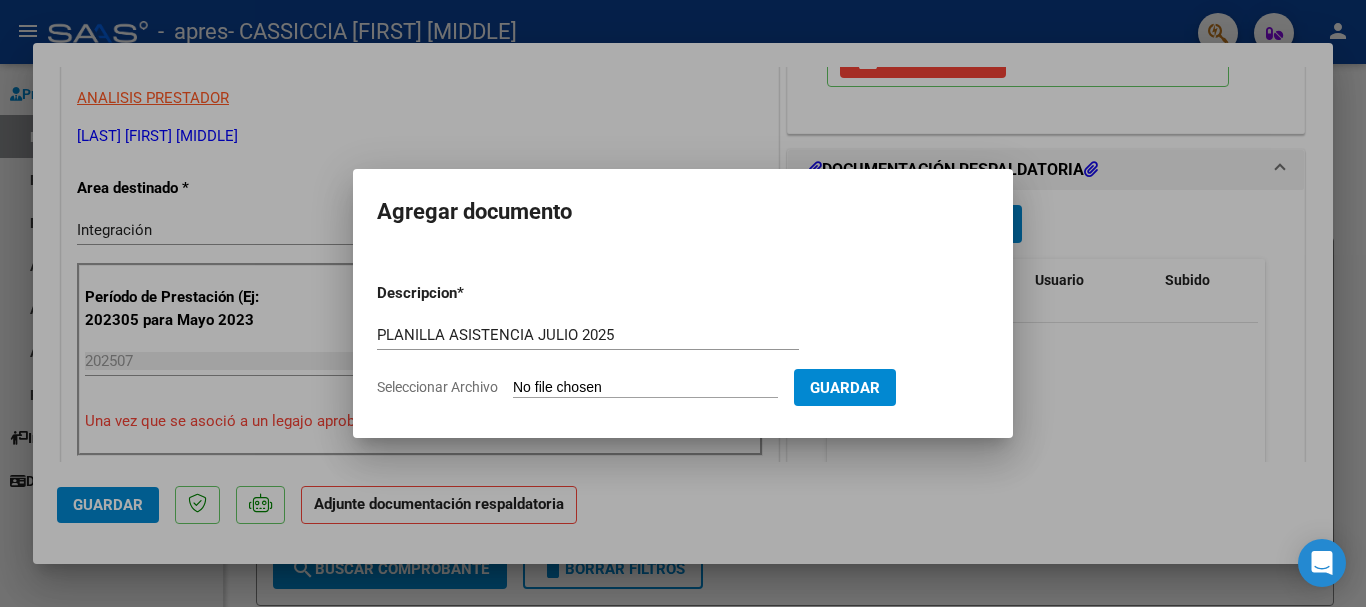 type on "C:\fakepath\[LAST]_merged.pdf" 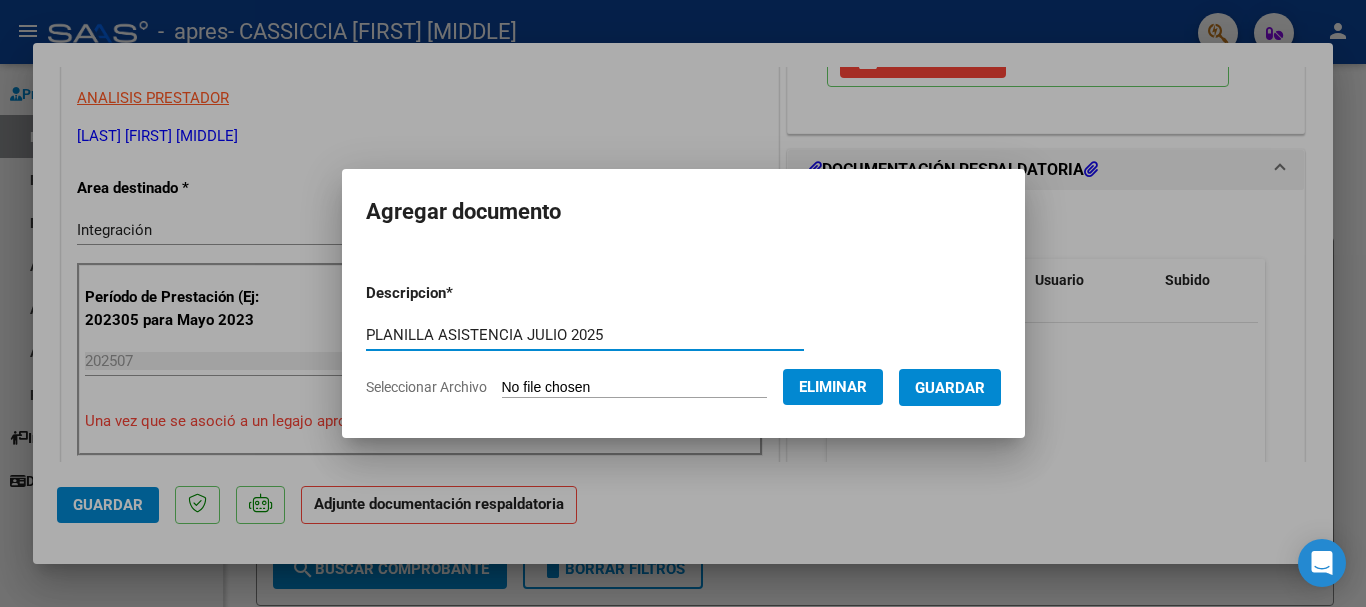 drag, startPoint x: 582, startPoint y: 335, endPoint x: 343, endPoint y: 342, distance: 239.1025 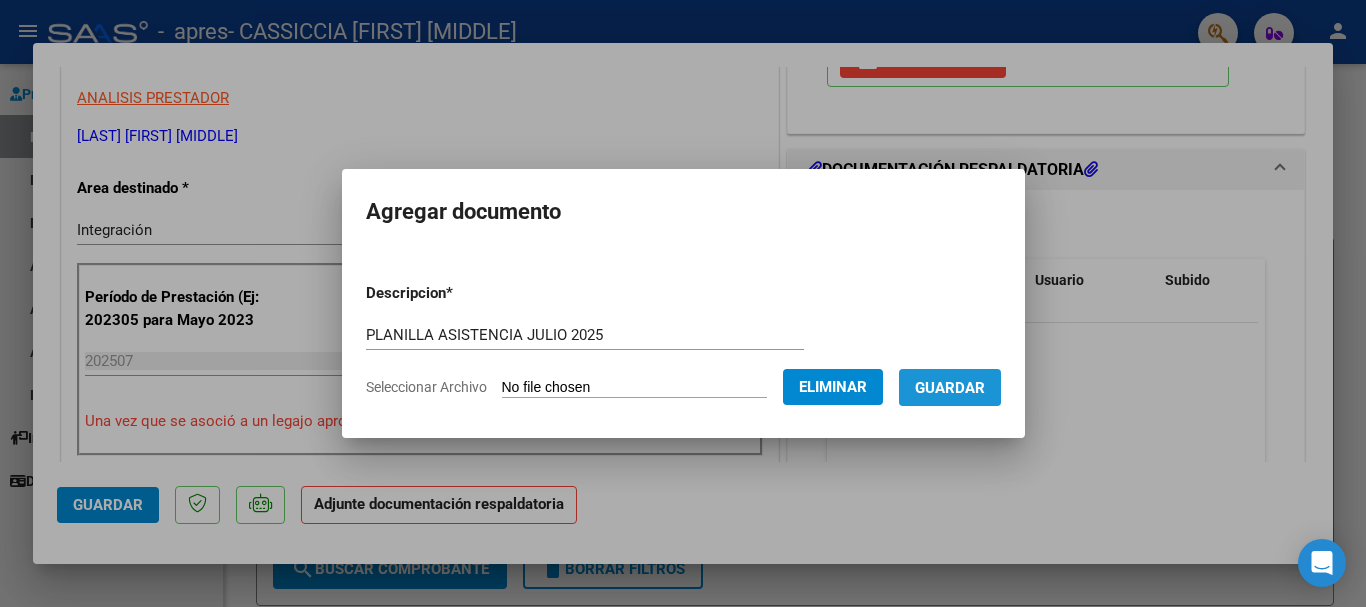 click on "Guardar" at bounding box center [950, 388] 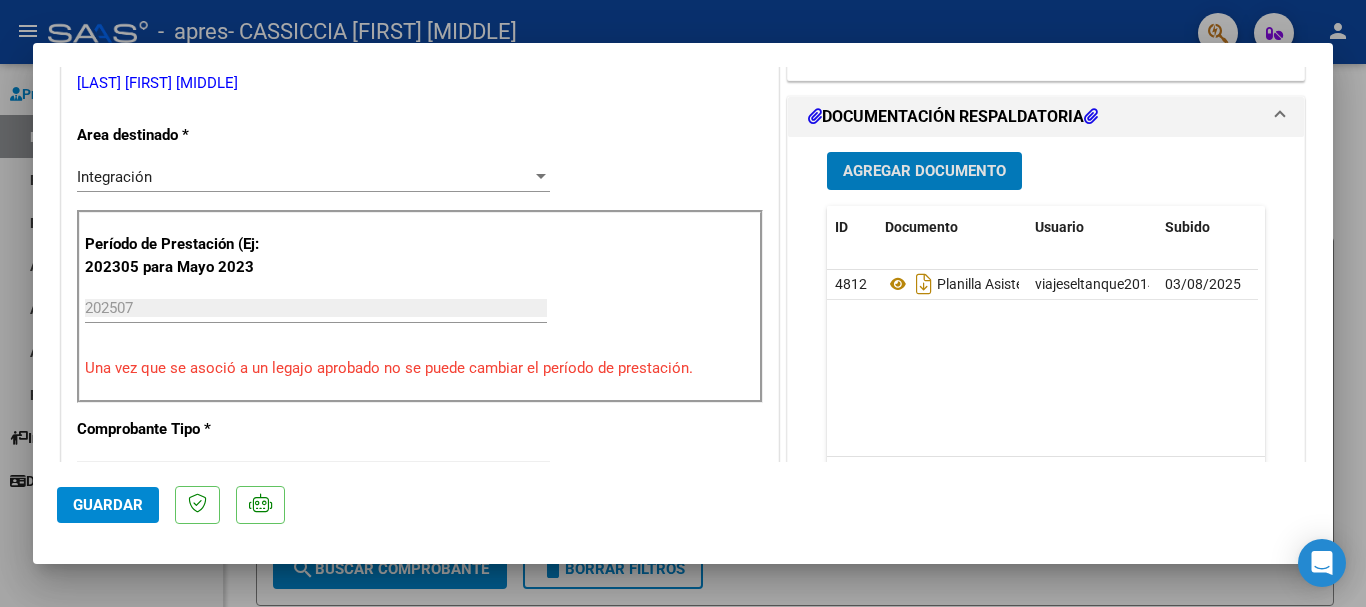 scroll, scrollTop: 600, scrollLeft: 0, axis: vertical 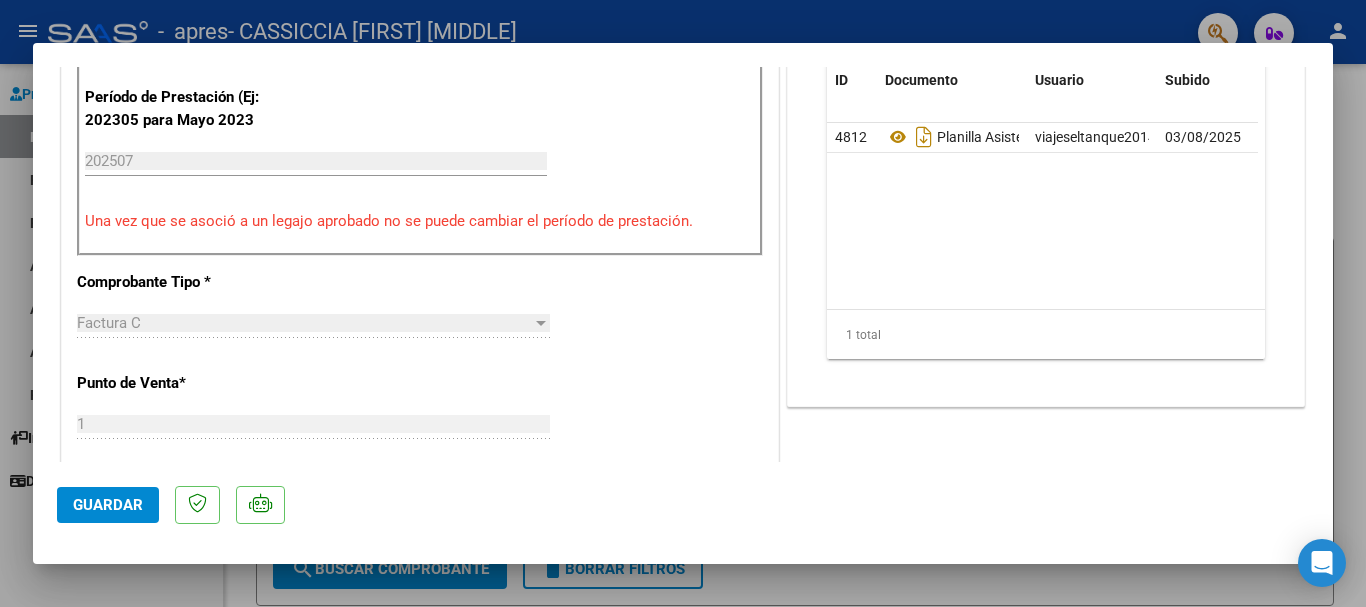 click on "Guardar" 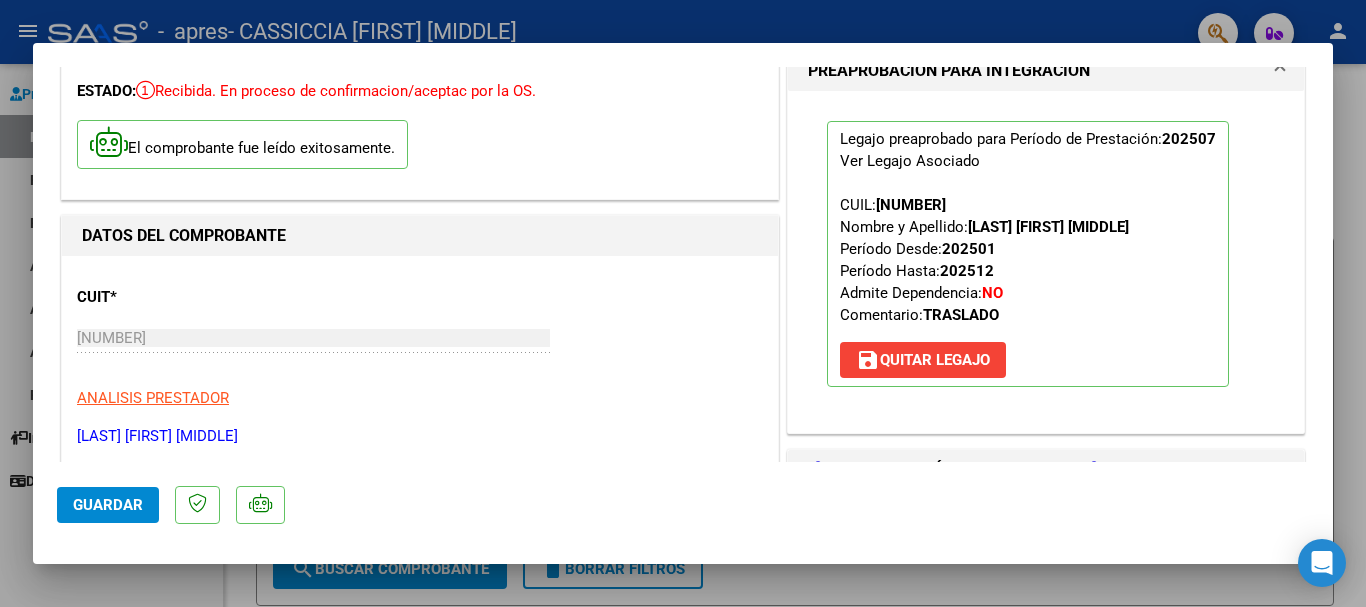 scroll, scrollTop: 0, scrollLeft: 0, axis: both 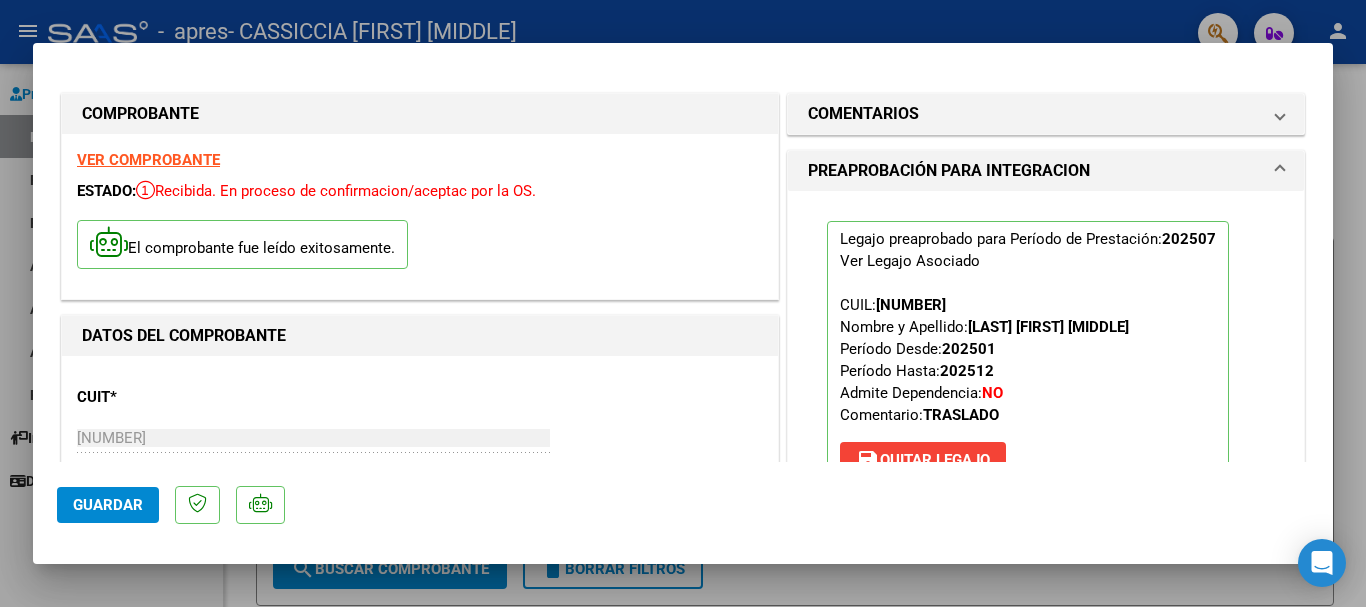 click at bounding box center (683, 303) 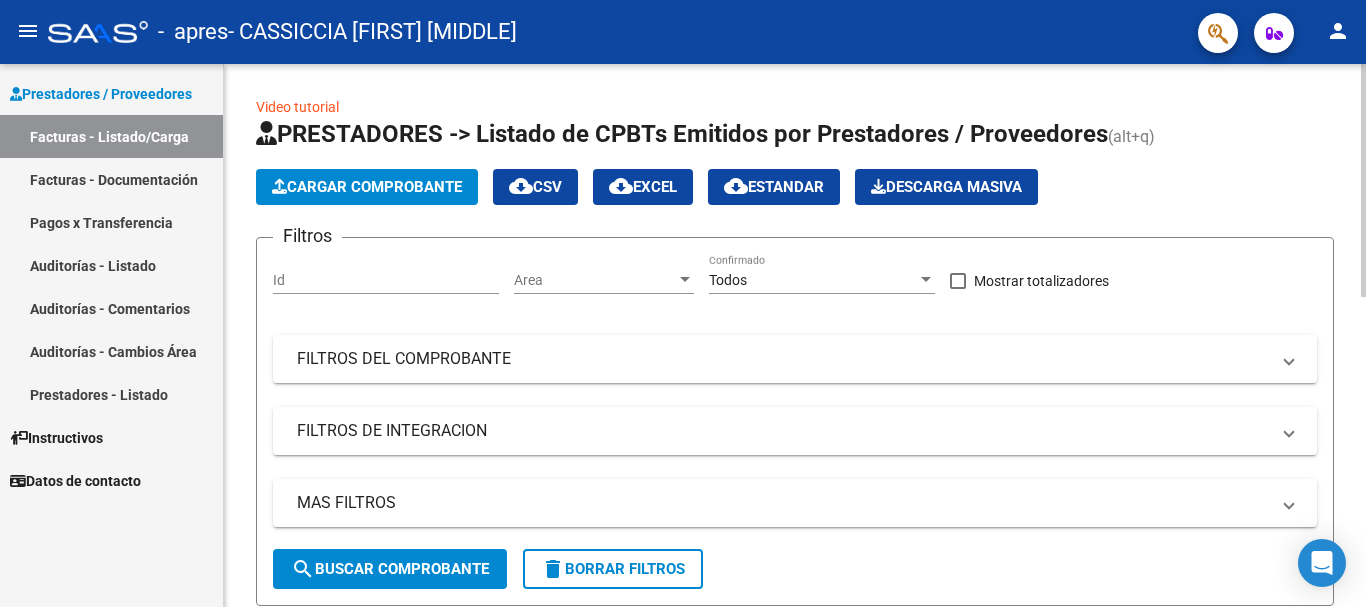 click on "Cargar Comprobante" 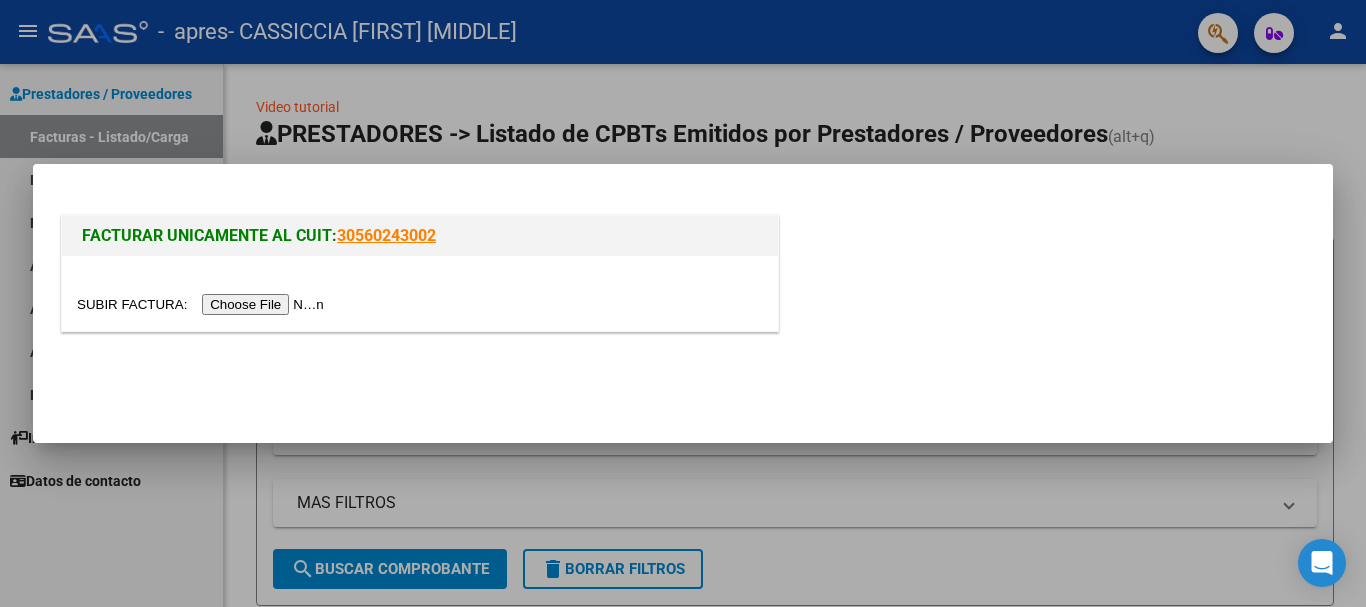 click at bounding box center (203, 304) 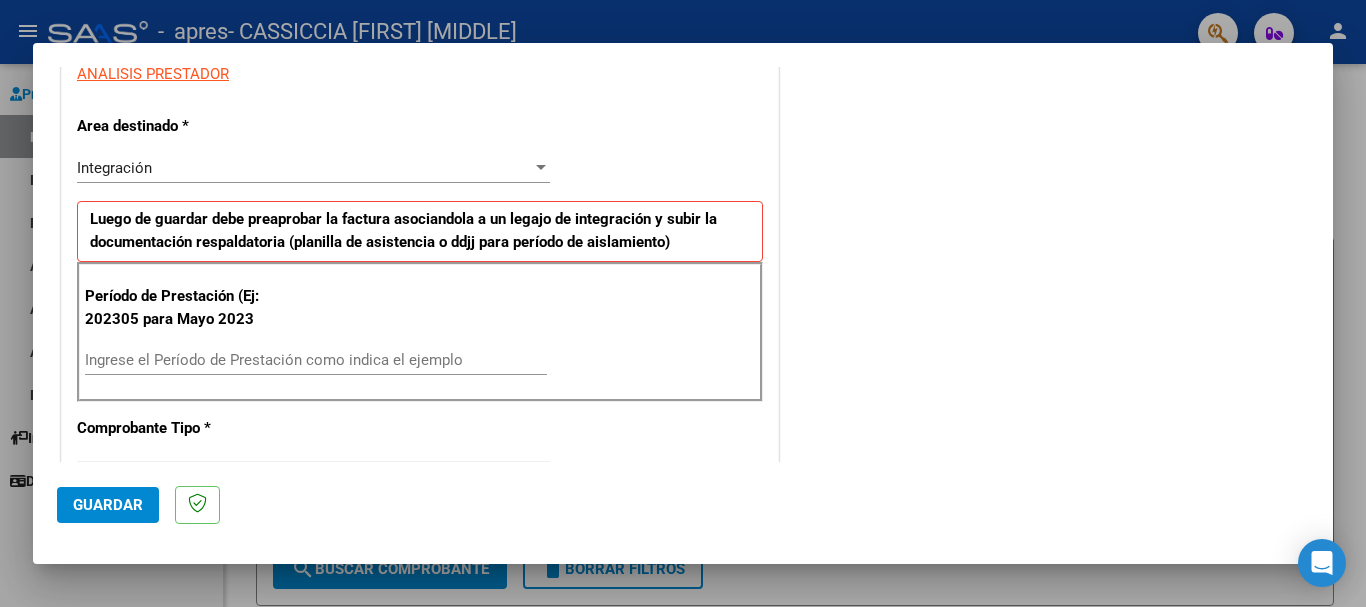 scroll, scrollTop: 400, scrollLeft: 0, axis: vertical 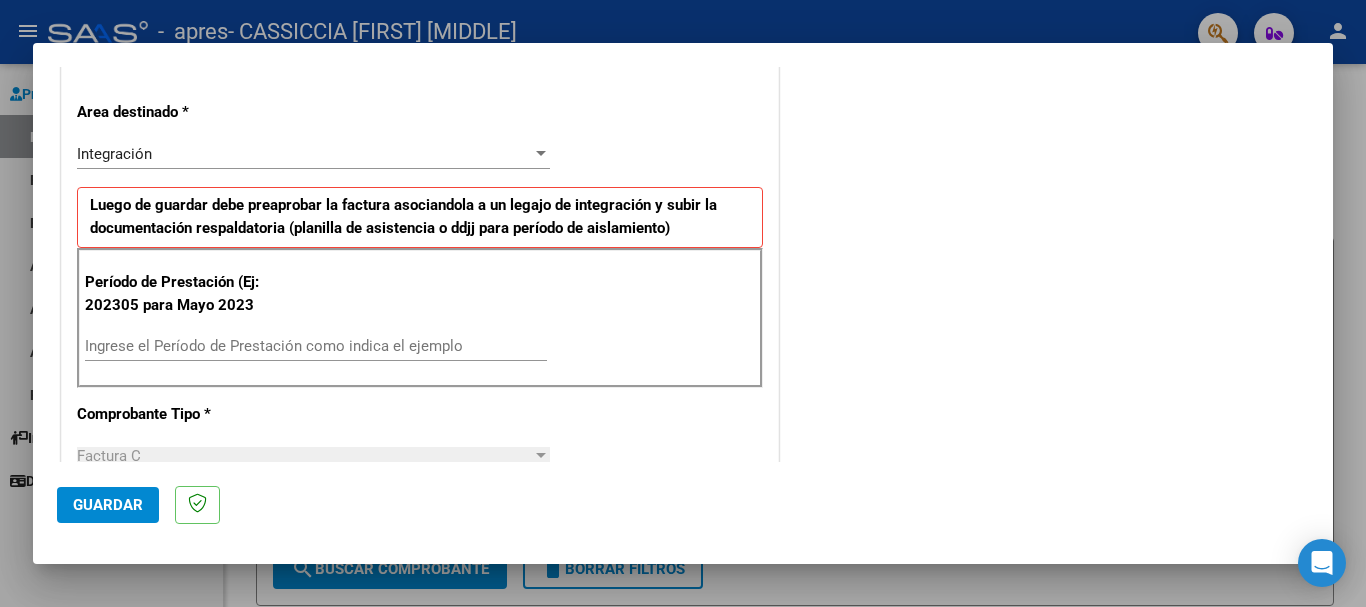 click on "Ingrese el Período de Prestación como indica el ejemplo" at bounding box center [316, 346] 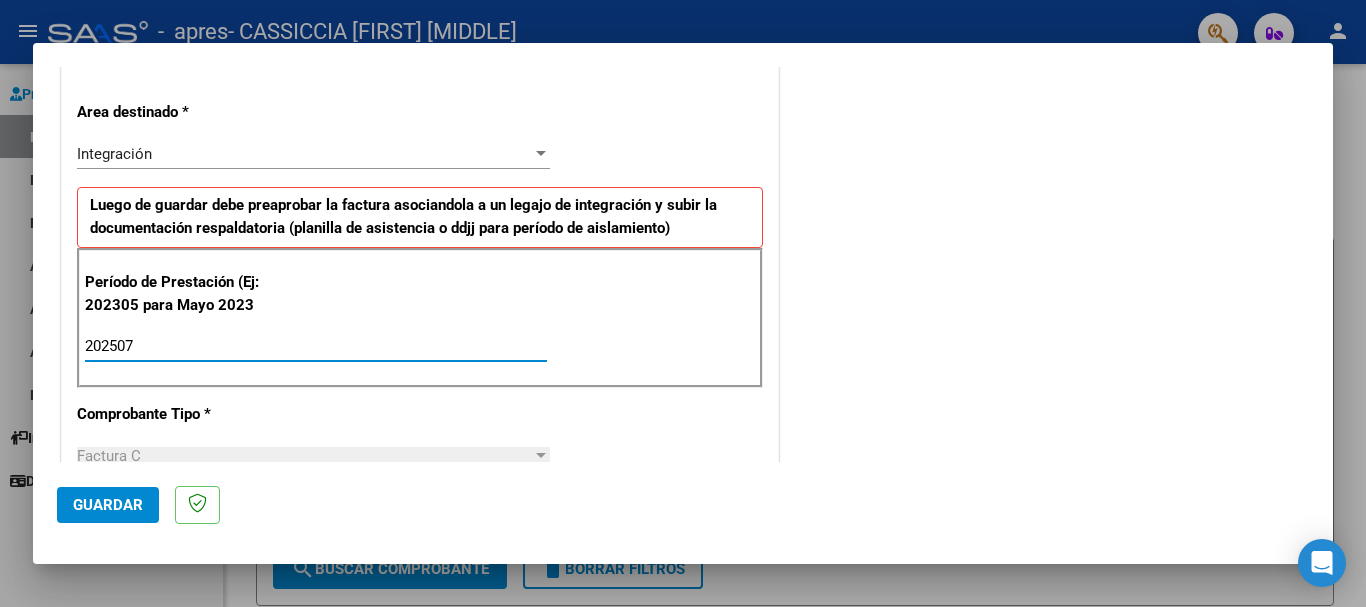 type on "202507" 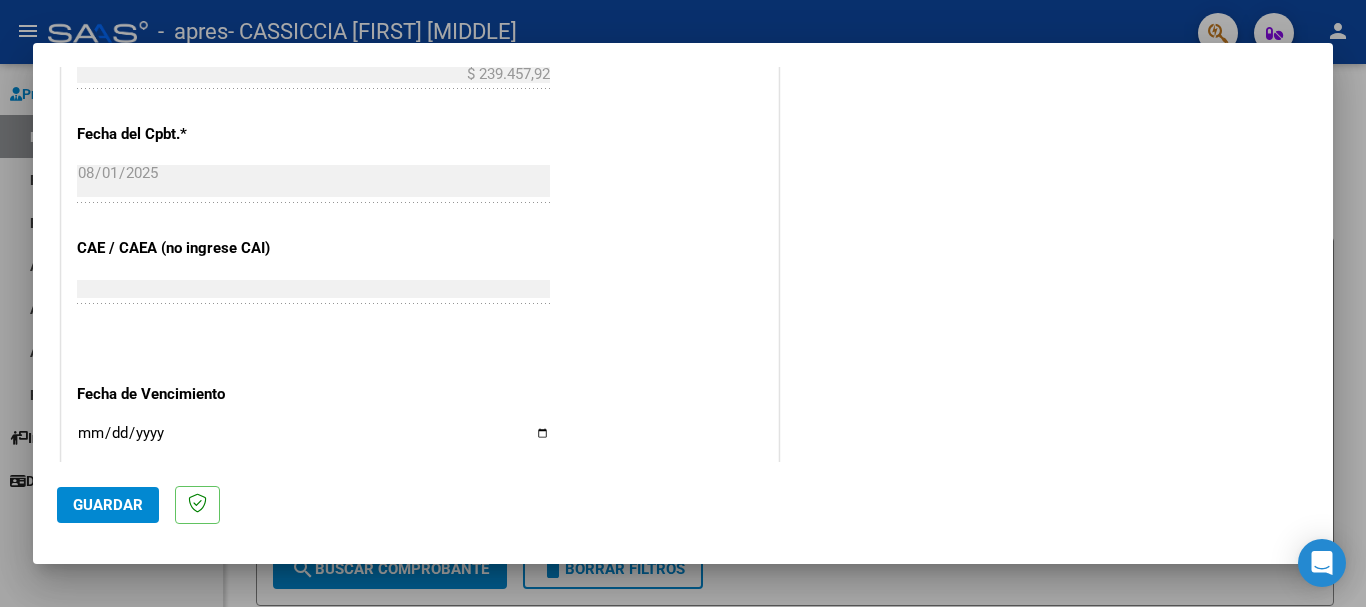 scroll, scrollTop: 1100, scrollLeft: 0, axis: vertical 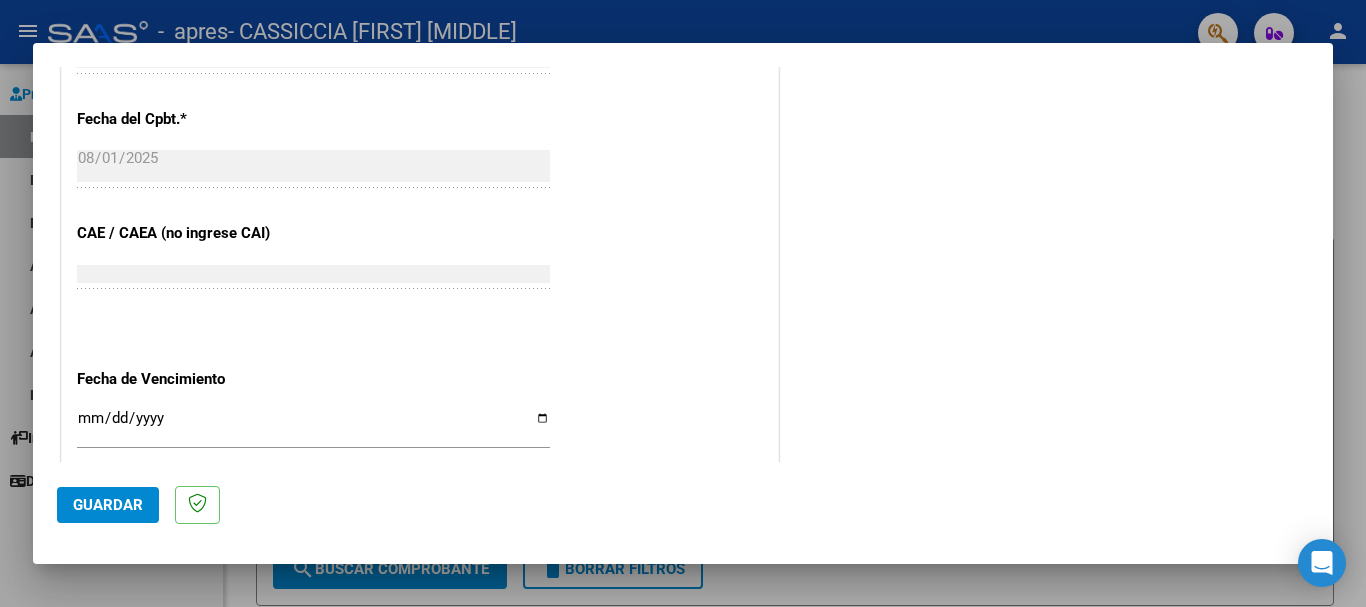 click on "Ingresar la fecha" at bounding box center [313, 426] 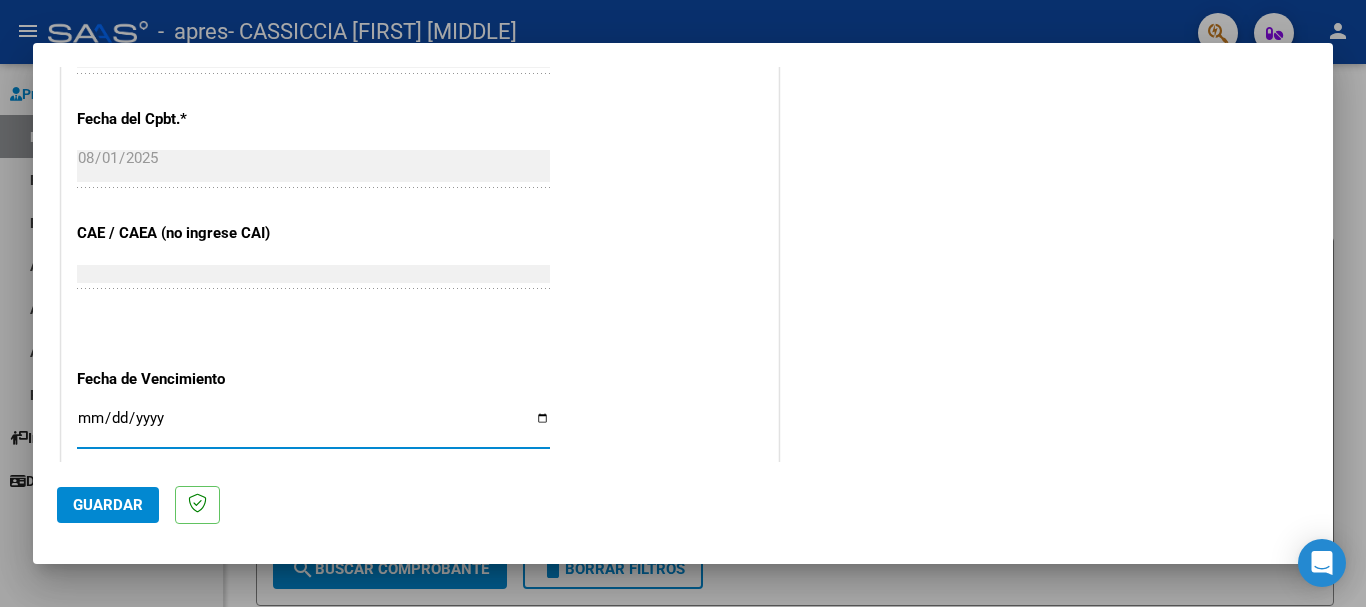 type on "2025-08-11" 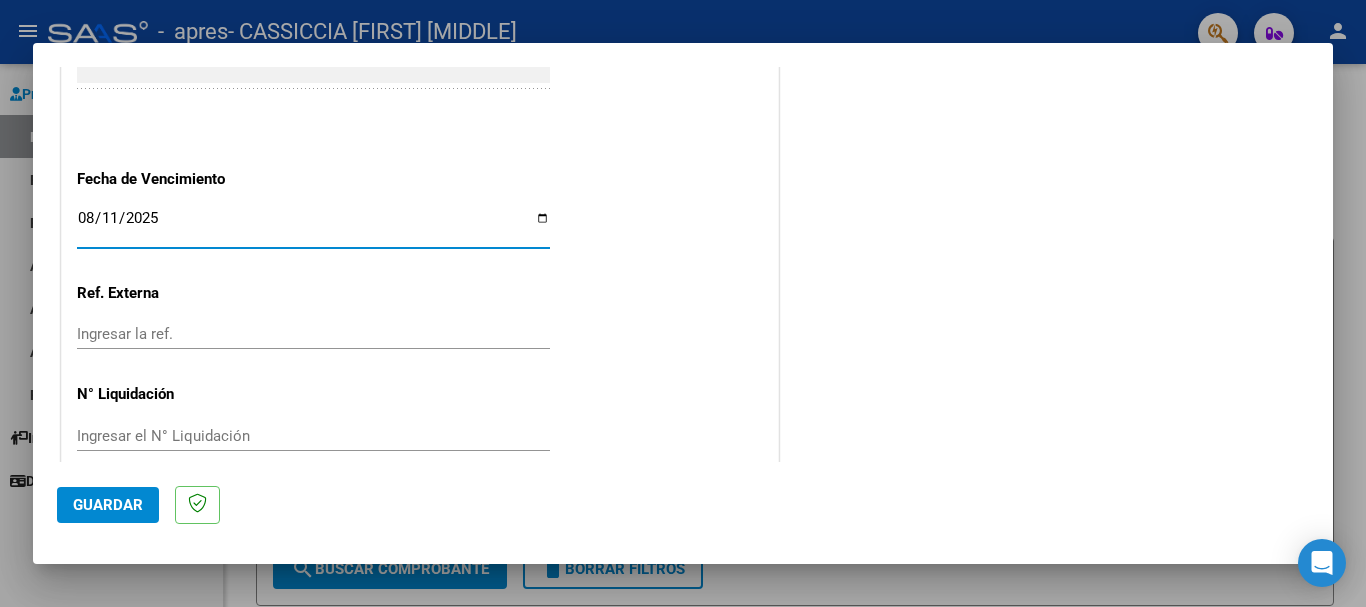 scroll, scrollTop: 1327, scrollLeft: 0, axis: vertical 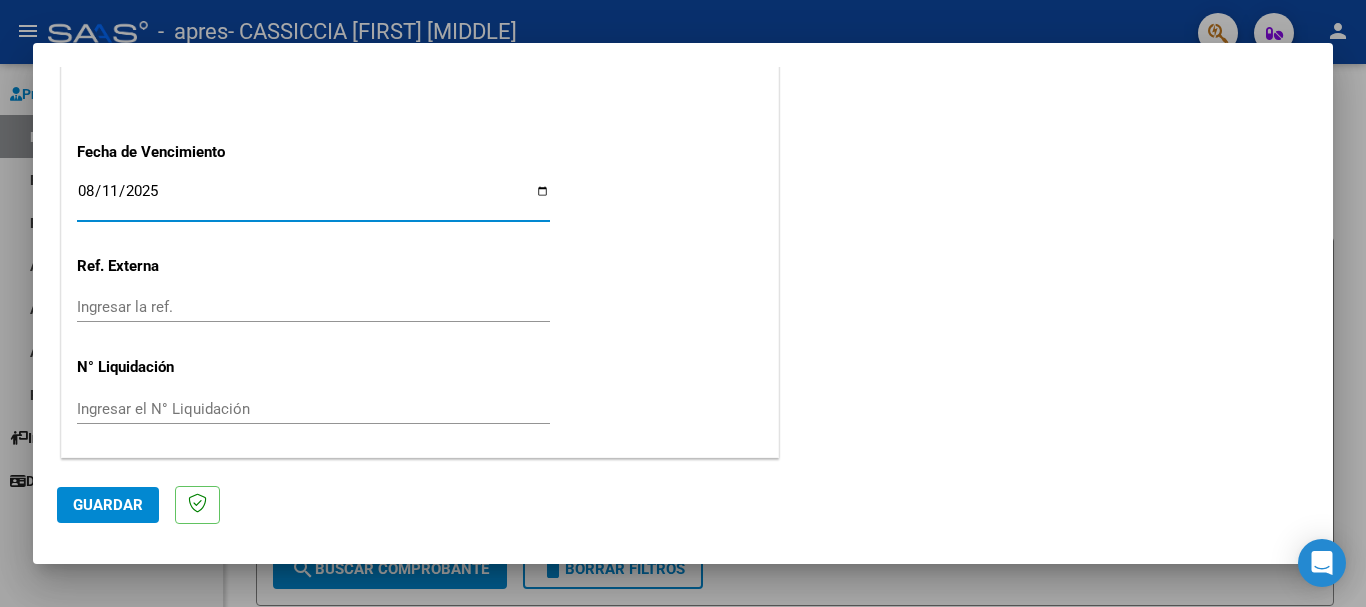 click on "Guardar" 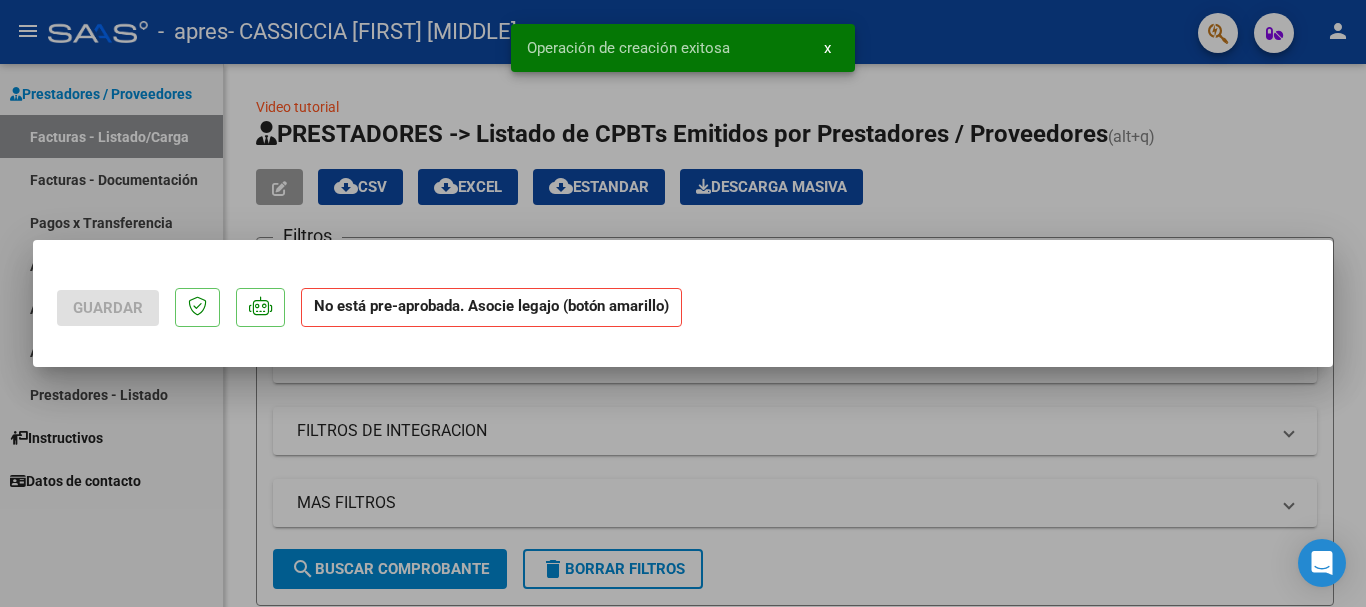 scroll, scrollTop: 0, scrollLeft: 0, axis: both 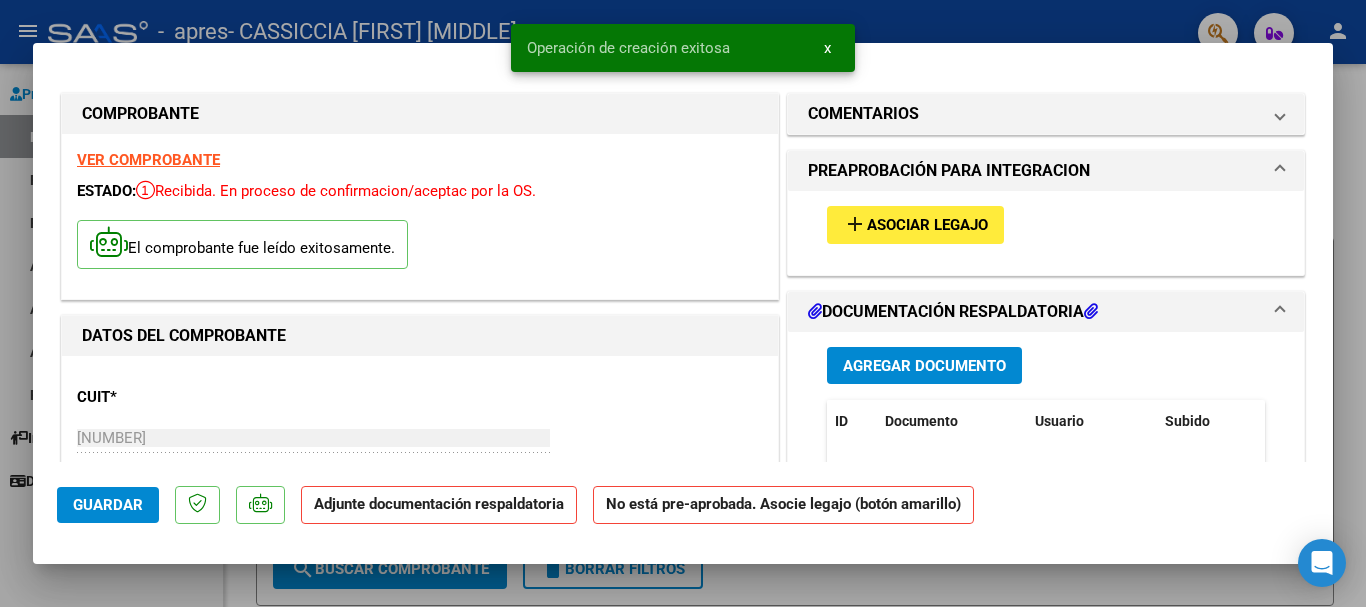 click on "Asociar Legajo" at bounding box center [927, 226] 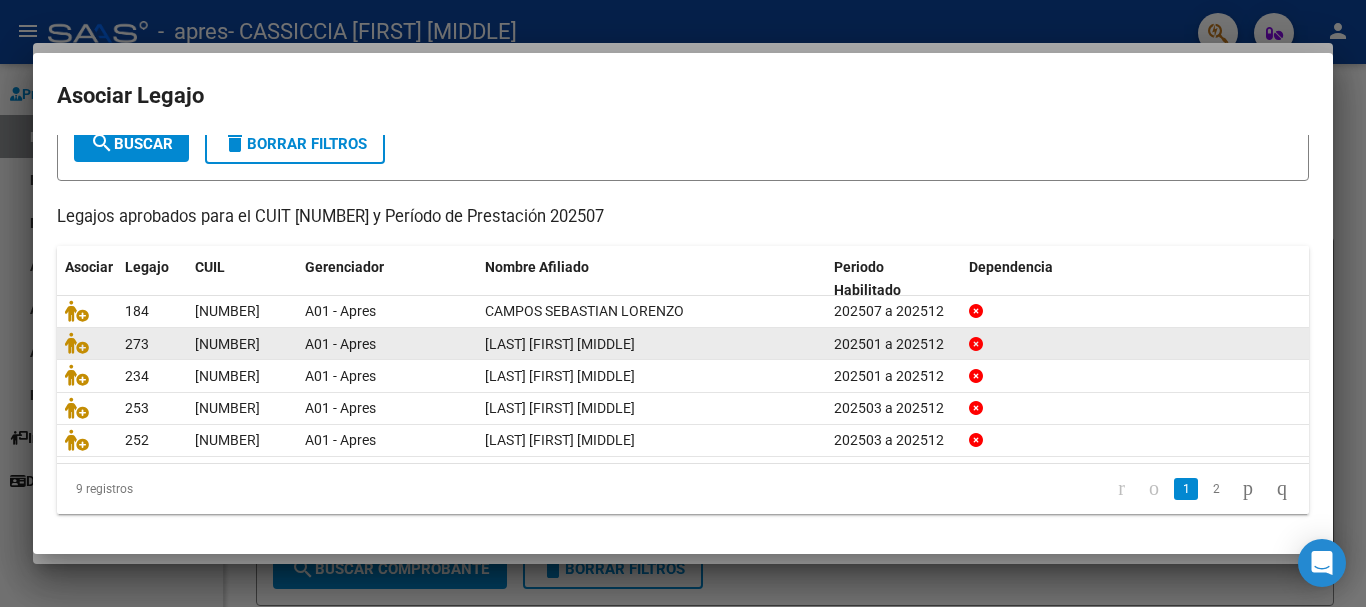 scroll, scrollTop: 131, scrollLeft: 0, axis: vertical 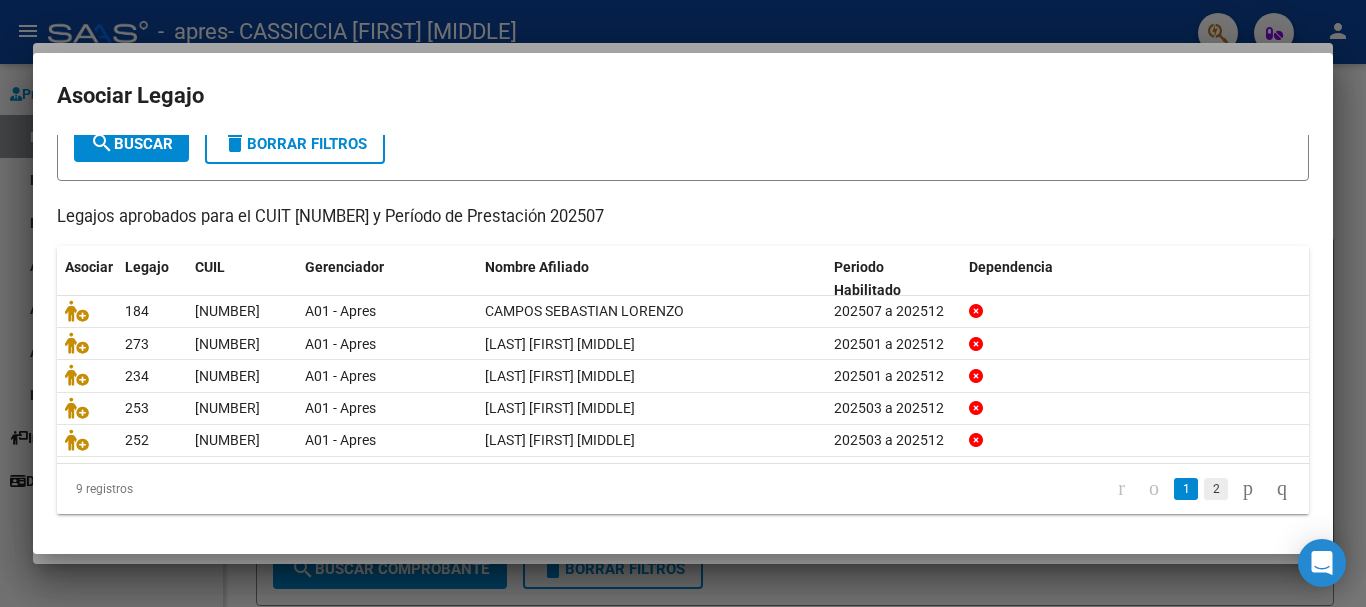 click on "2" 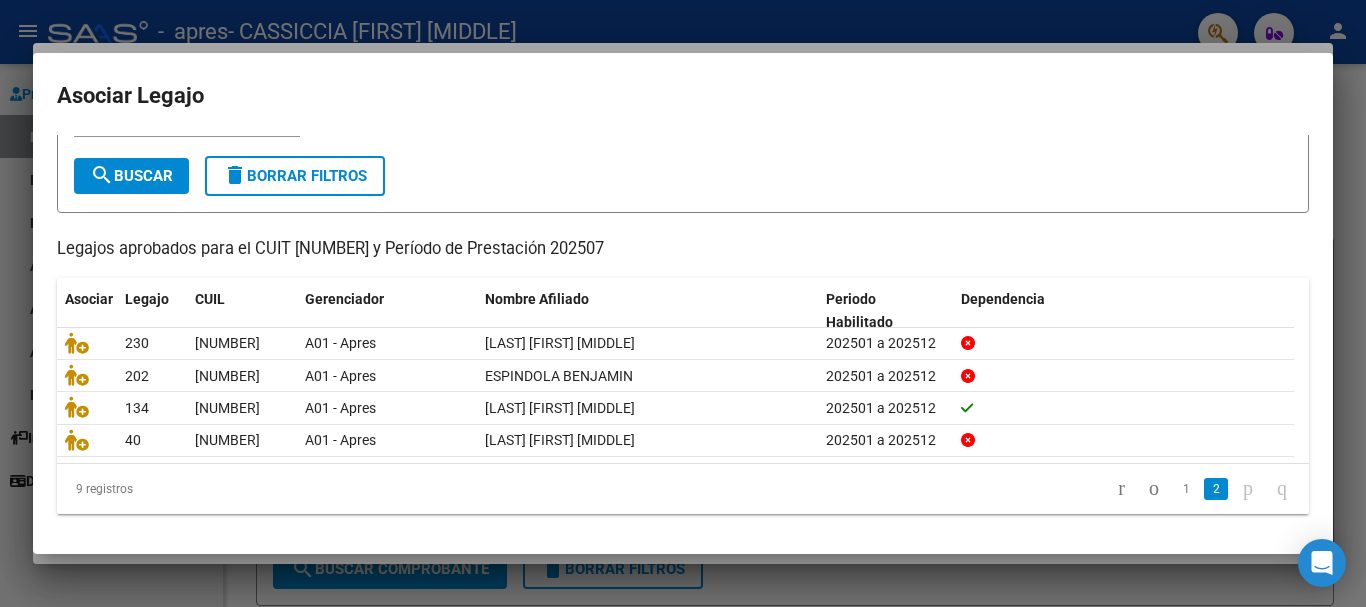 scroll, scrollTop: 98, scrollLeft: 0, axis: vertical 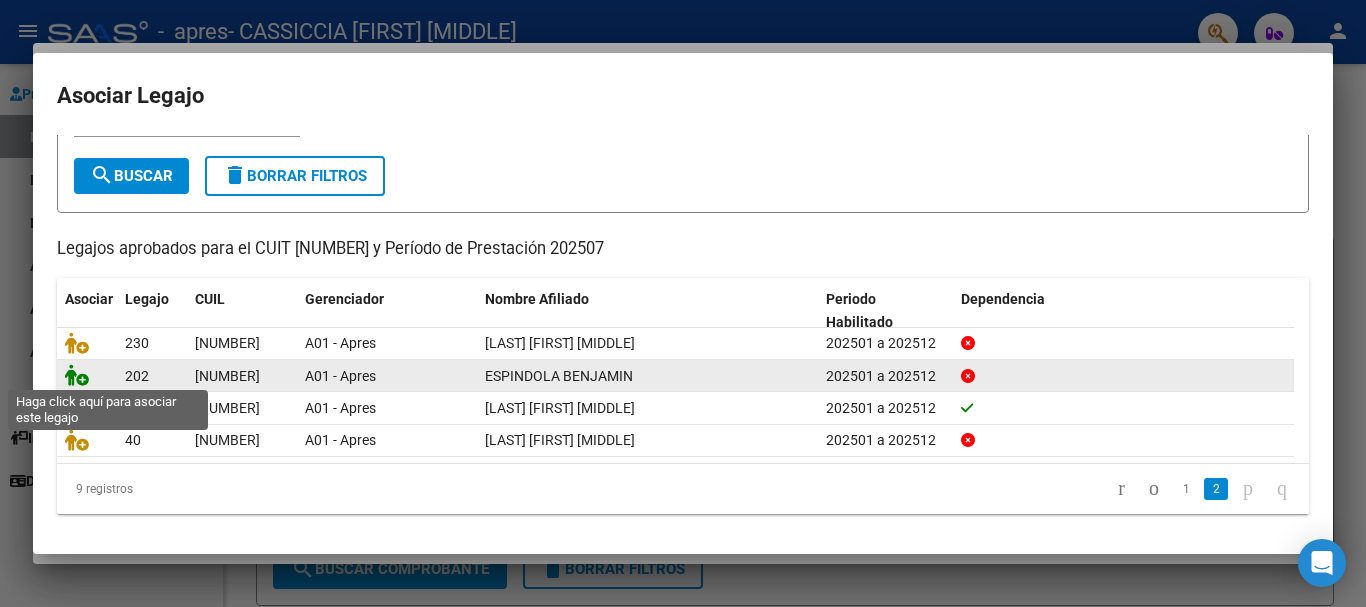 click 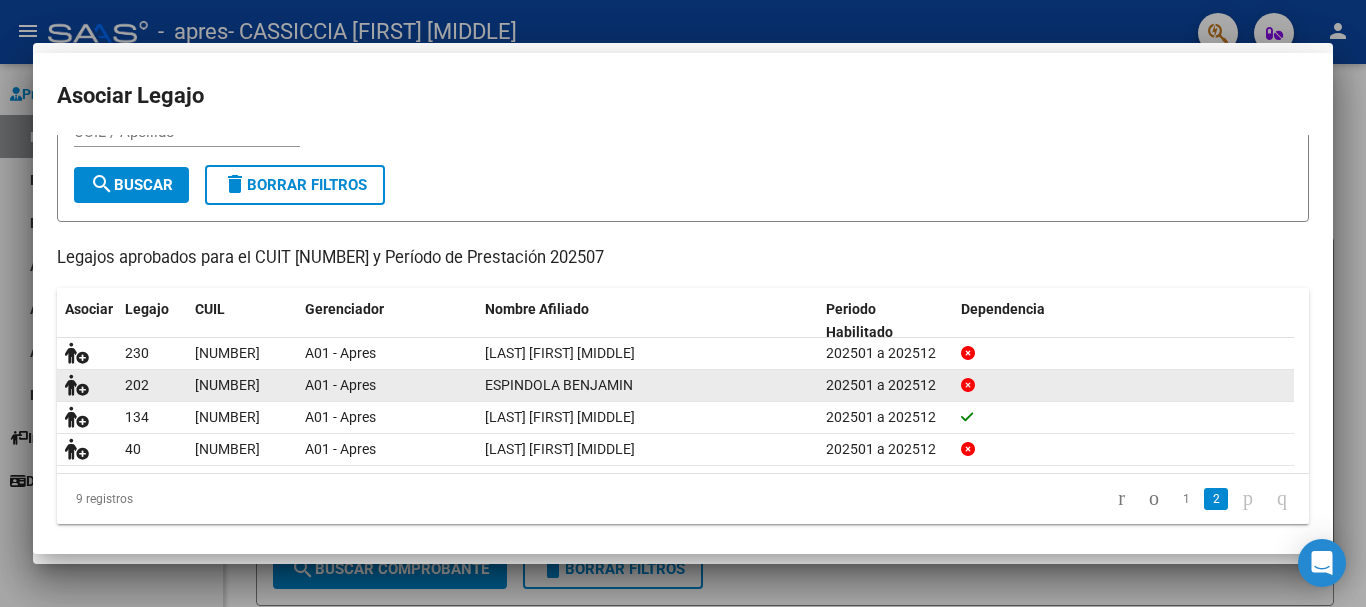 scroll, scrollTop: 111, scrollLeft: 0, axis: vertical 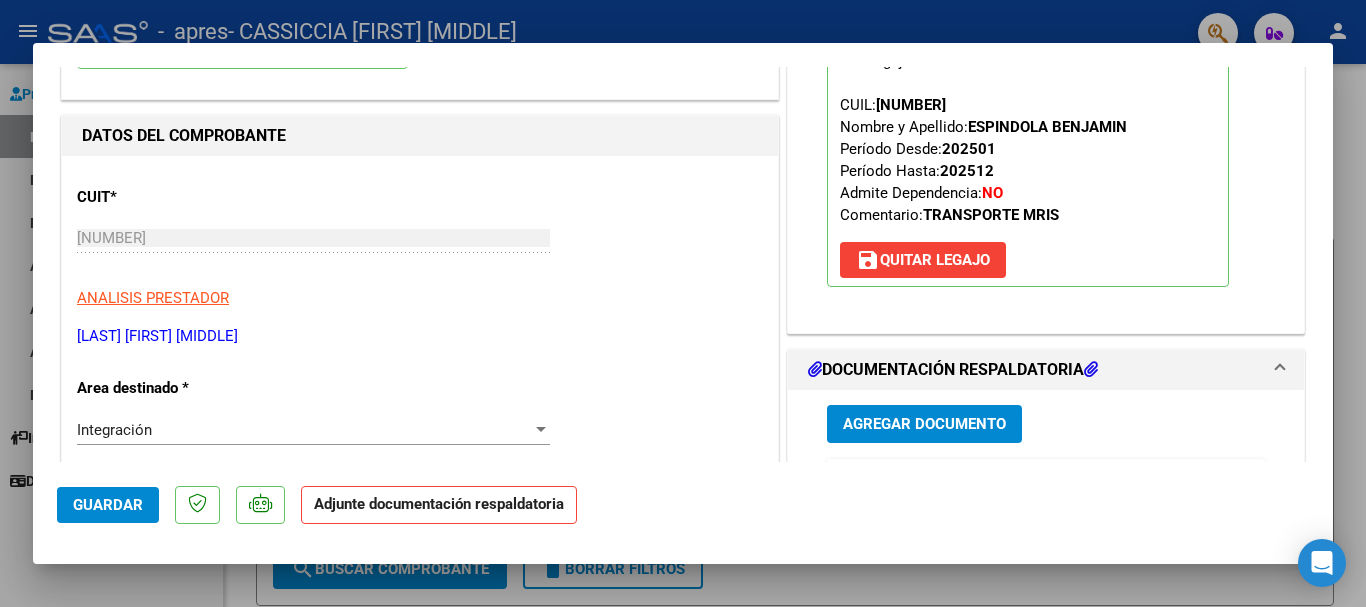 click on "Agregar Documento" at bounding box center (924, 423) 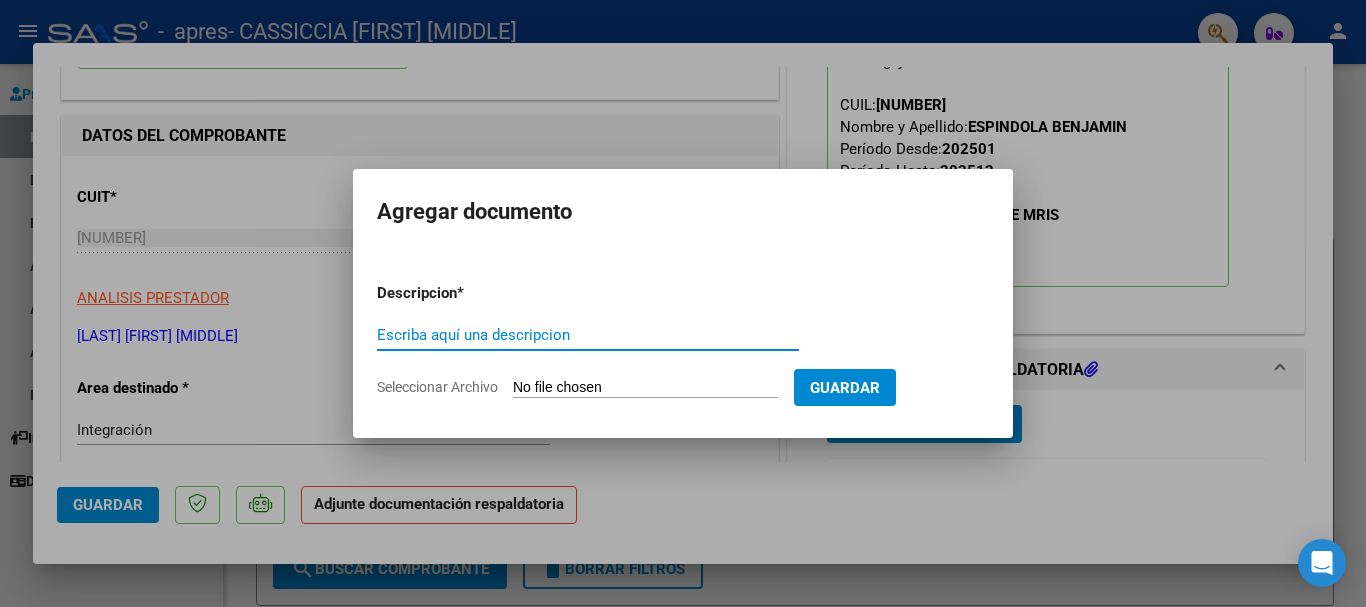 paste on "PLANILLA ASISTENCIA JULIO 2025" 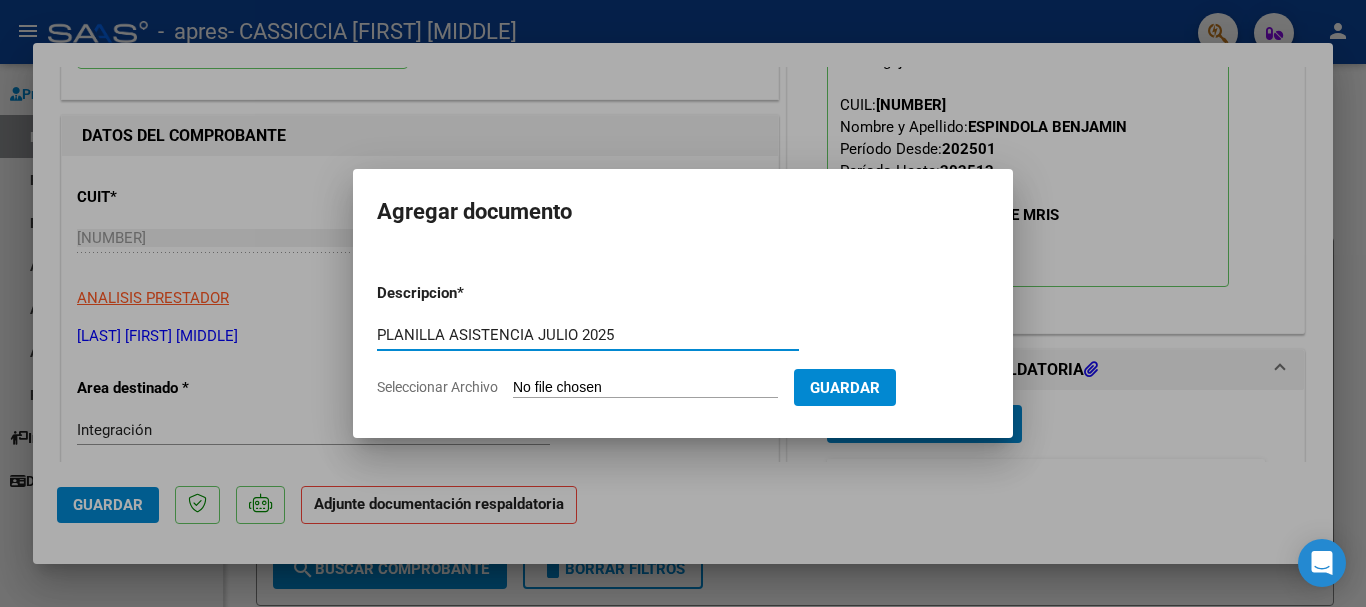 type on "PLANILLA ASISTENCIA JULIO 2025" 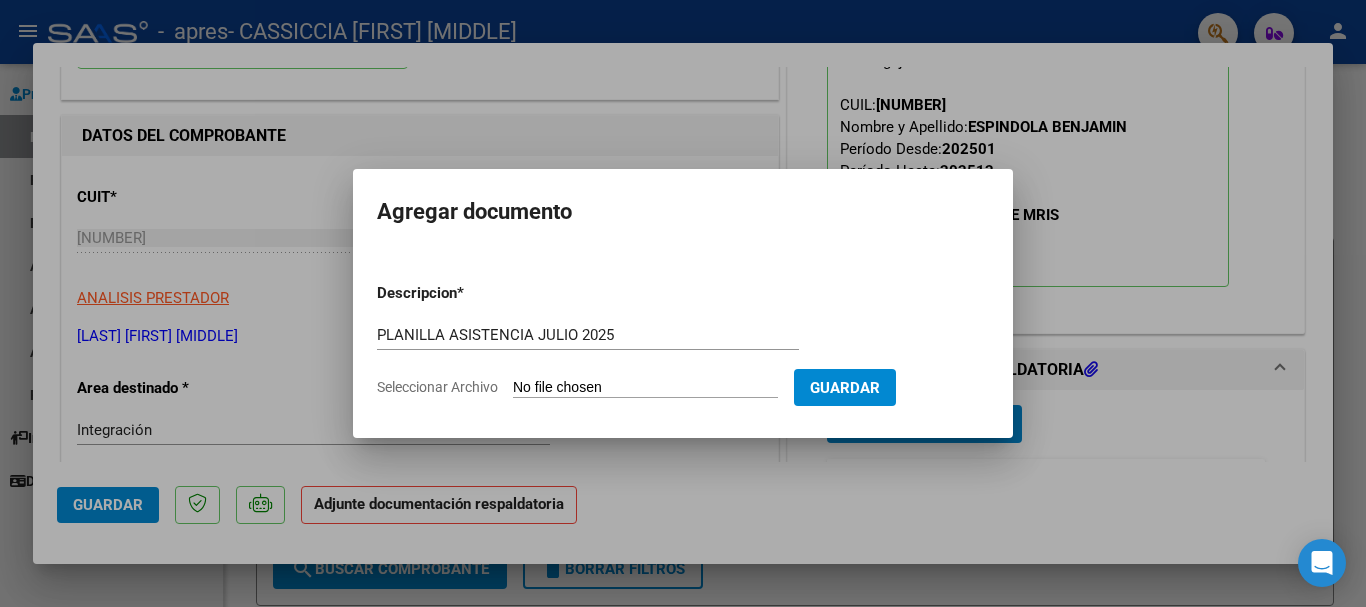 type on "C:\fakepath\[LAST] PRES JULIO.pdf" 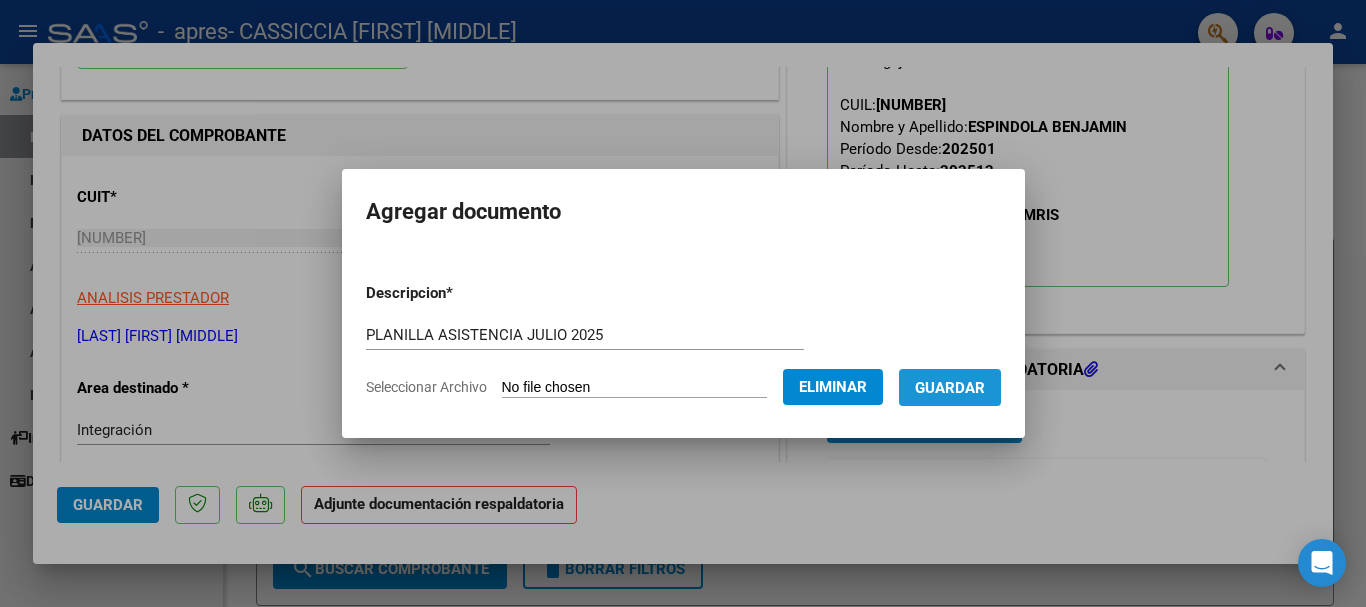 click on "Guardar" at bounding box center [950, 388] 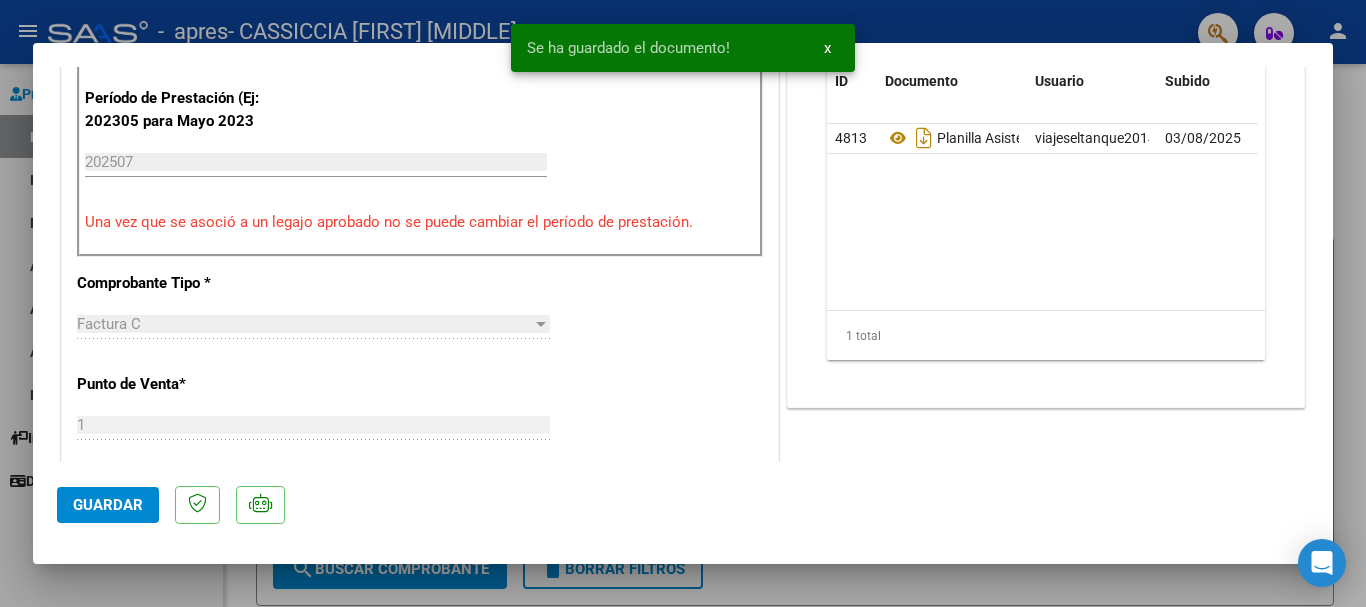 scroll, scrollTop: 600, scrollLeft: 0, axis: vertical 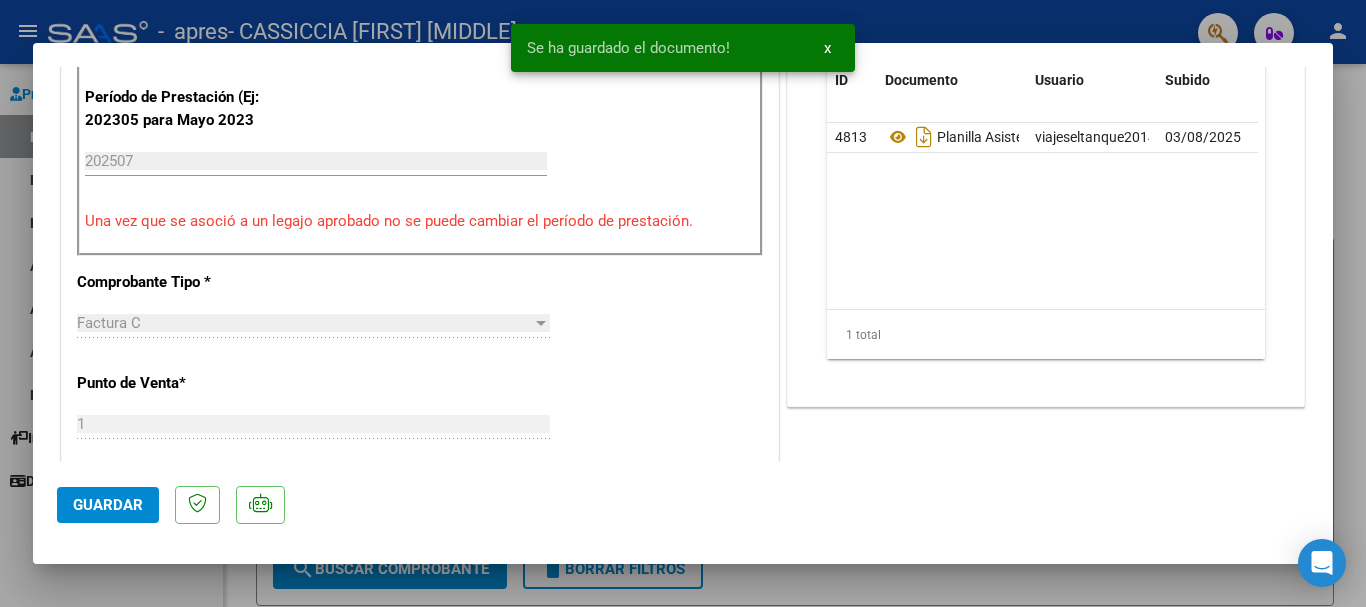 click on "Guardar" 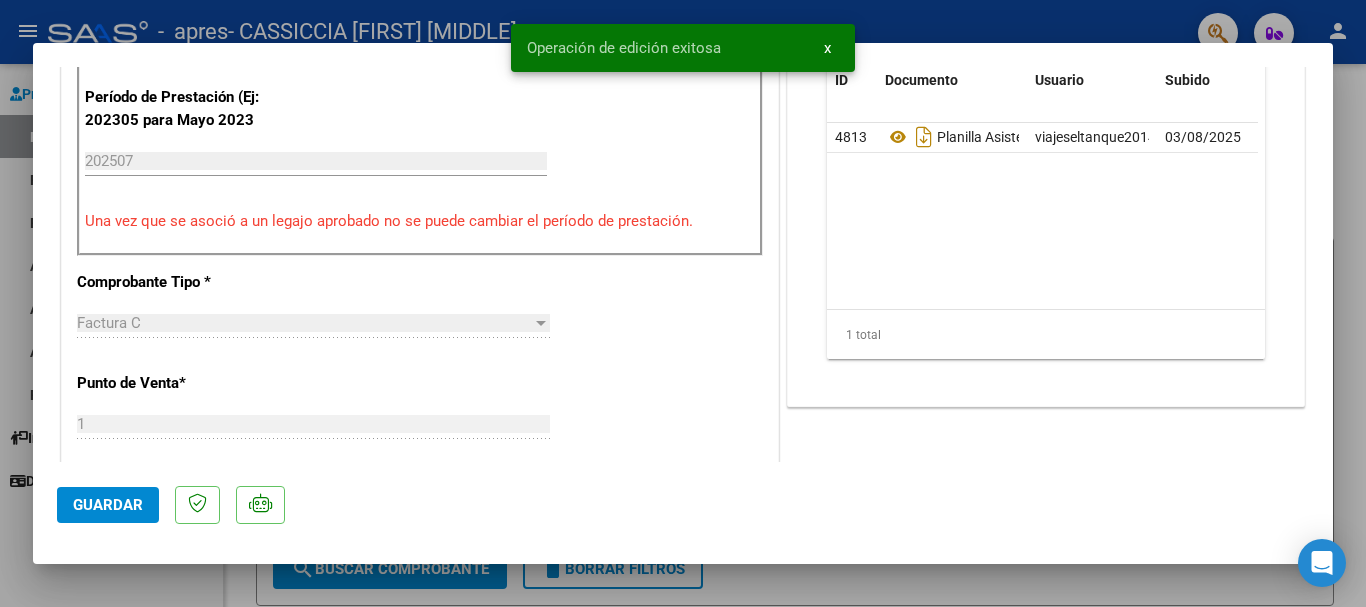 click at bounding box center [683, 303] 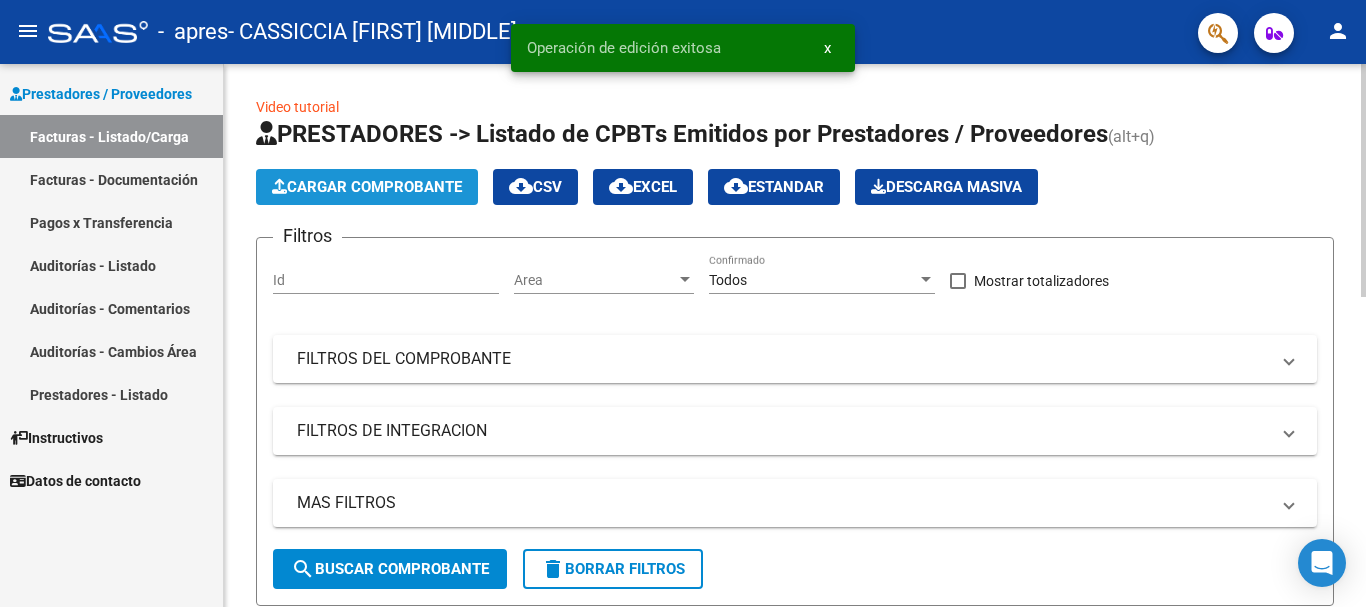 click on "Cargar Comprobante" 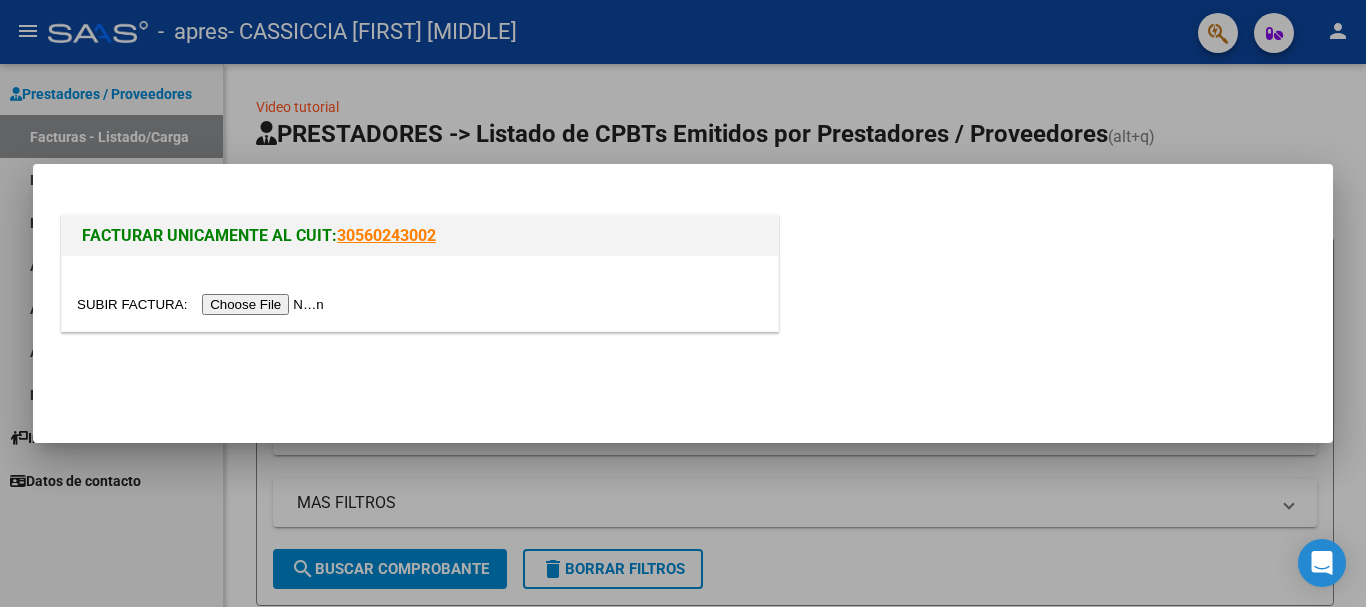 click at bounding box center [203, 304] 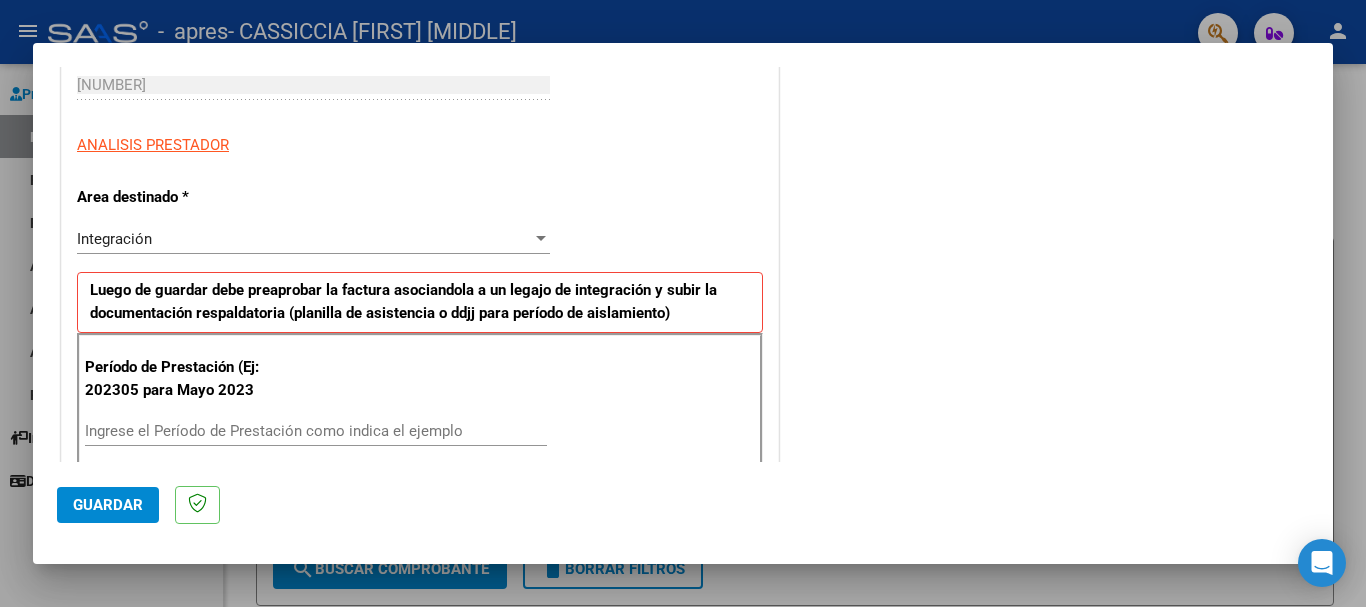 scroll, scrollTop: 400, scrollLeft: 0, axis: vertical 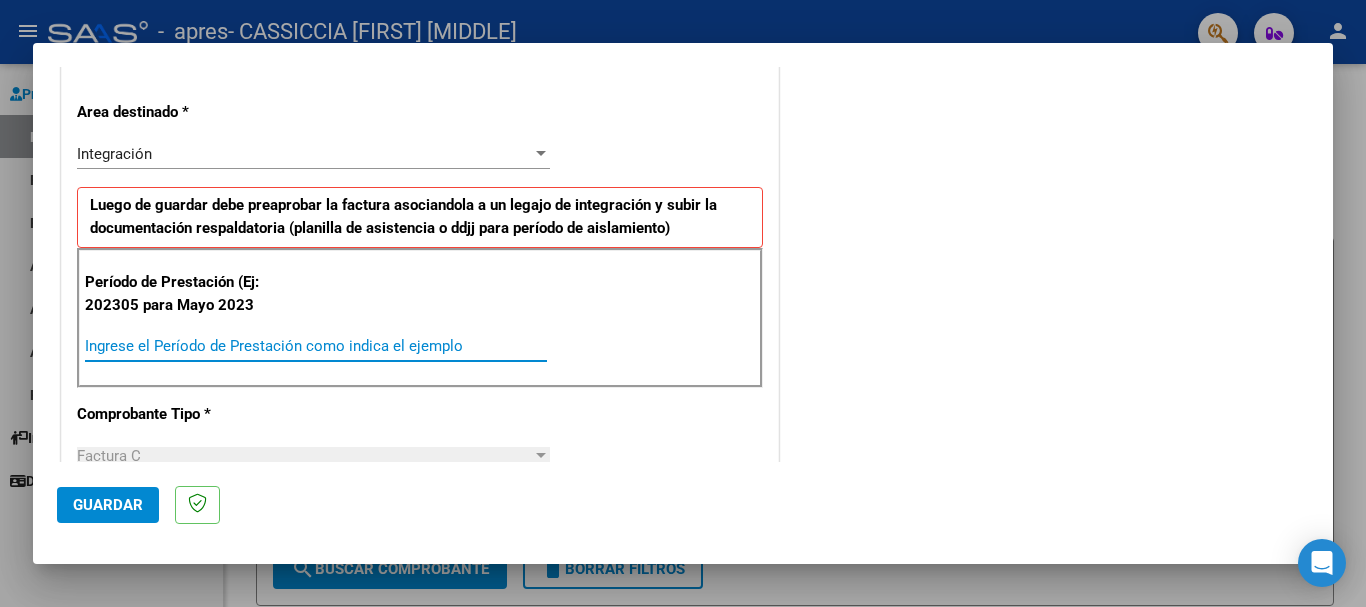 click on "Ingrese el Período de Prestación como indica el ejemplo" at bounding box center (316, 346) 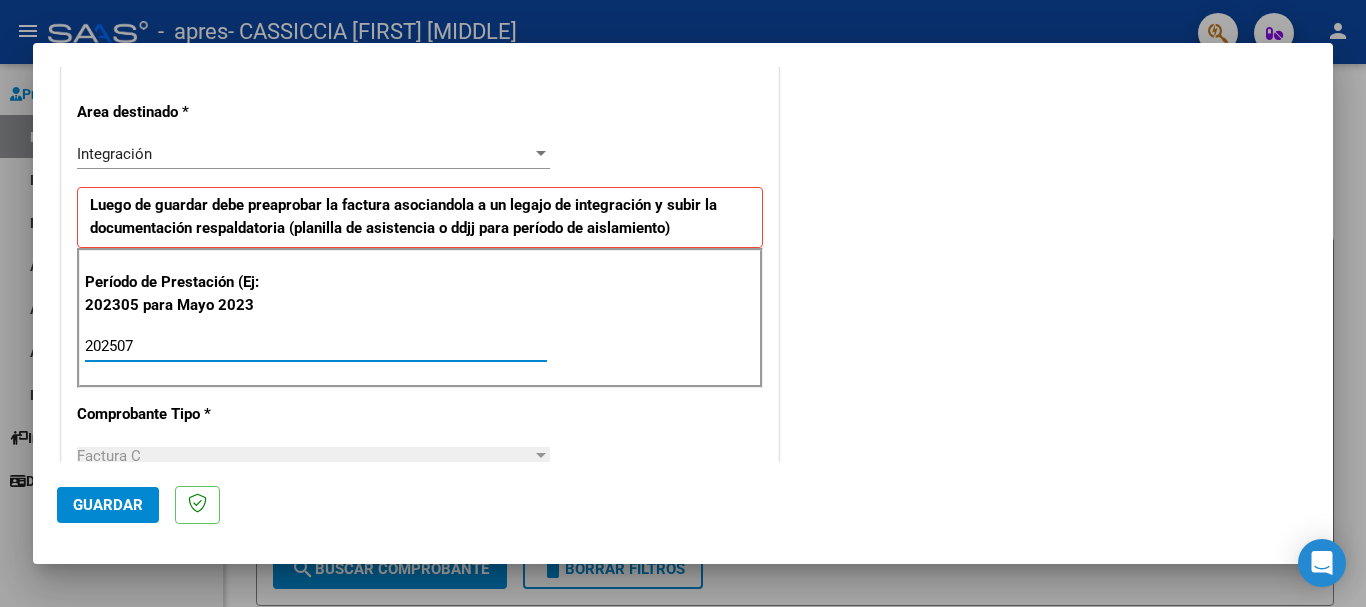 type on "202507" 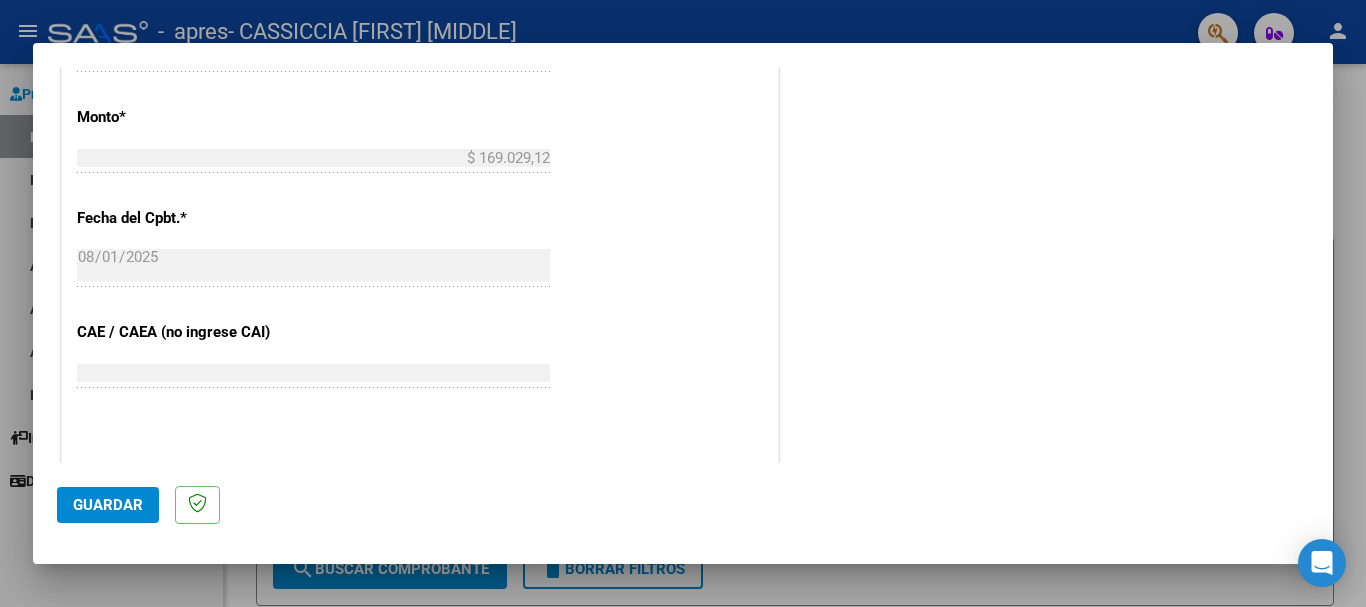 scroll, scrollTop: 1100, scrollLeft: 0, axis: vertical 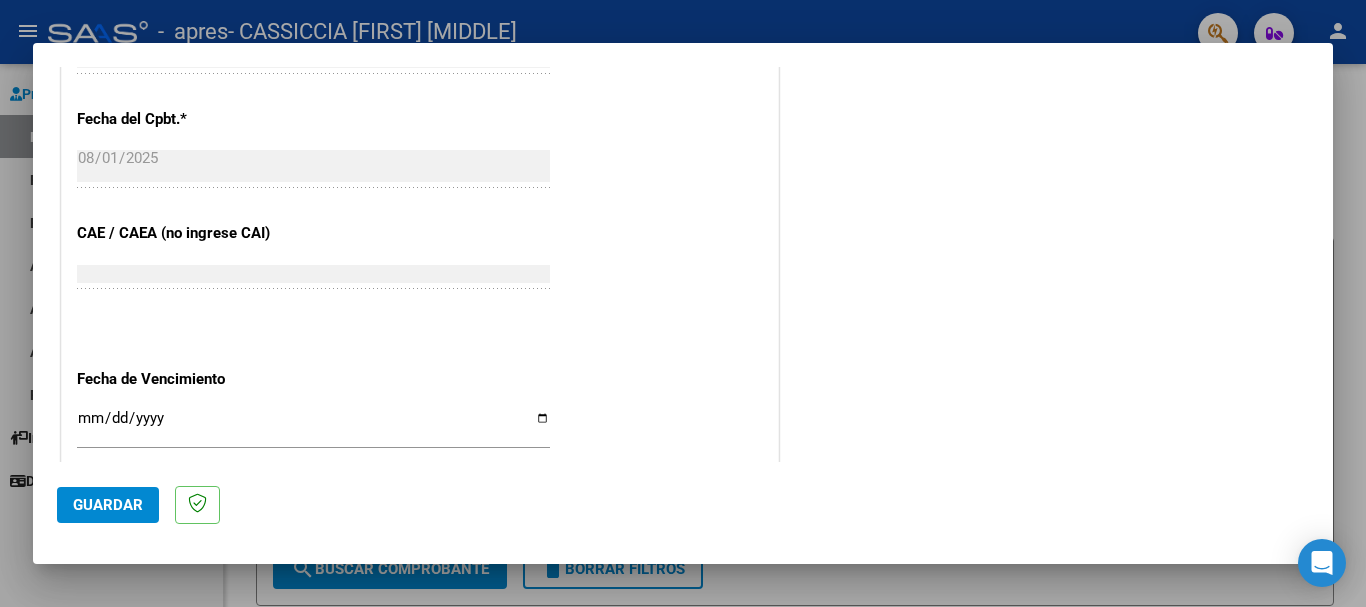 click on "Ingresar la fecha" at bounding box center [313, 426] 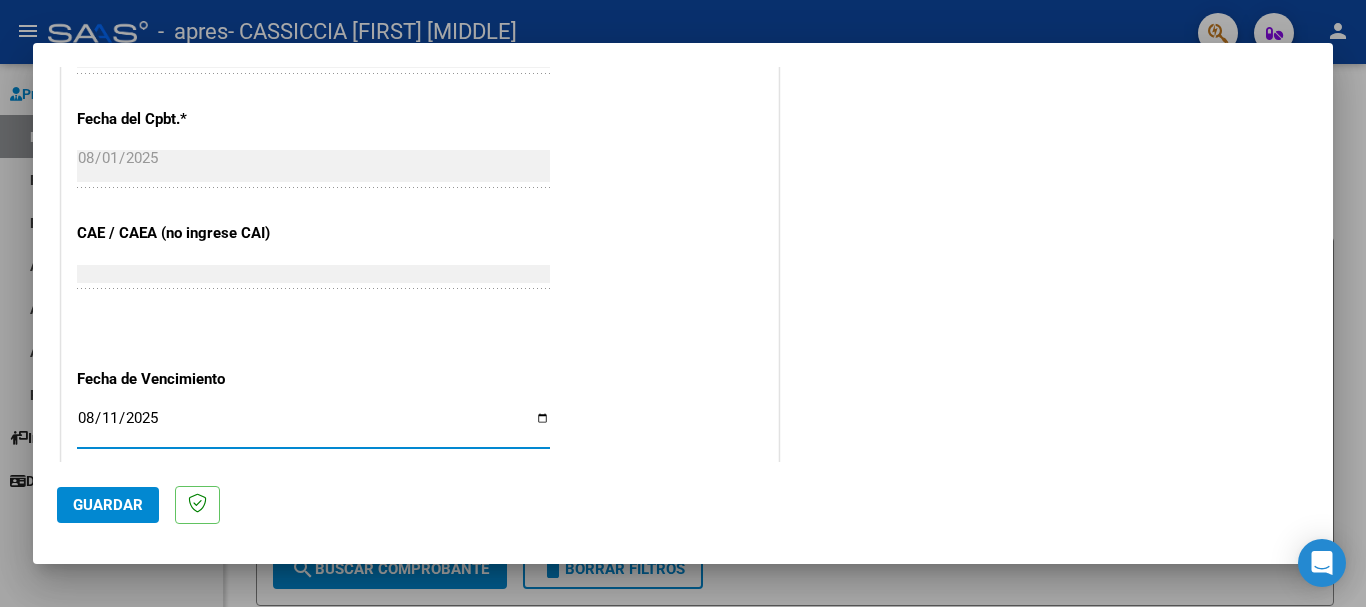 type on "2025-08-11" 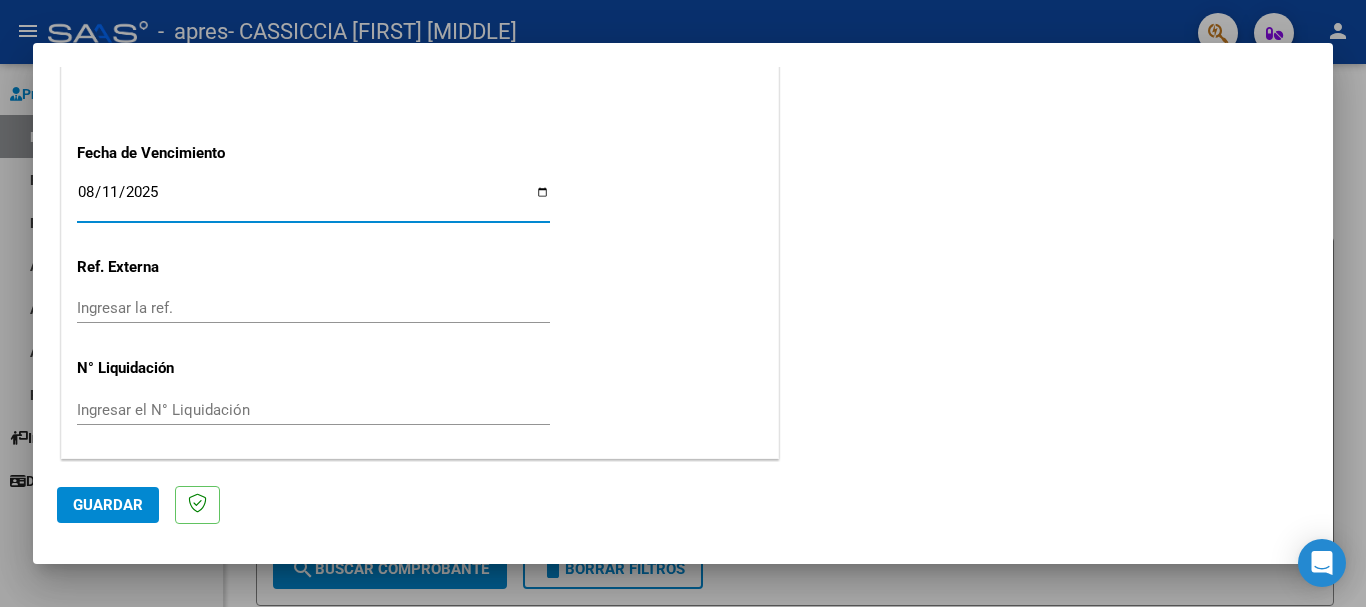 scroll, scrollTop: 1327, scrollLeft: 0, axis: vertical 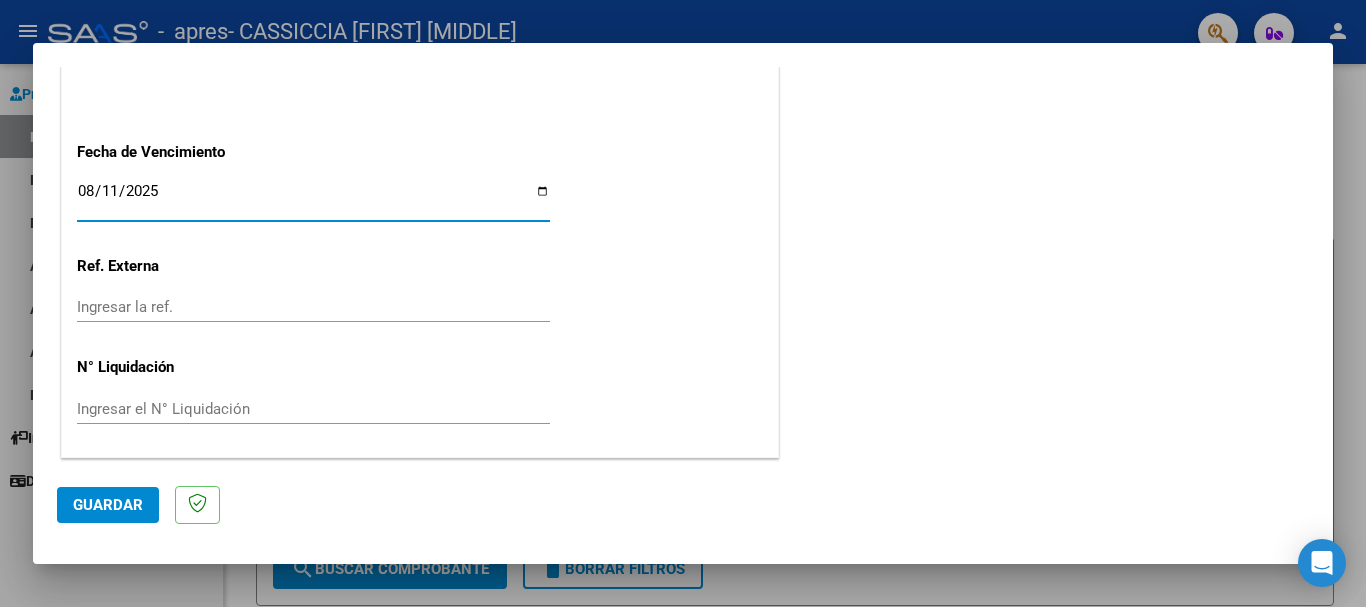 click on "Guardar" 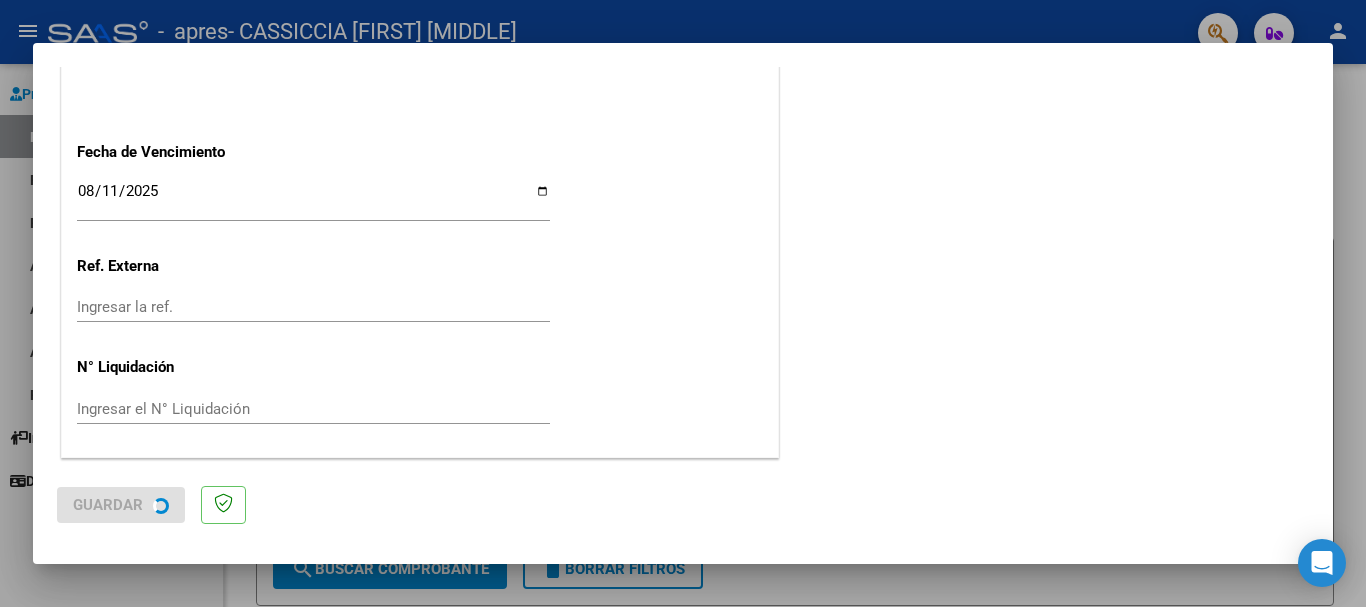 scroll, scrollTop: 0, scrollLeft: 0, axis: both 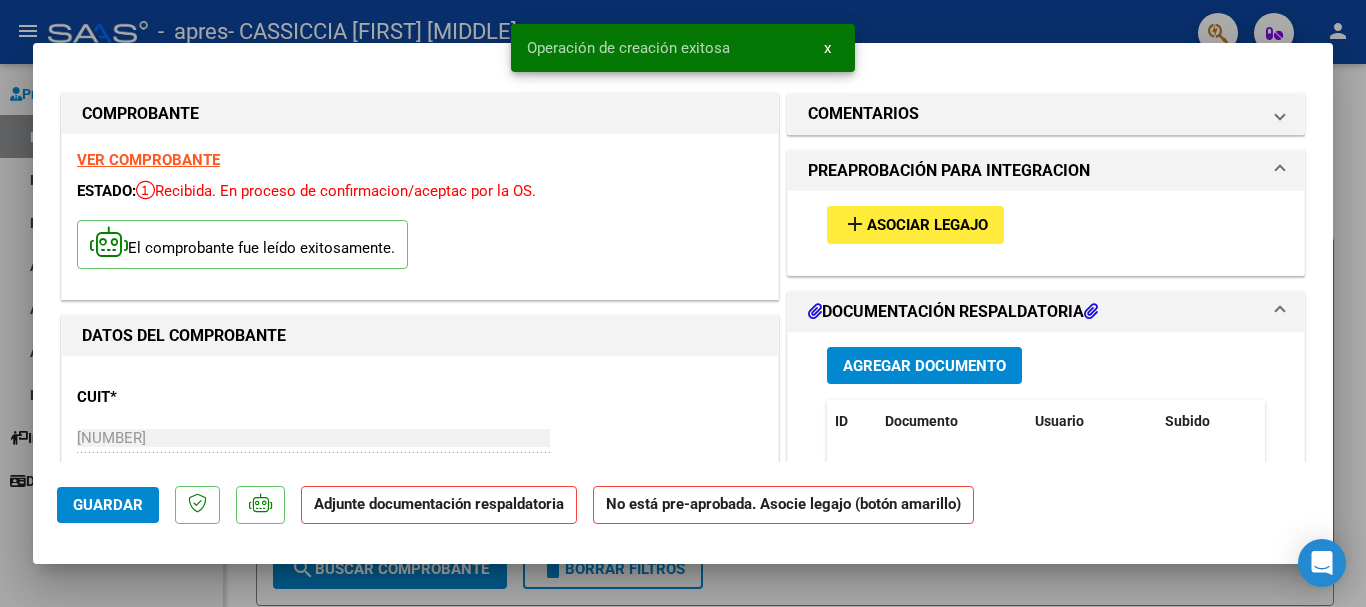 click on "Asociar Legajo" at bounding box center [927, 226] 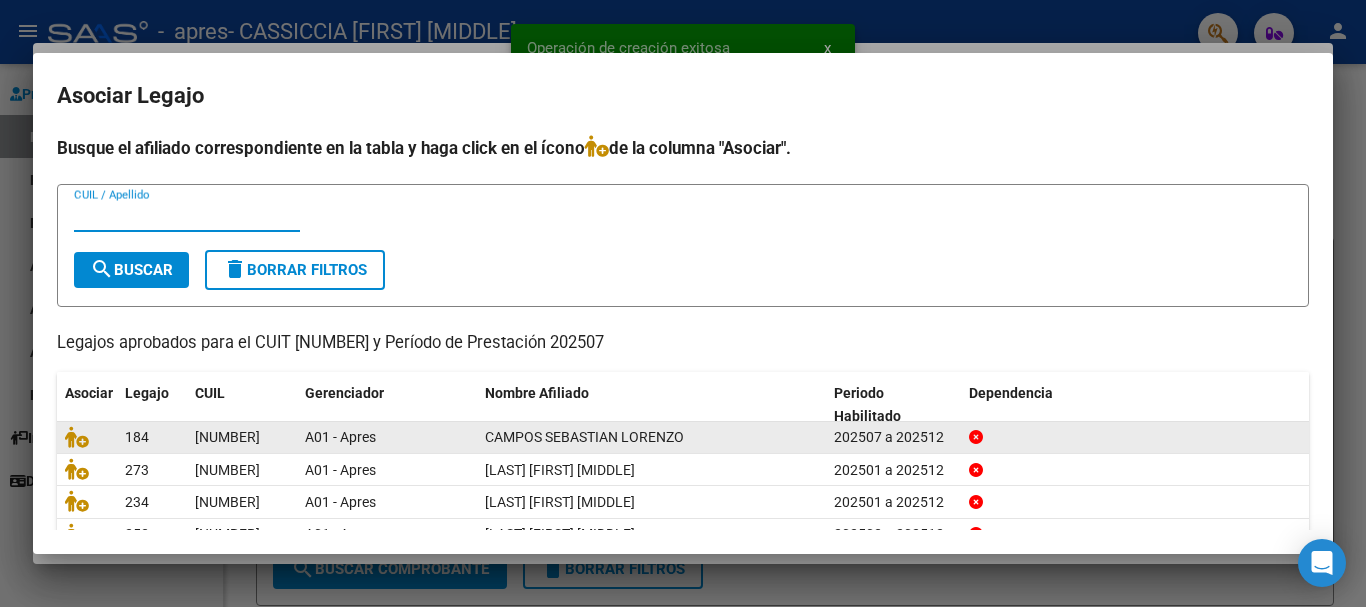 scroll, scrollTop: 131, scrollLeft: 0, axis: vertical 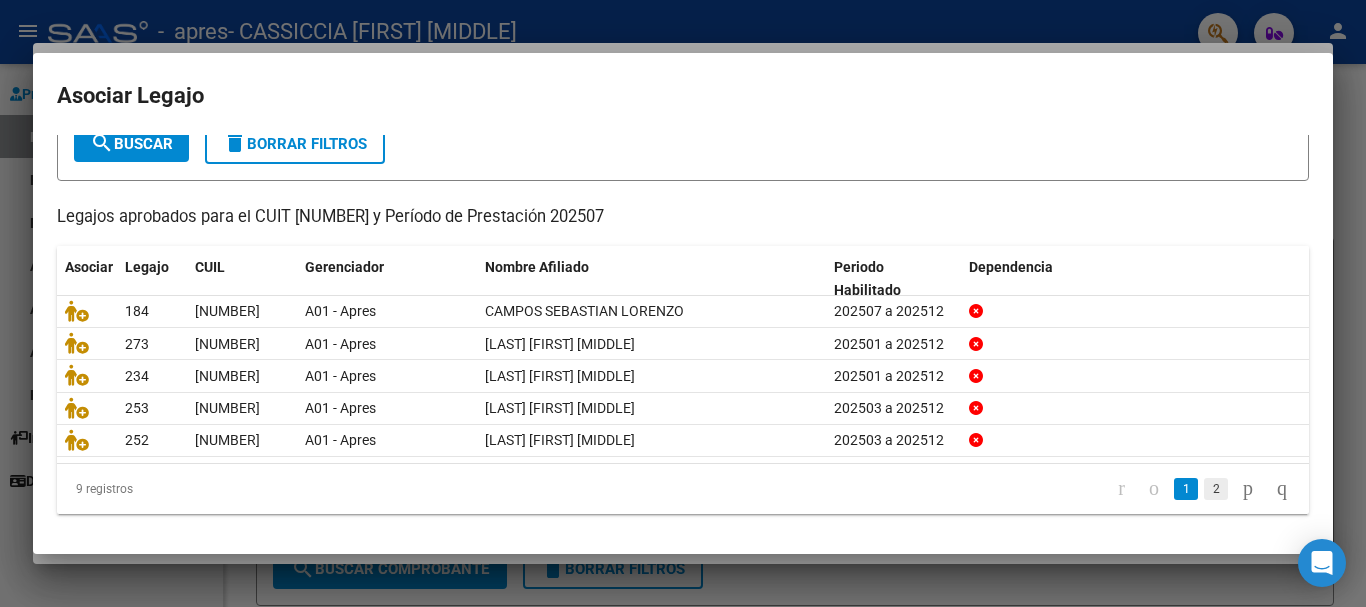 click on "2" 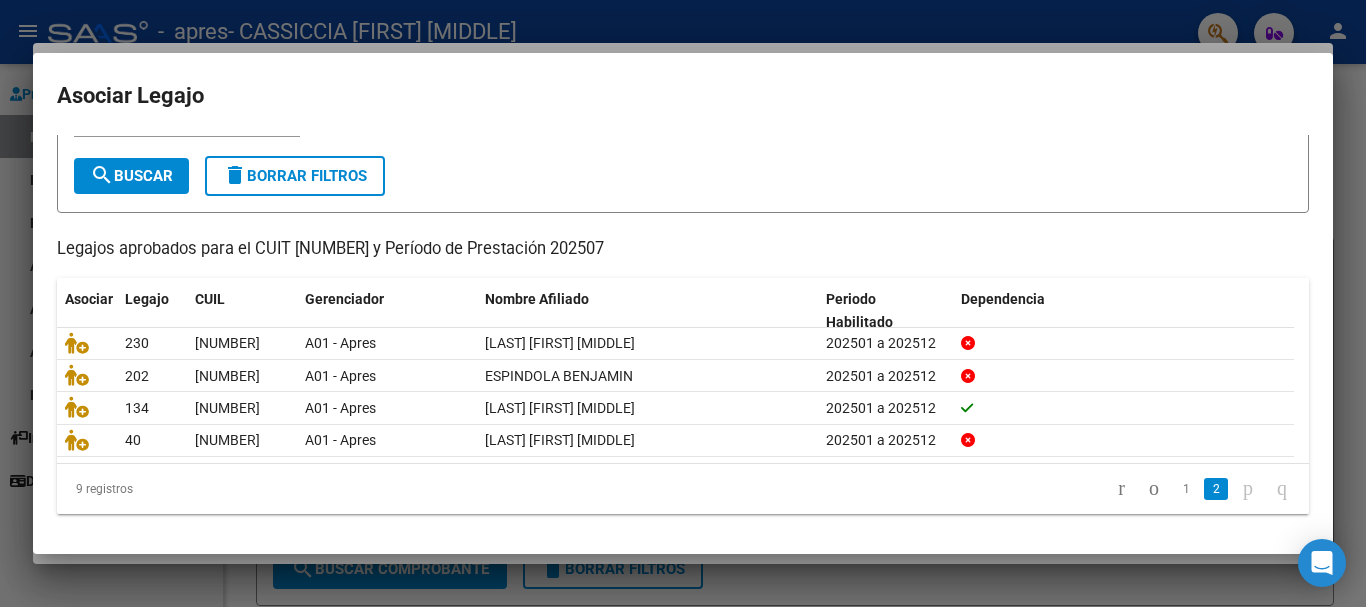 scroll, scrollTop: 98, scrollLeft: 0, axis: vertical 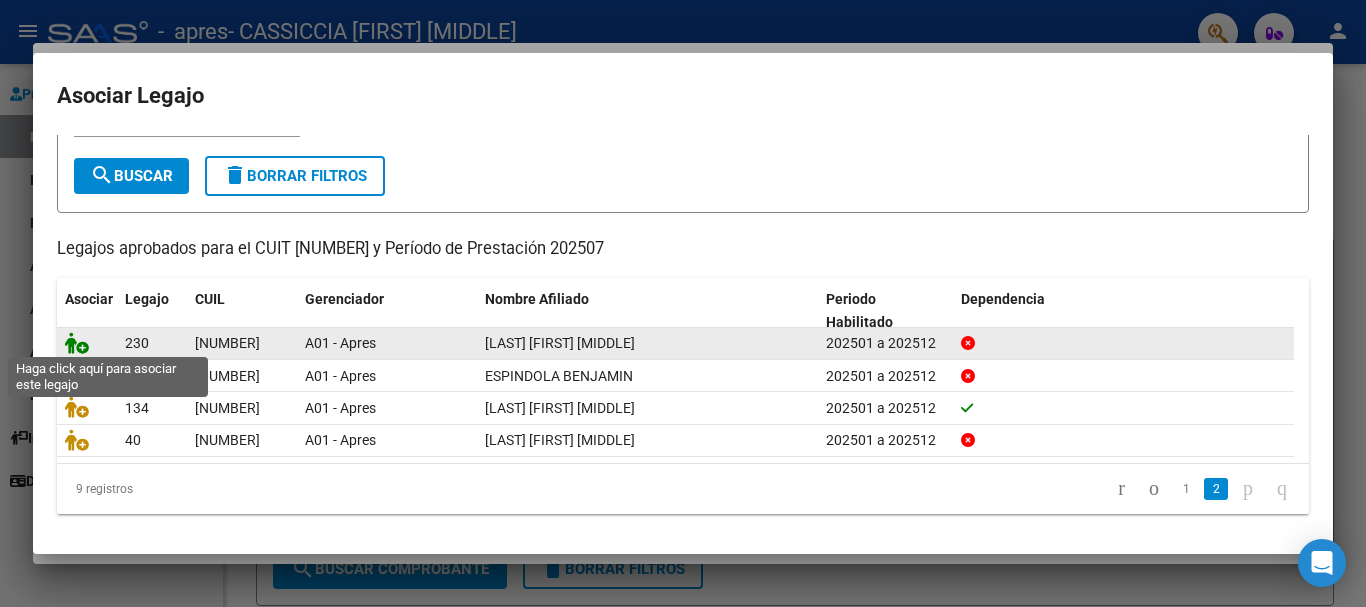 click 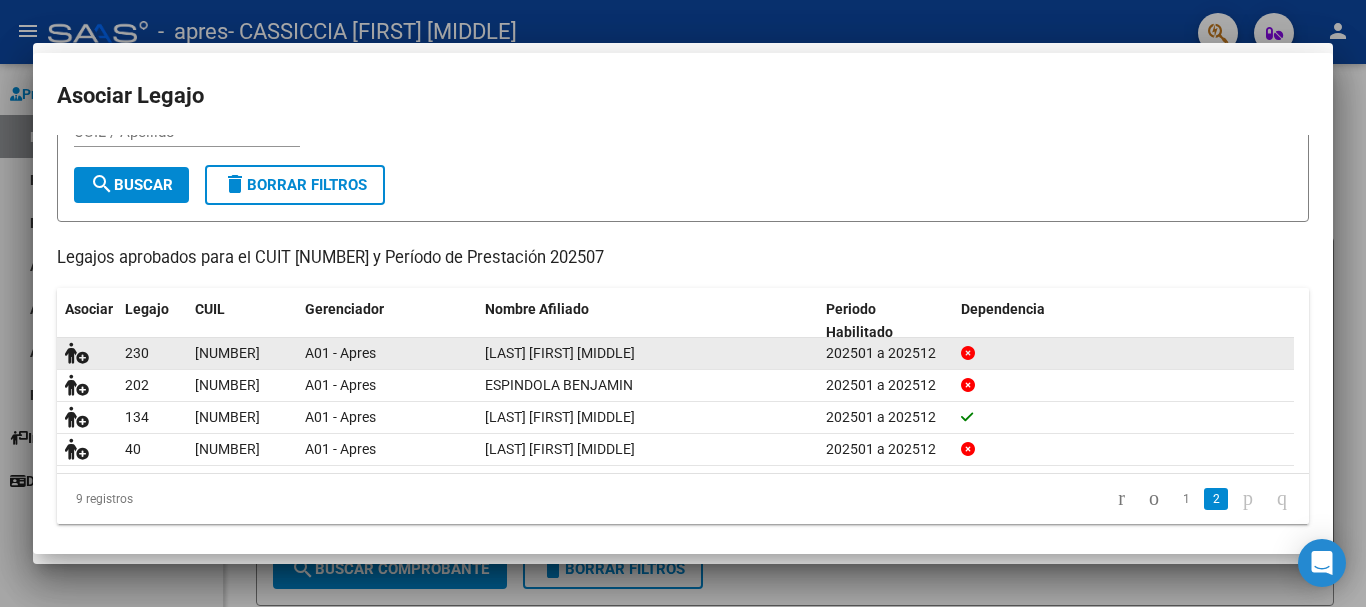 scroll, scrollTop: 0, scrollLeft: 0, axis: both 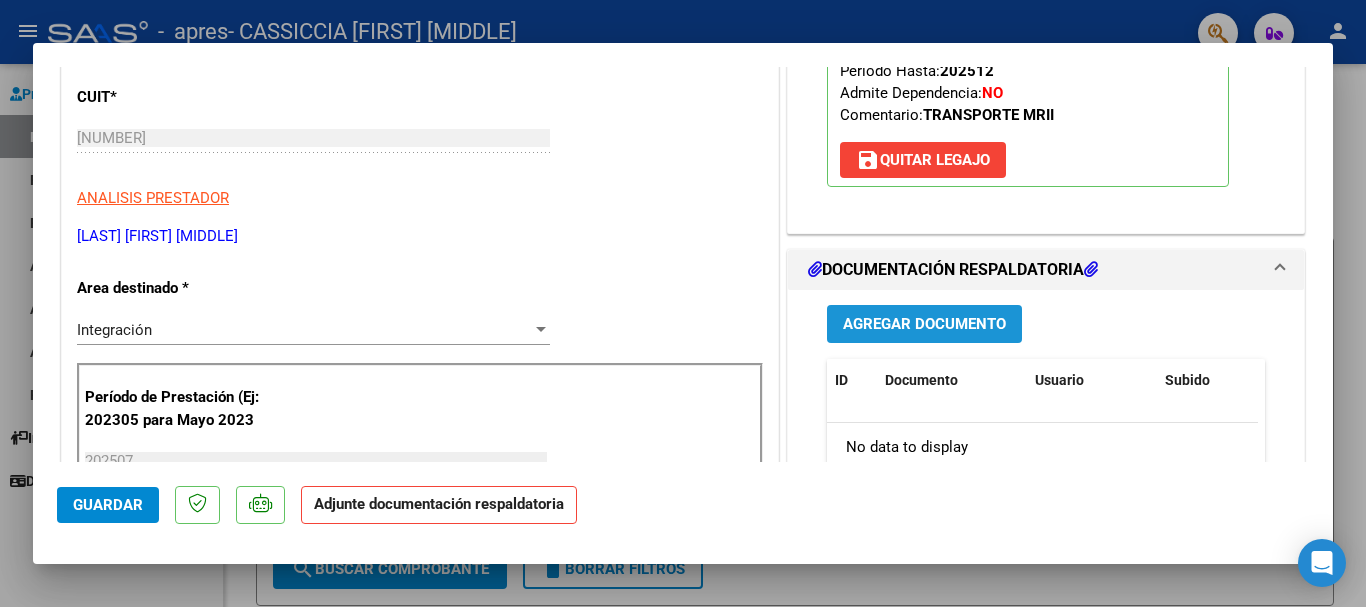 click on "Agregar Documento" at bounding box center [924, 325] 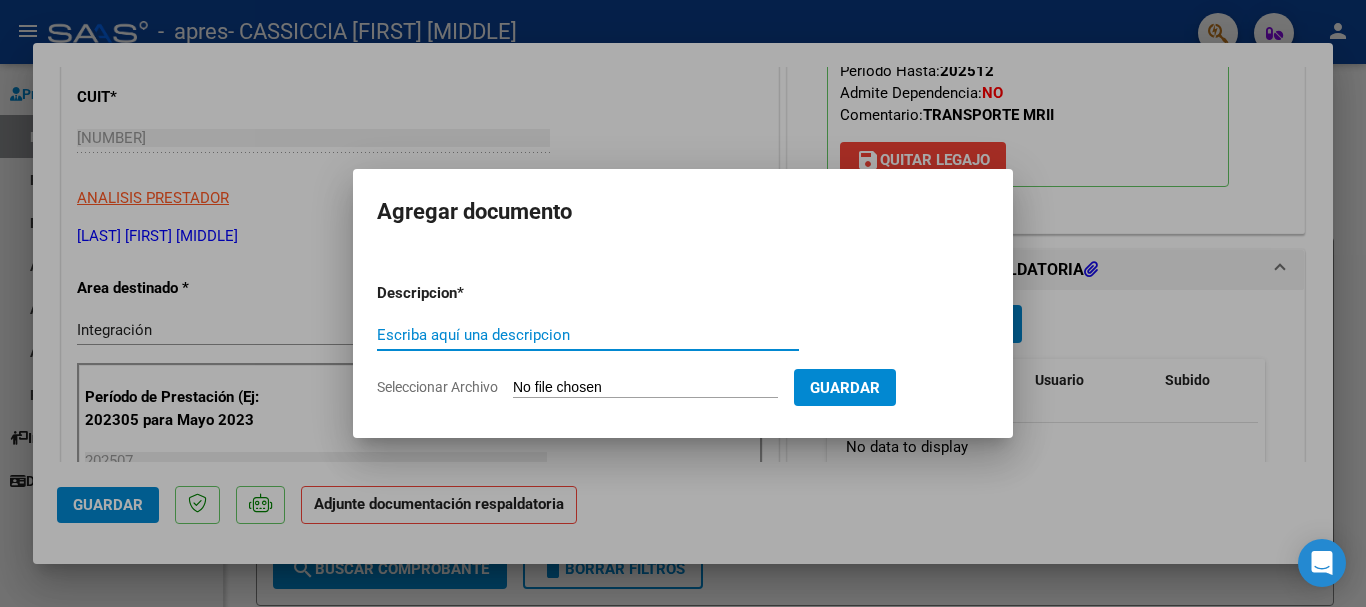 paste on "PLANILLA ASISTENCIA JULIO 2025" 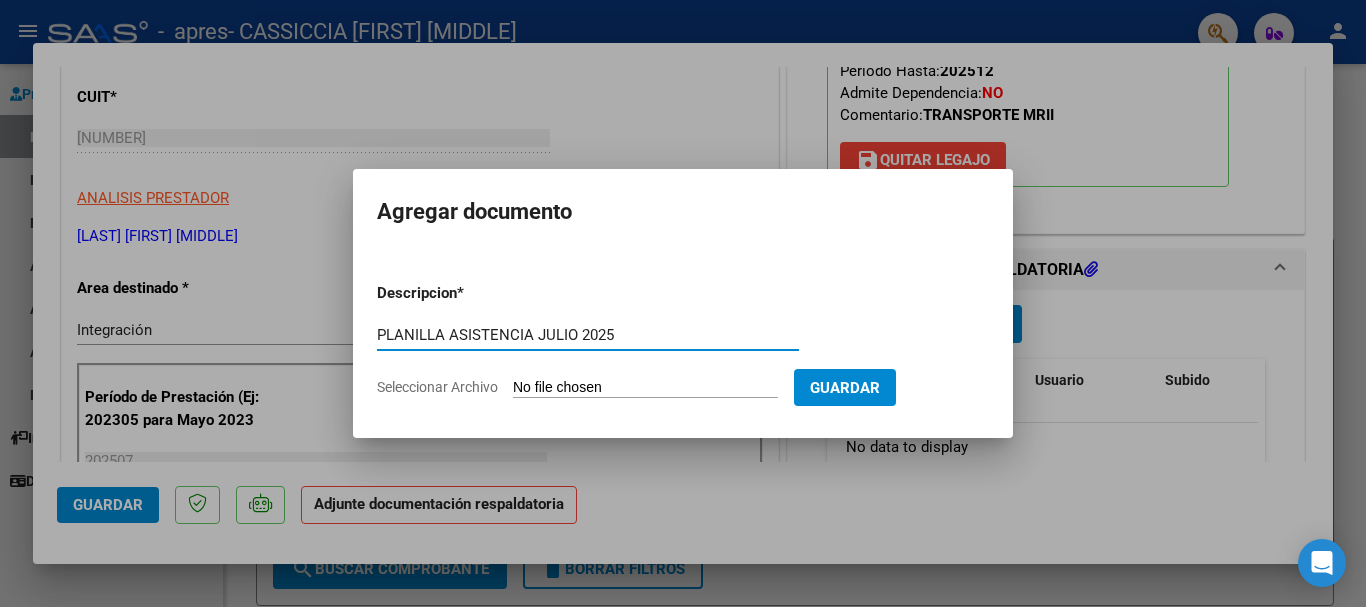 type on "PLANILLA ASISTENCIA JULIO 2025" 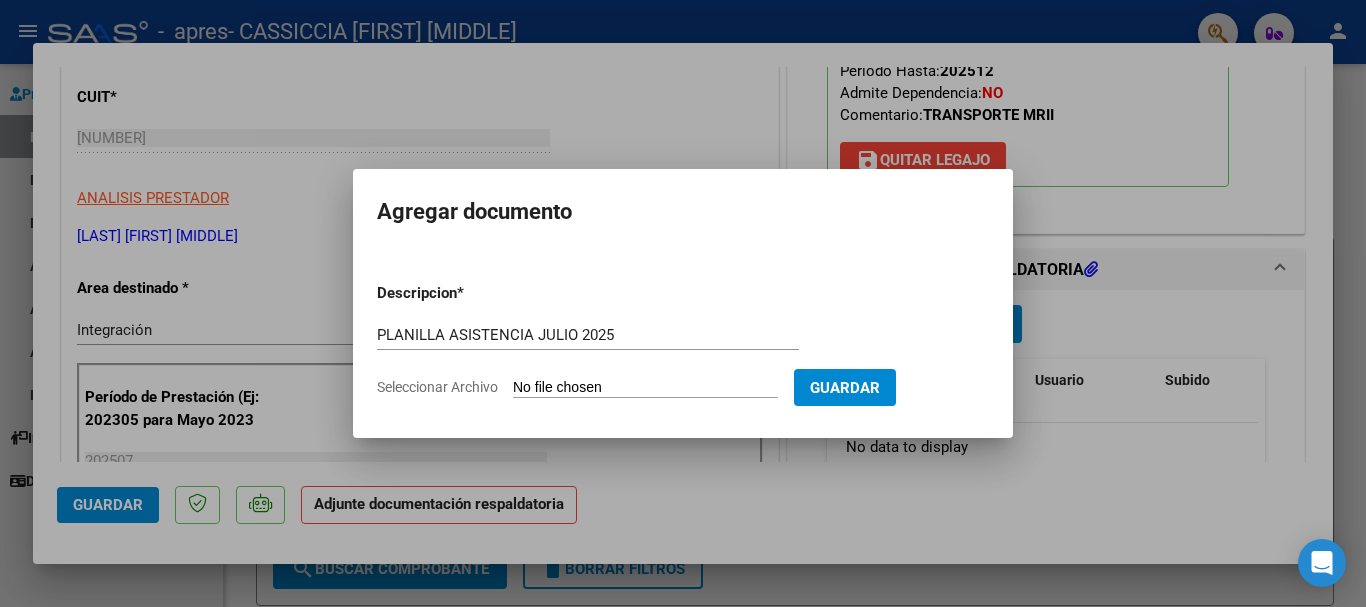 type on "C:\fakepath\[LAST] PRES JULIO.pdf" 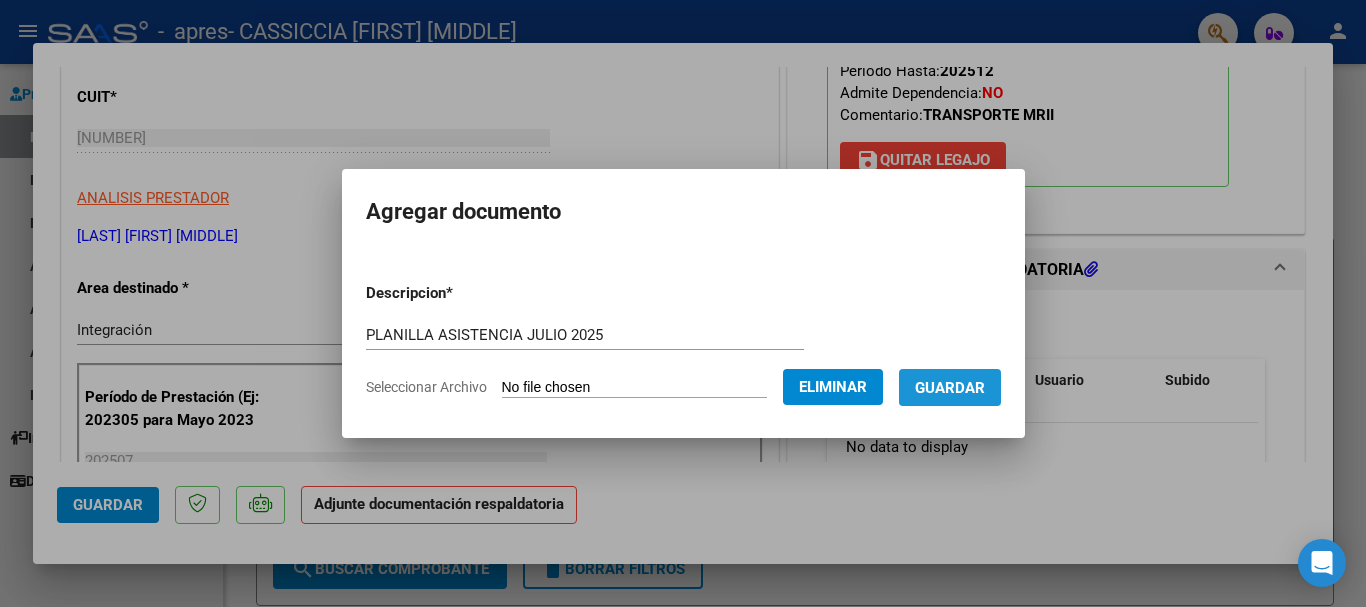 click on "Guardar" at bounding box center (950, 388) 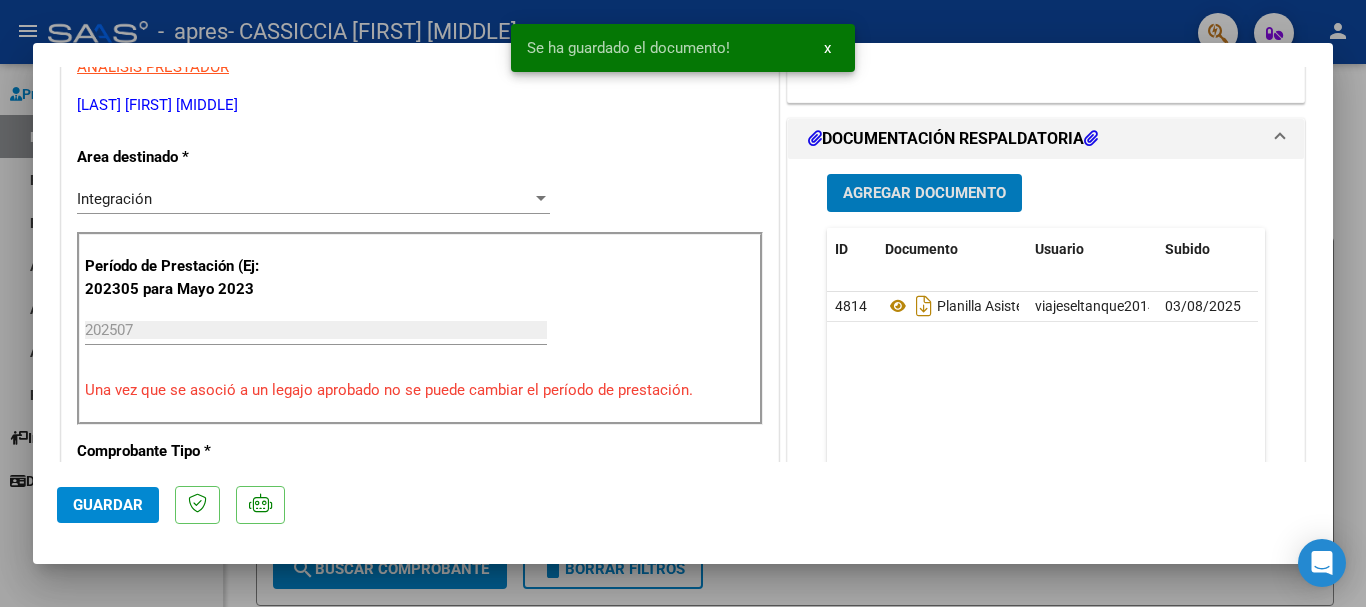 scroll, scrollTop: 600, scrollLeft: 0, axis: vertical 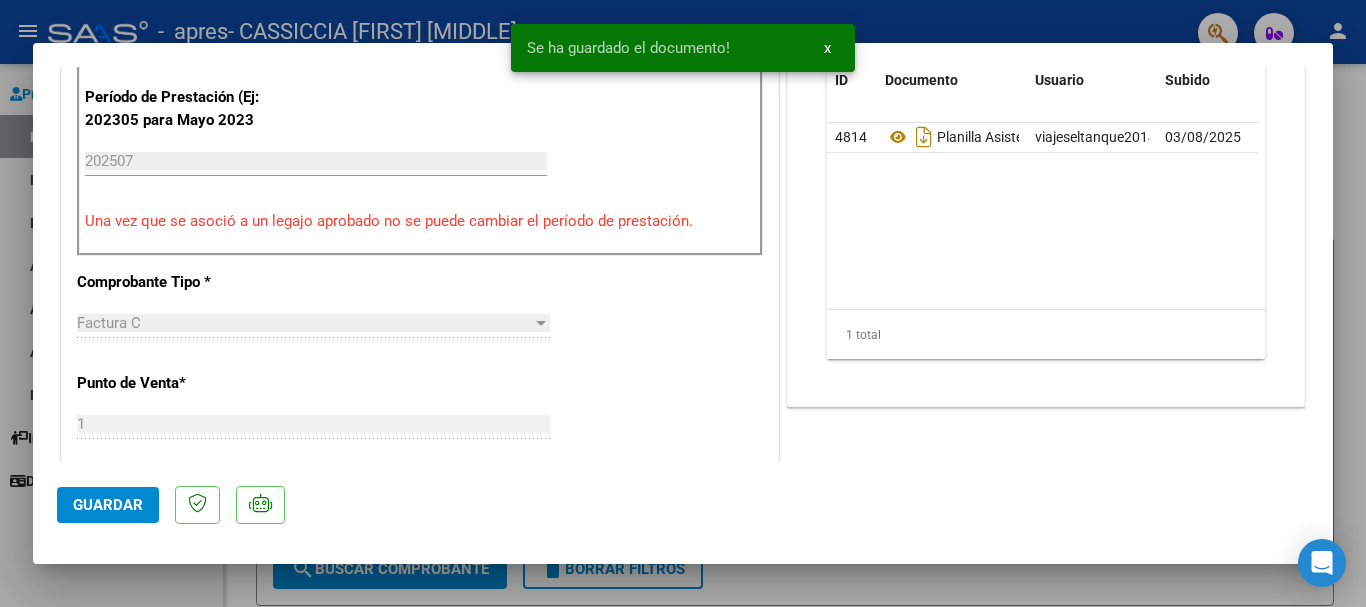 click on "Guardar" 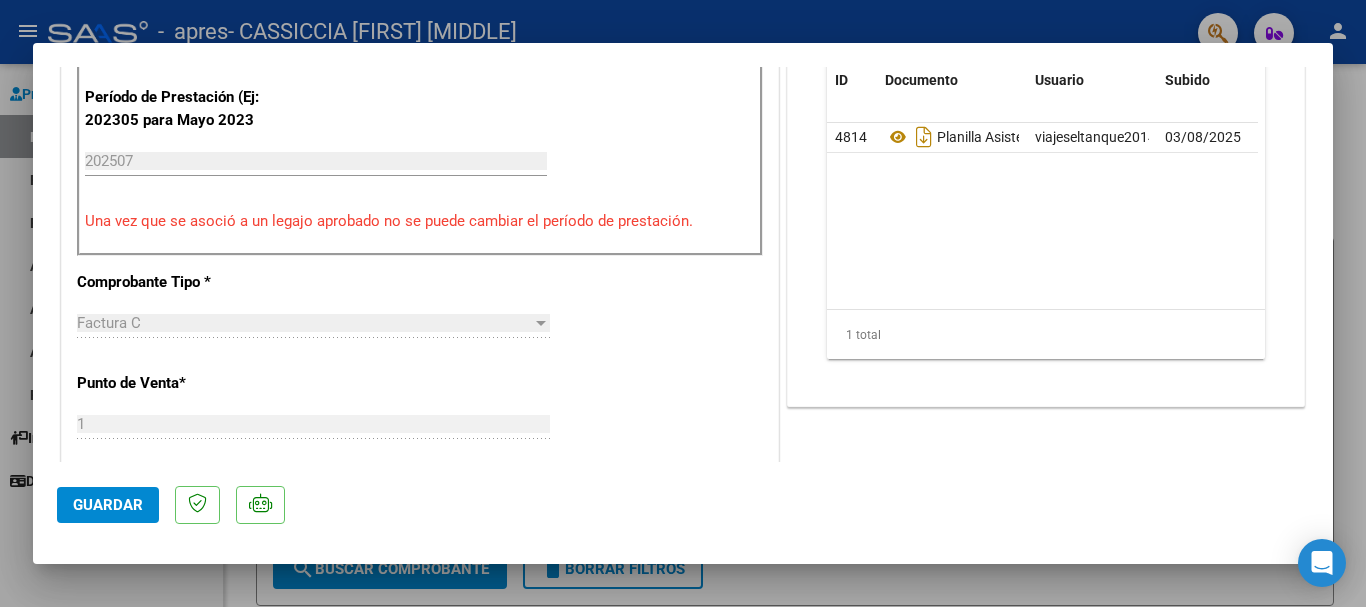 click at bounding box center (683, 303) 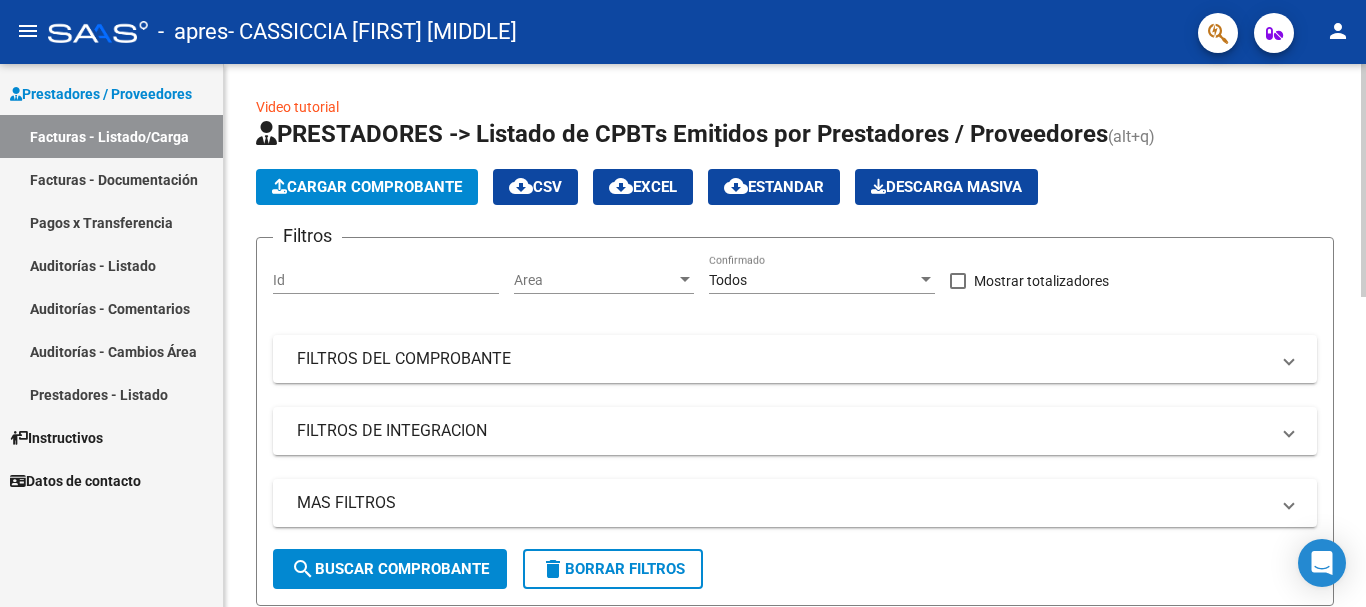 click on "Cargar Comprobante" 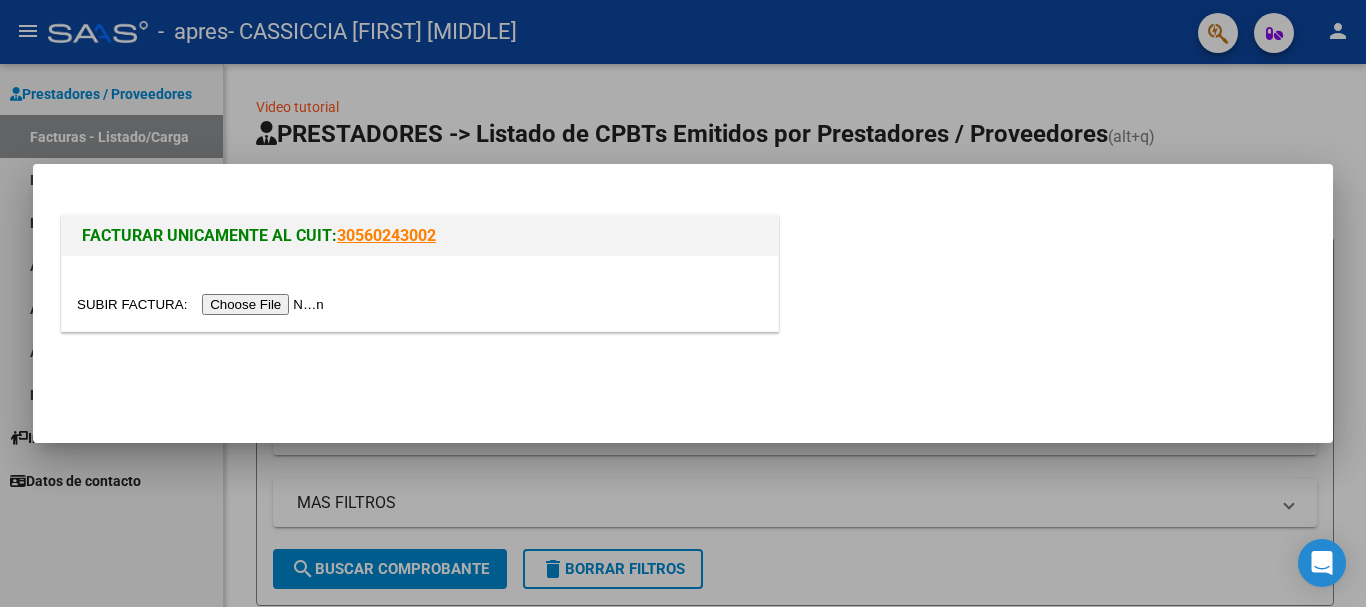 click at bounding box center [203, 304] 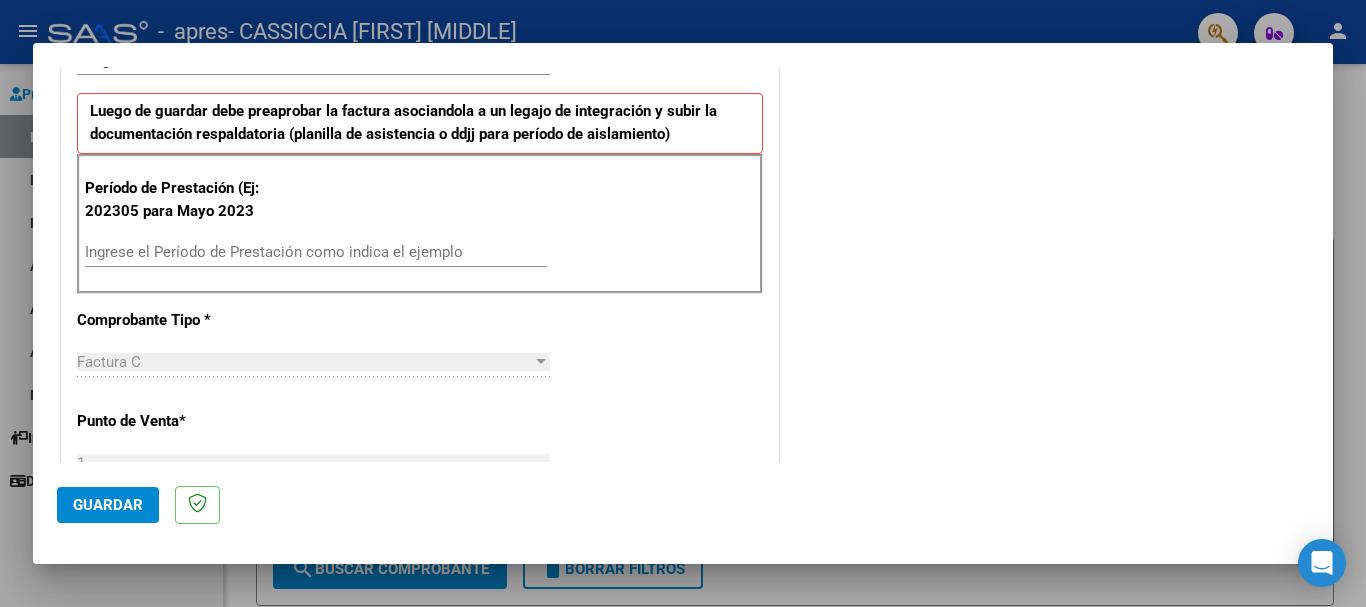 scroll, scrollTop: 500, scrollLeft: 0, axis: vertical 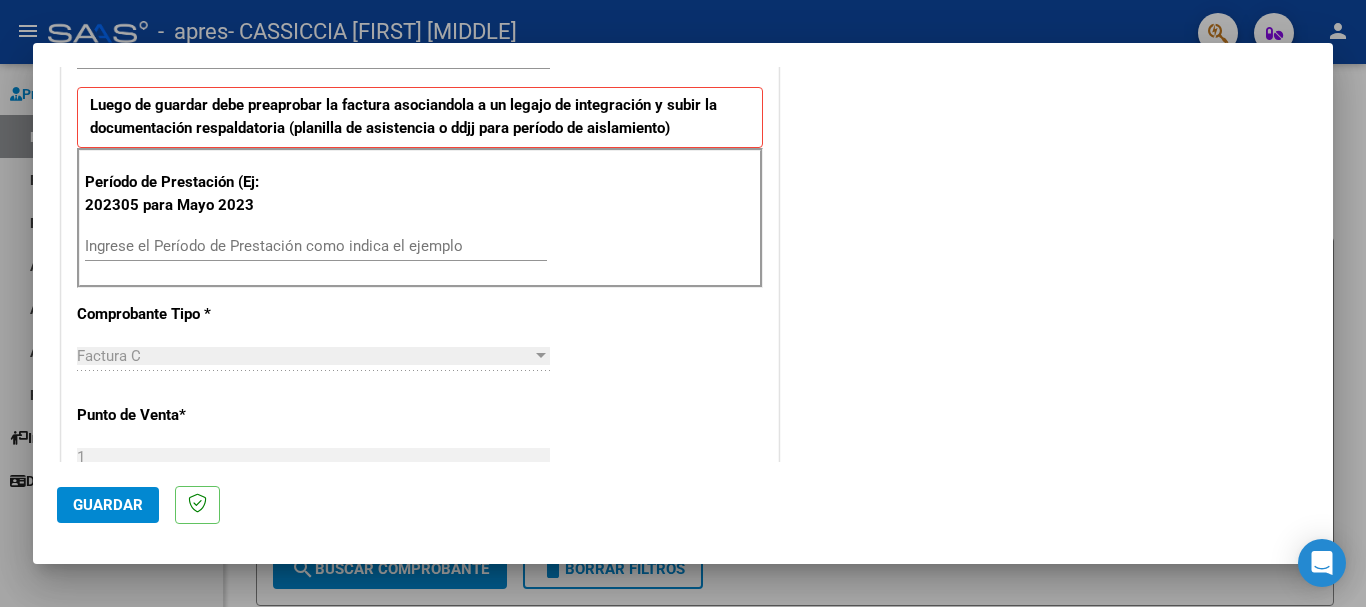 click on "Ingrese el Período de Prestación como indica el ejemplo" at bounding box center [316, 246] 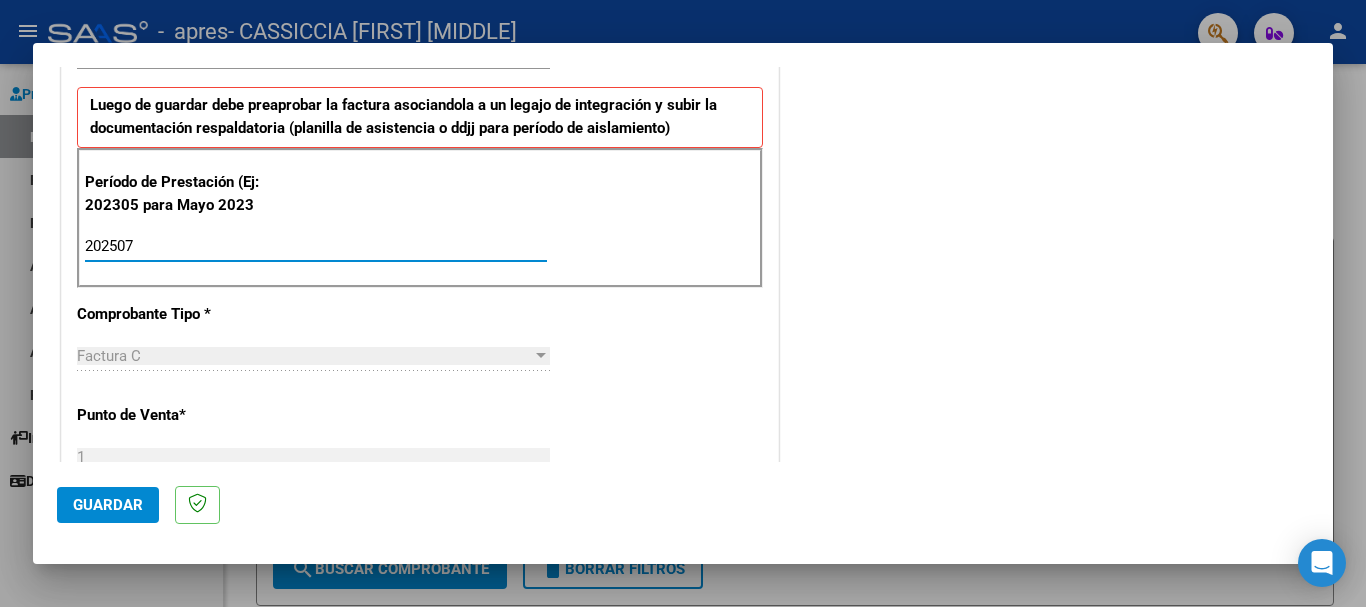 type on "202507" 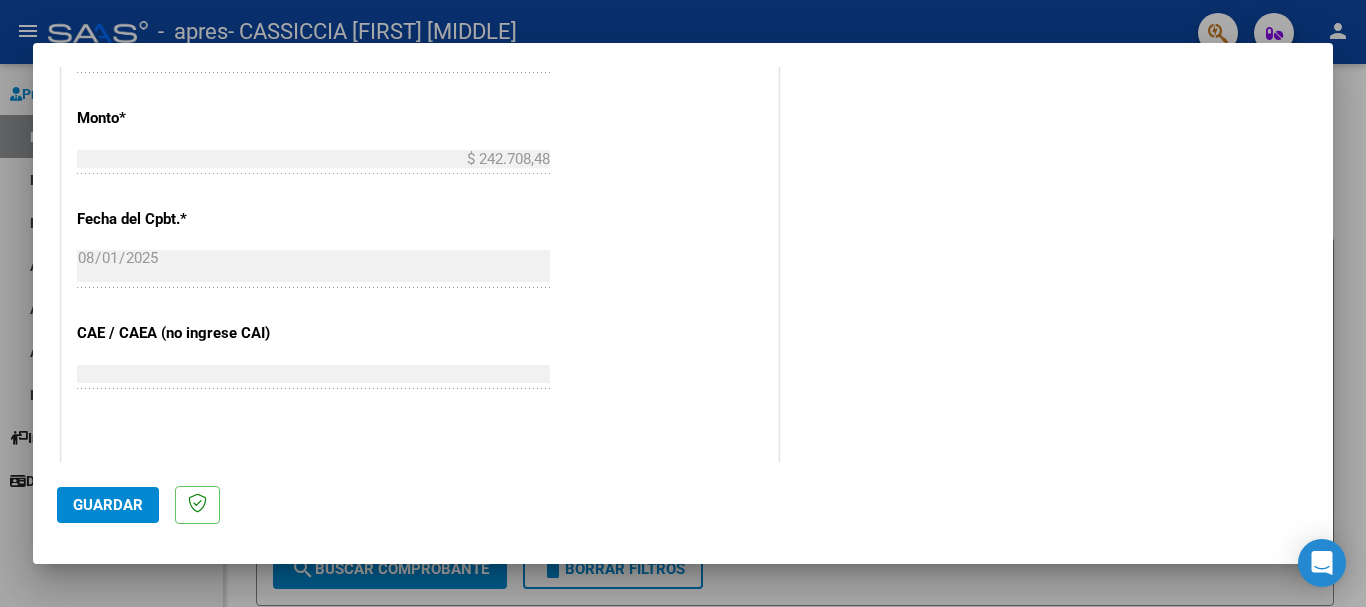 scroll, scrollTop: 1200, scrollLeft: 0, axis: vertical 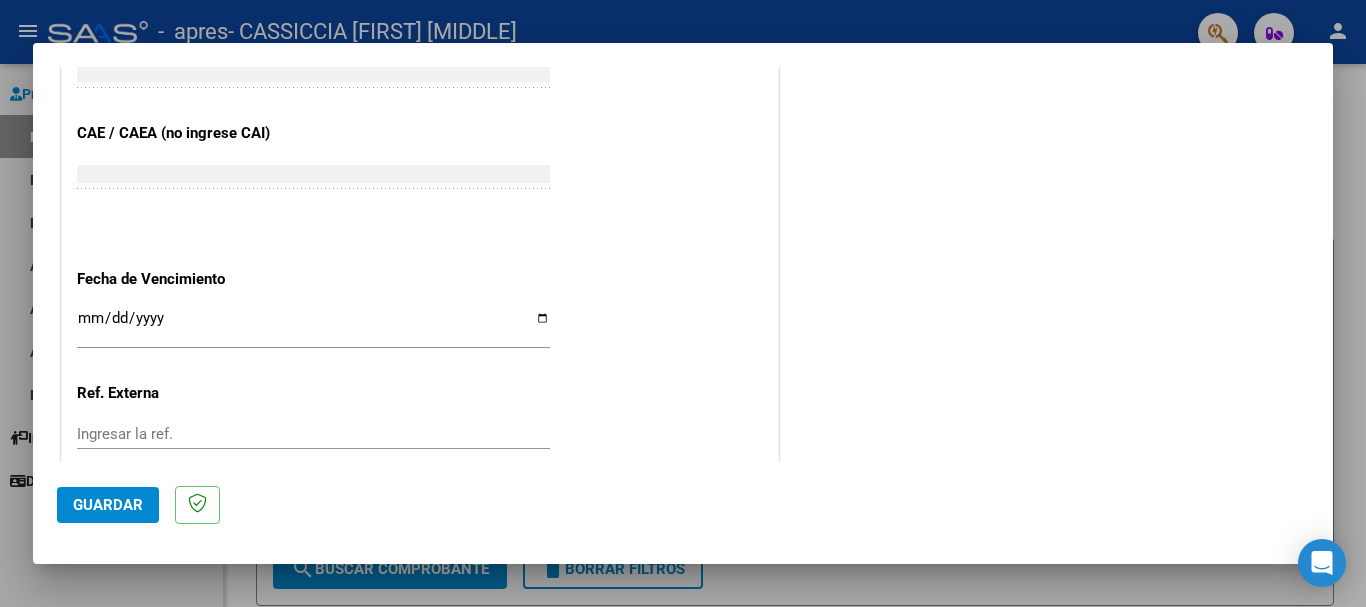 click on "Ingresar la fecha" at bounding box center (313, 326) 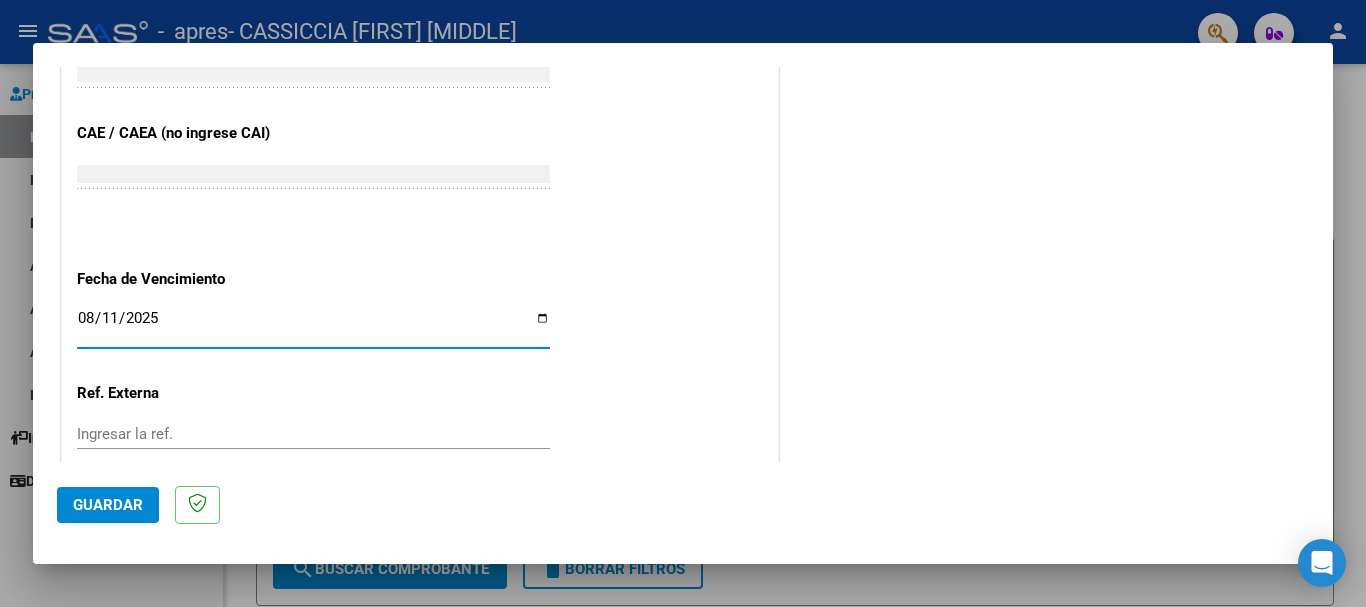 type on "2025-08-11" 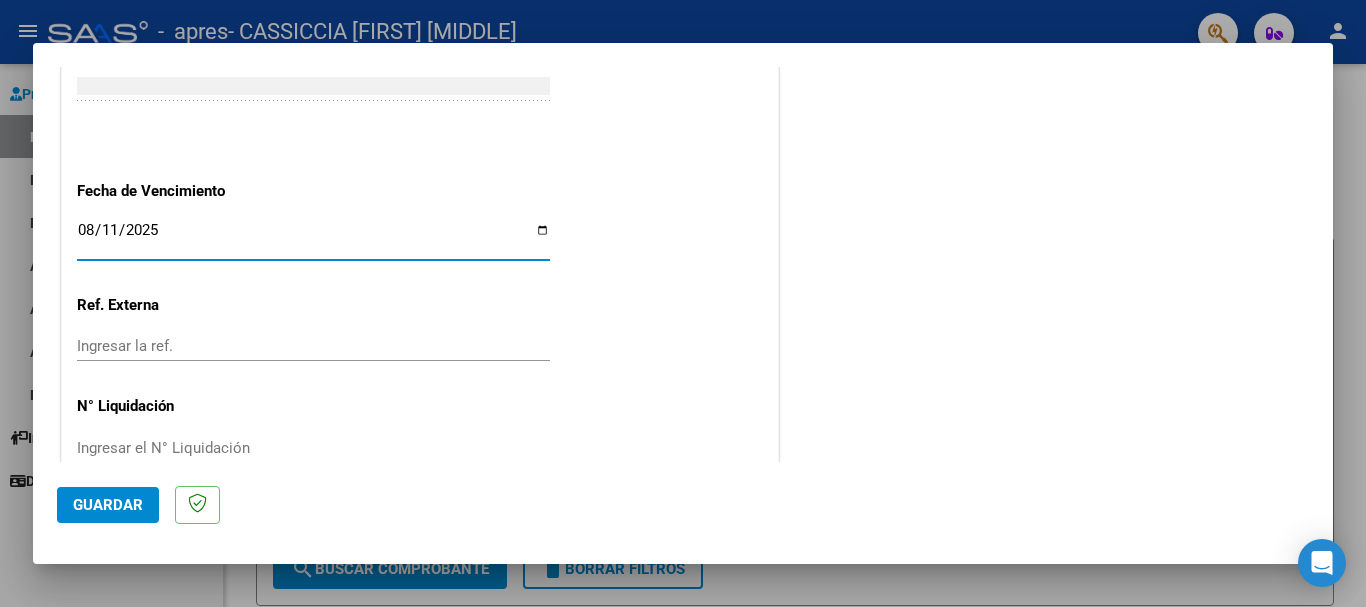 scroll, scrollTop: 1327, scrollLeft: 0, axis: vertical 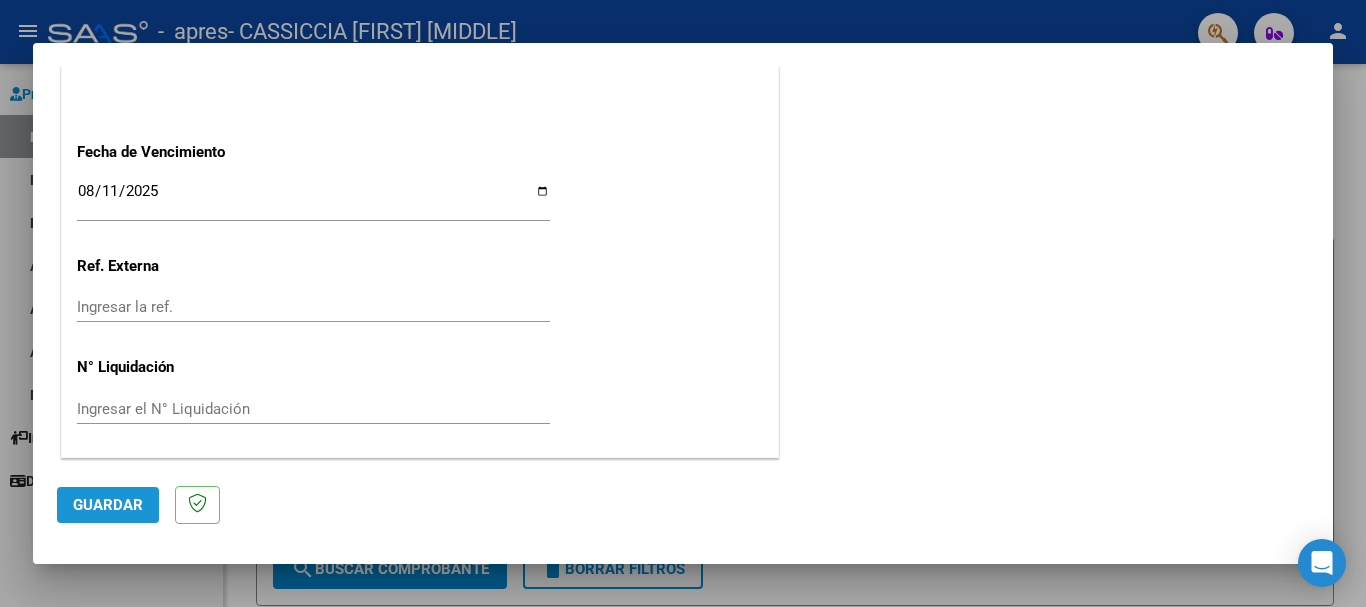 click on "Guardar" 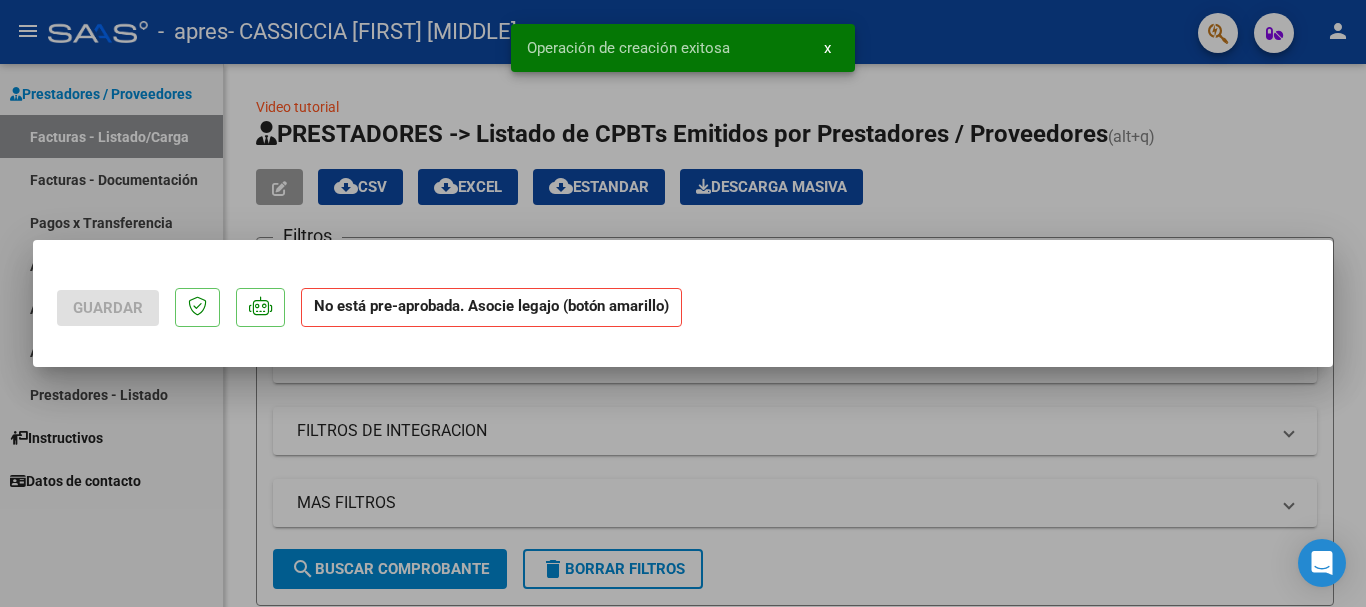 scroll, scrollTop: 0, scrollLeft: 0, axis: both 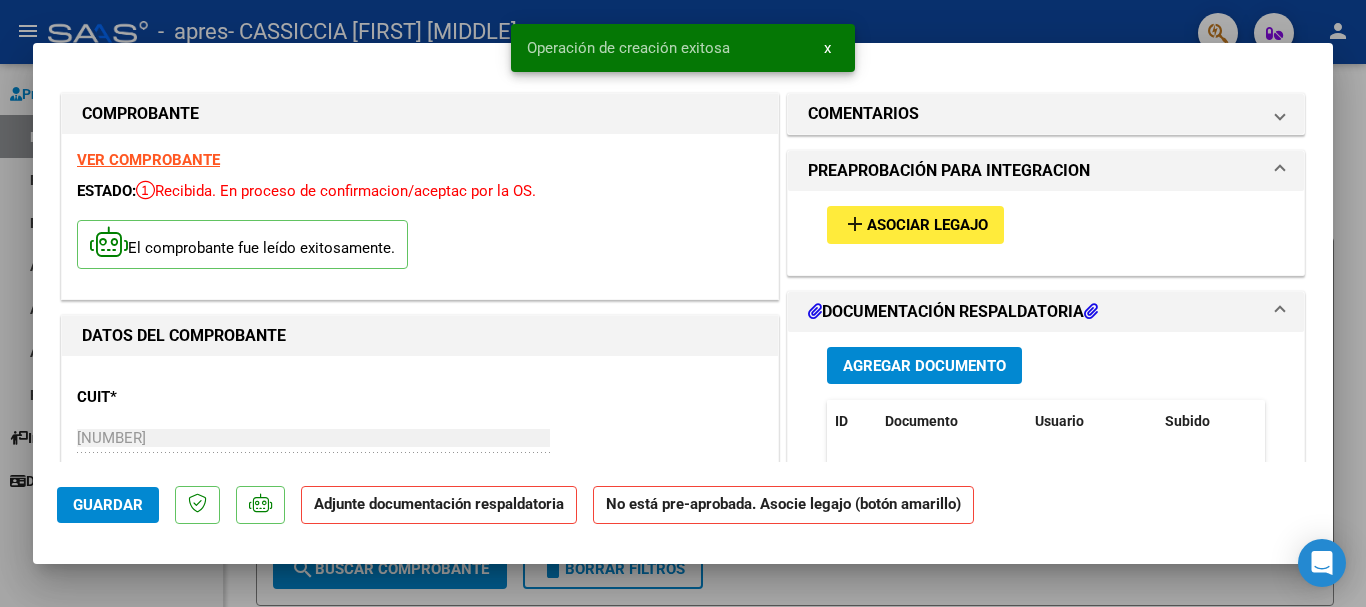click on "Asociar Legajo" at bounding box center (927, 226) 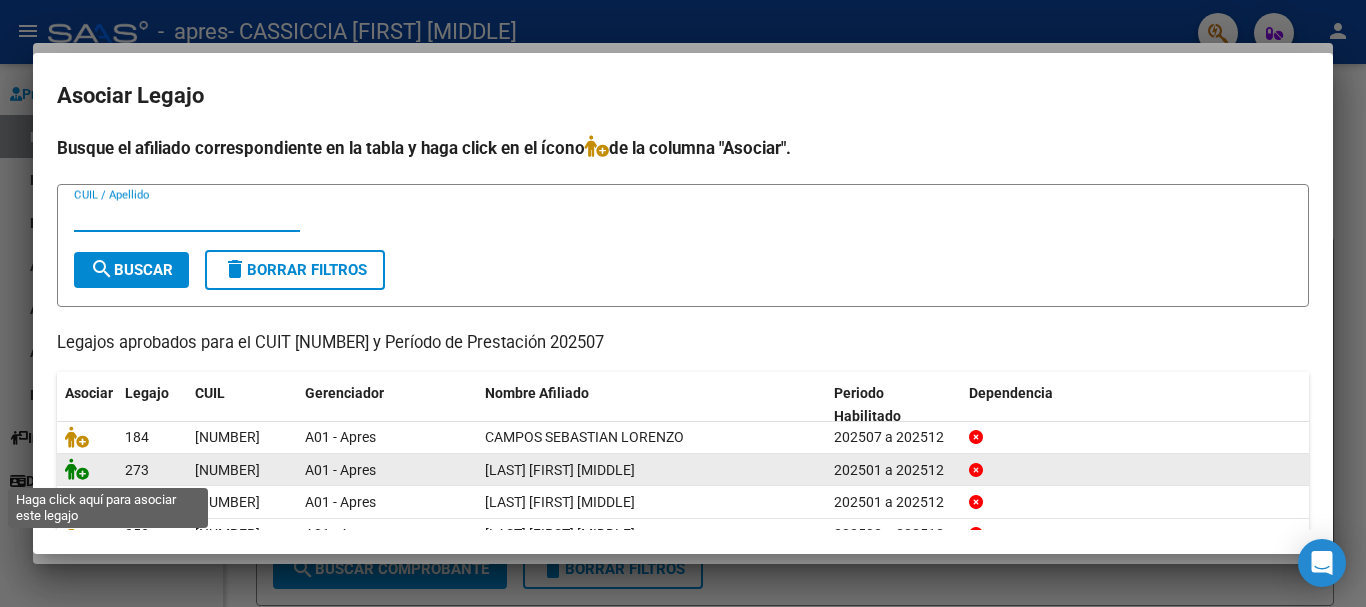 click 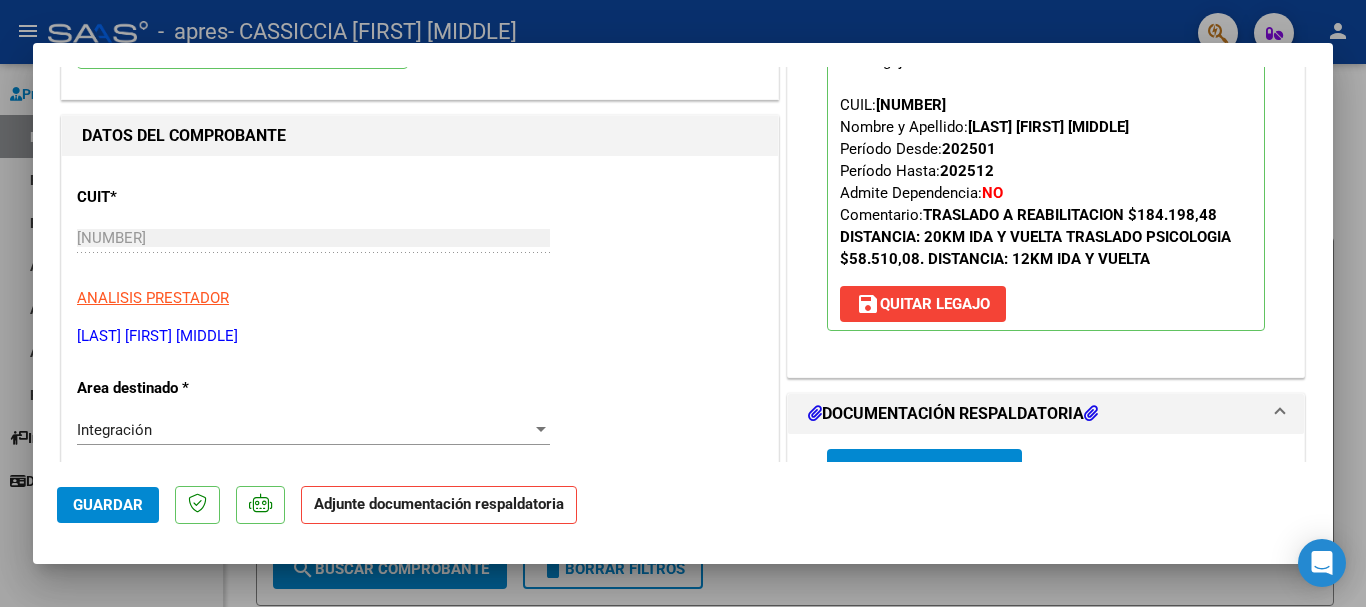 scroll, scrollTop: 400, scrollLeft: 0, axis: vertical 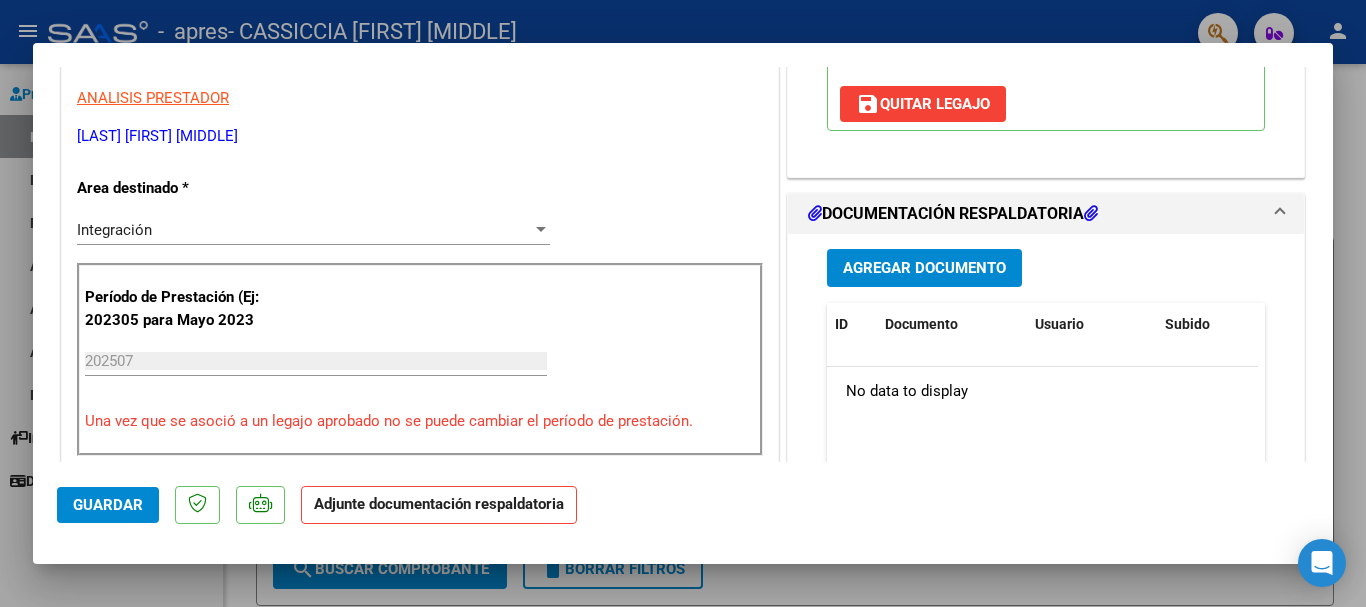 click on "Agregar Documento" at bounding box center [924, 269] 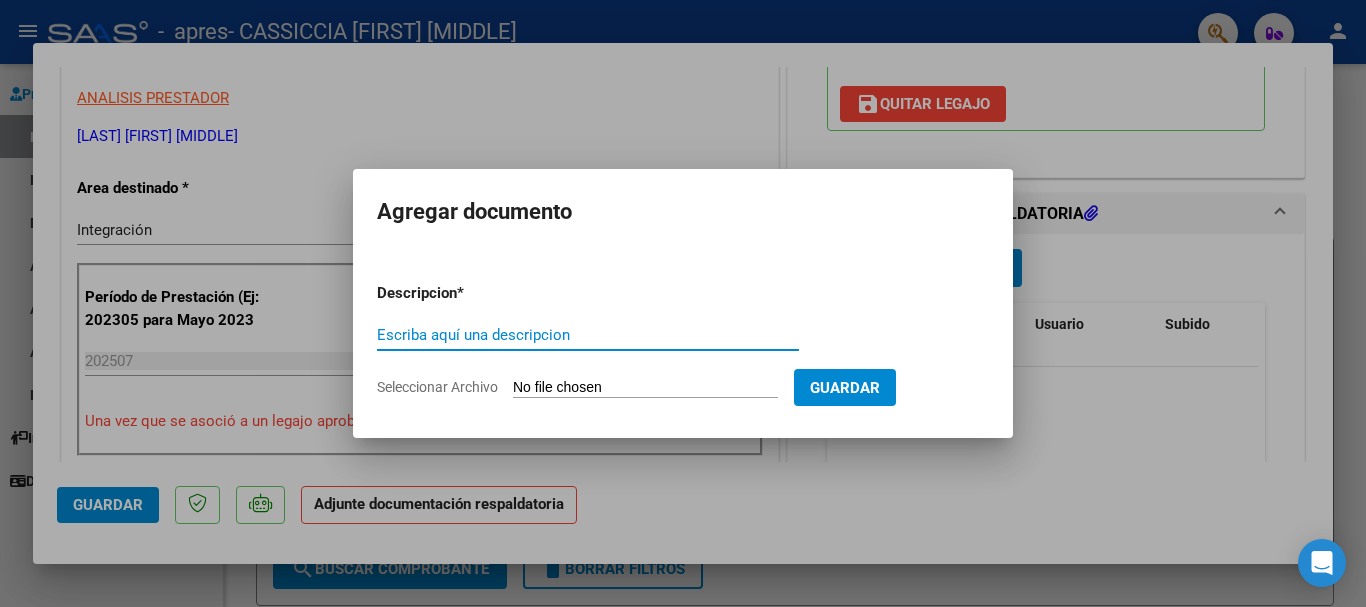 paste on "PLANILLA ASISTENCIA JULIO 2025" 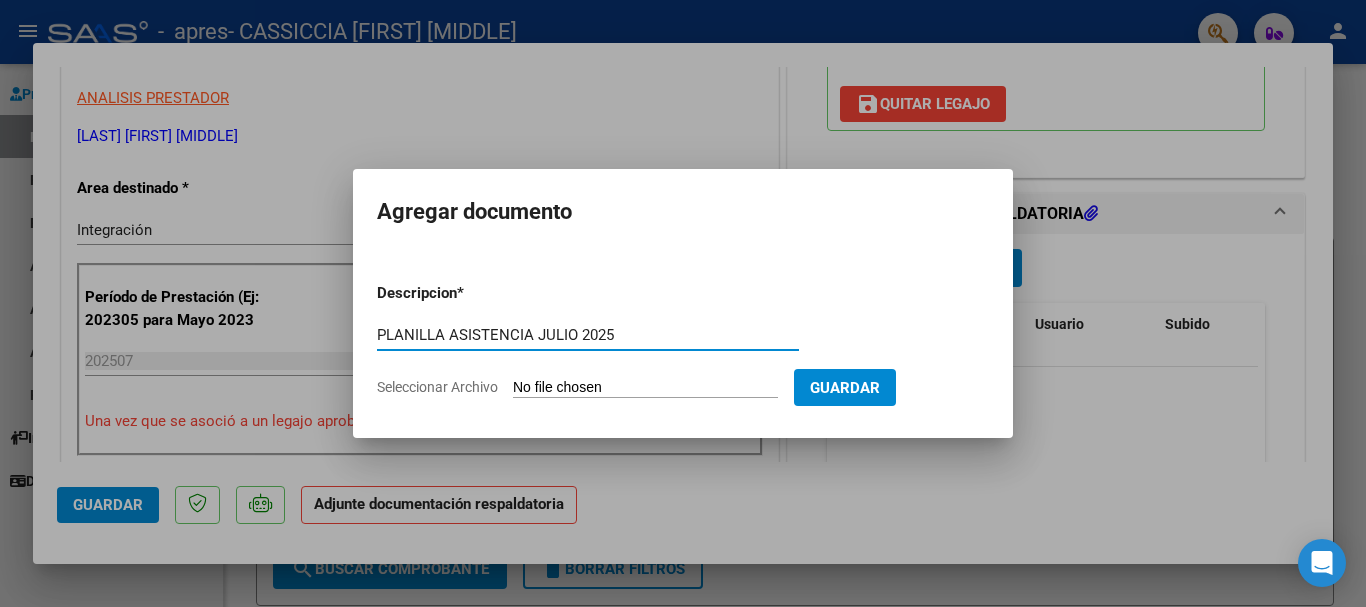 type on "PLANILLA ASISTENCIA JULIO 2025" 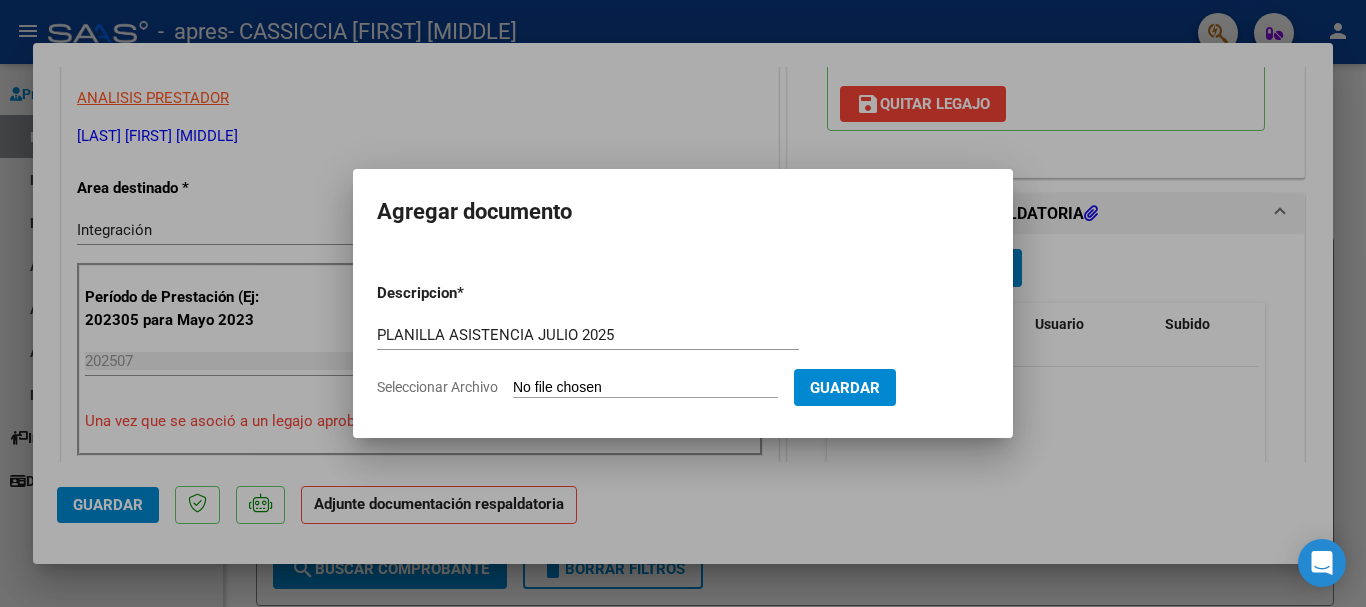 click on "Seleccionar Archivo" 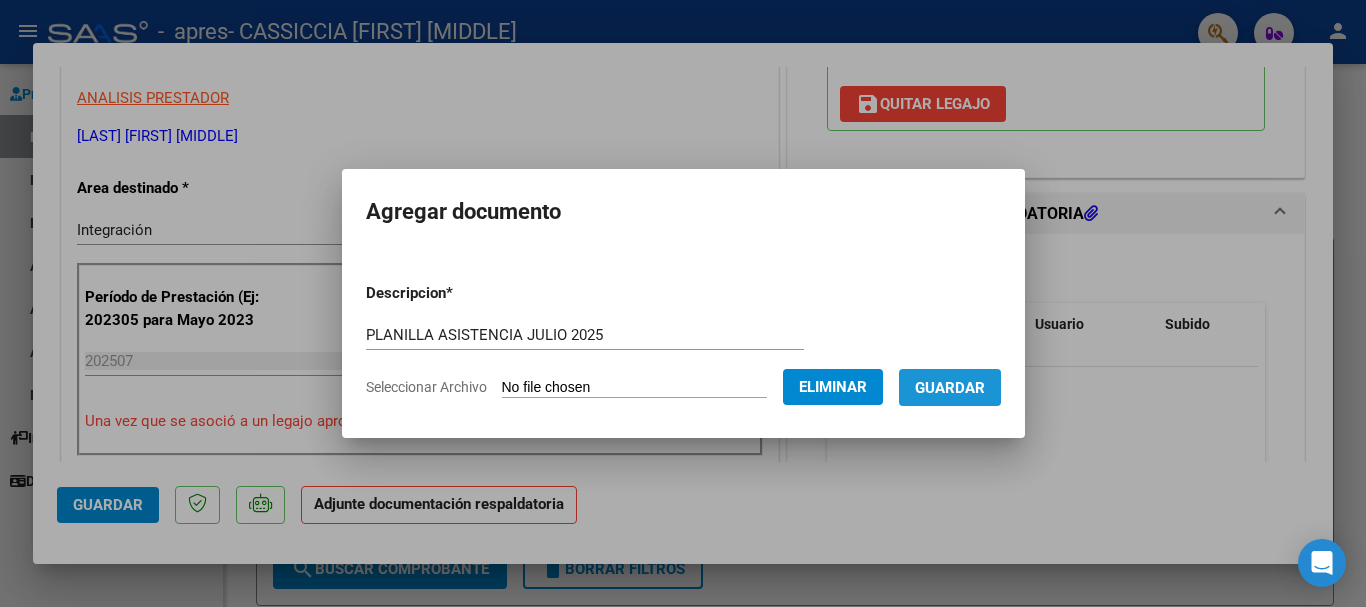 click on "Guardar" at bounding box center [950, 388] 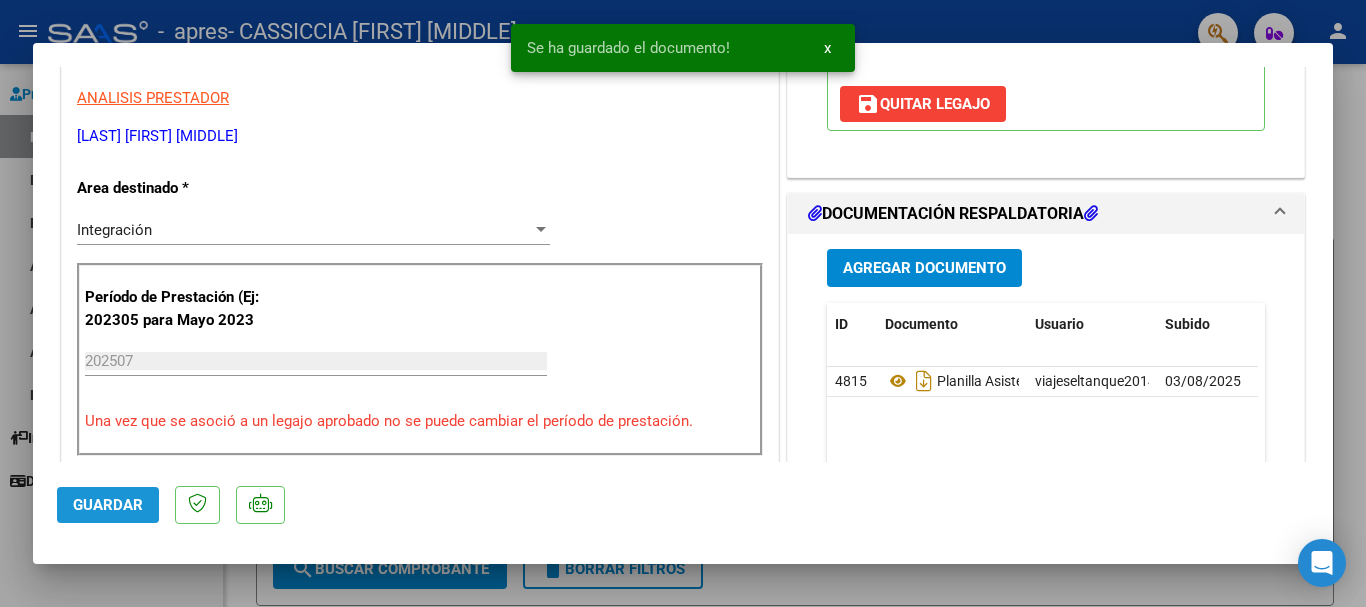 click on "Guardar" 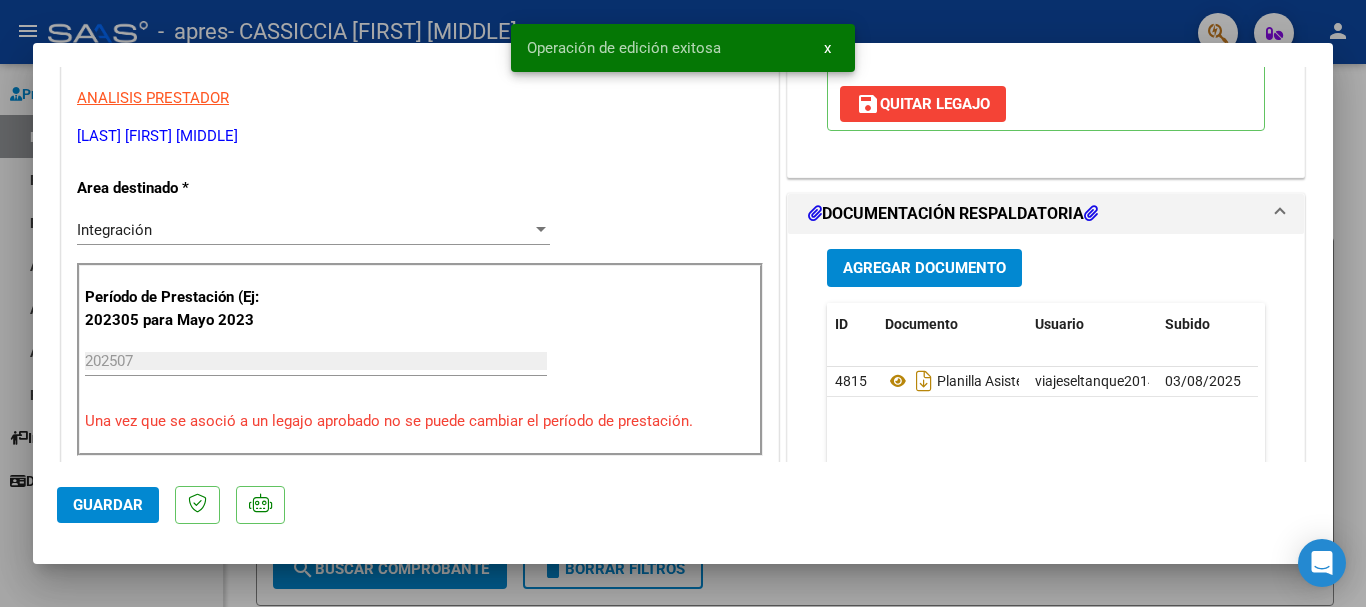 click at bounding box center [683, 303] 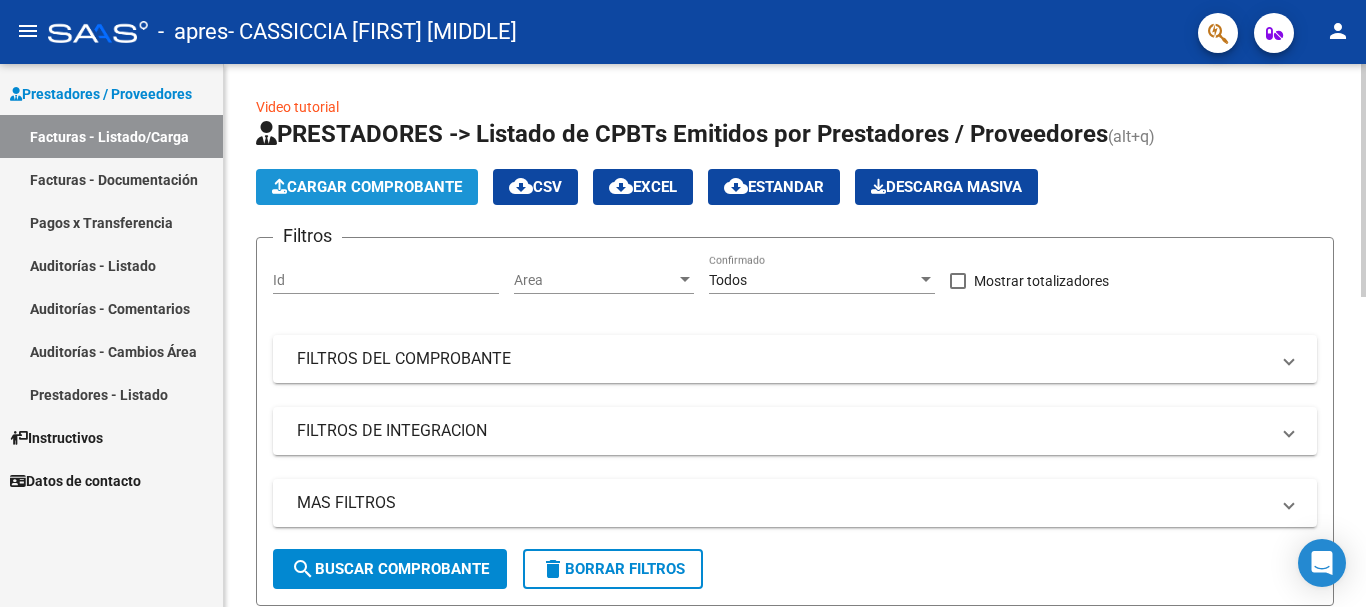 click on "Cargar Comprobante" 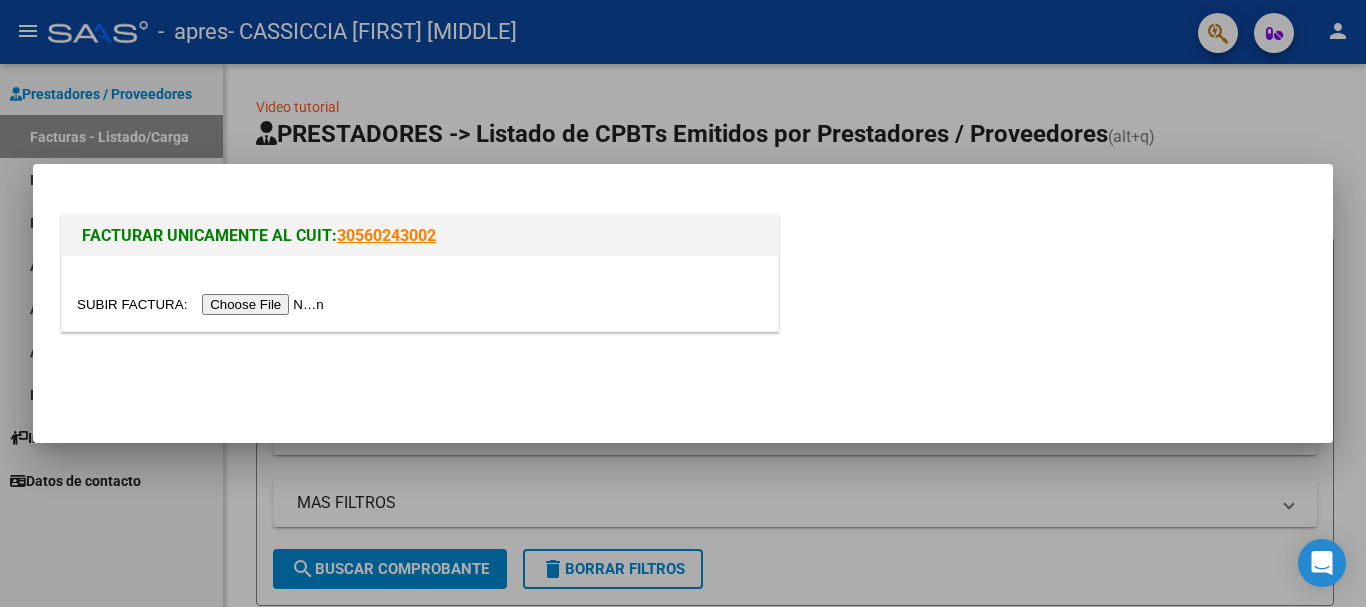 click at bounding box center (203, 304) 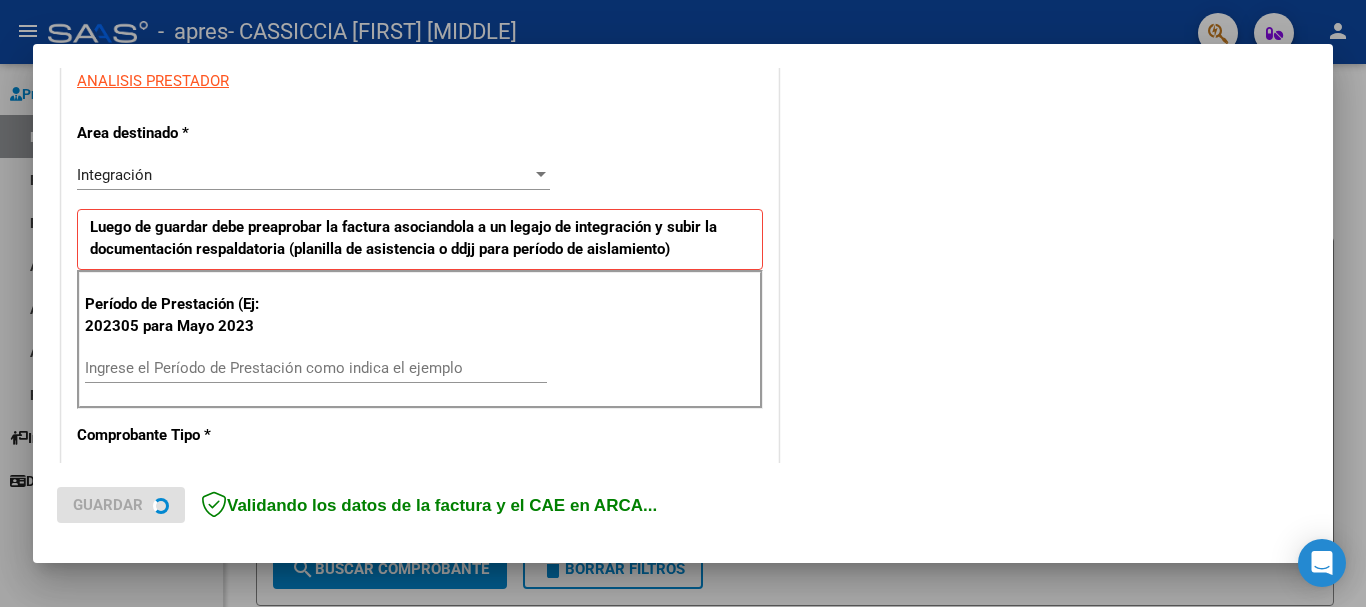 scroll, scrollTop: 400, scrollLeft: 0, axis: vertical 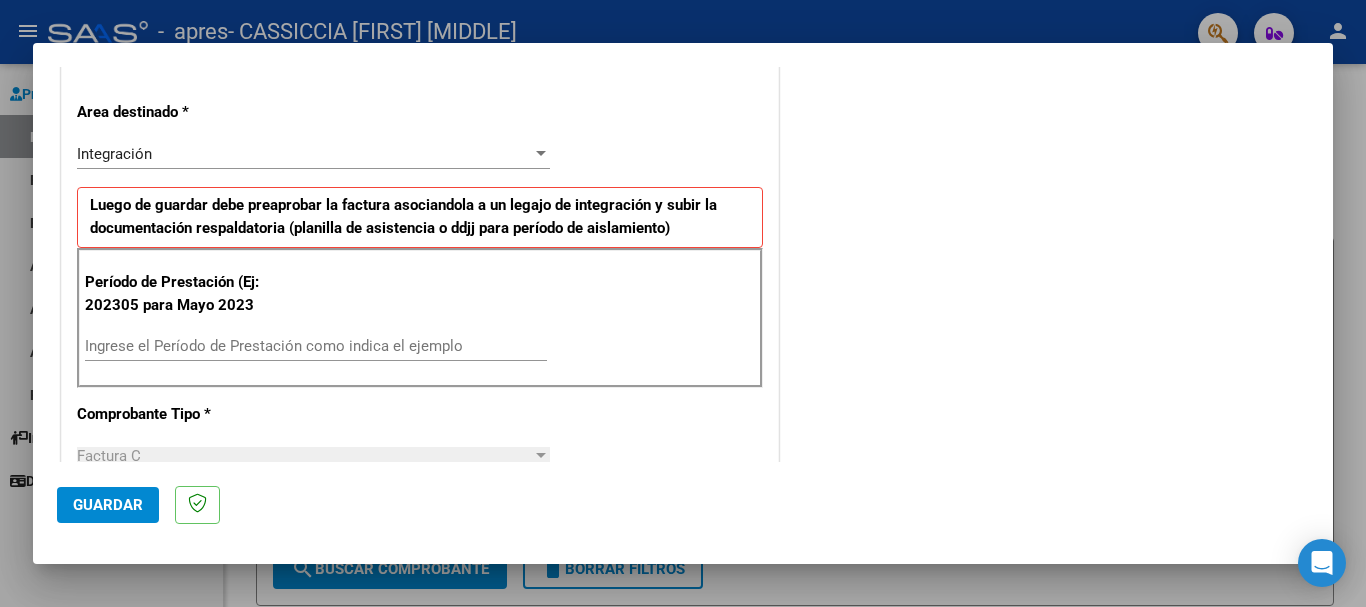 click on "Ingrese el Período de Prestación como indica el ejemplo" at bounding box center [316, 346] 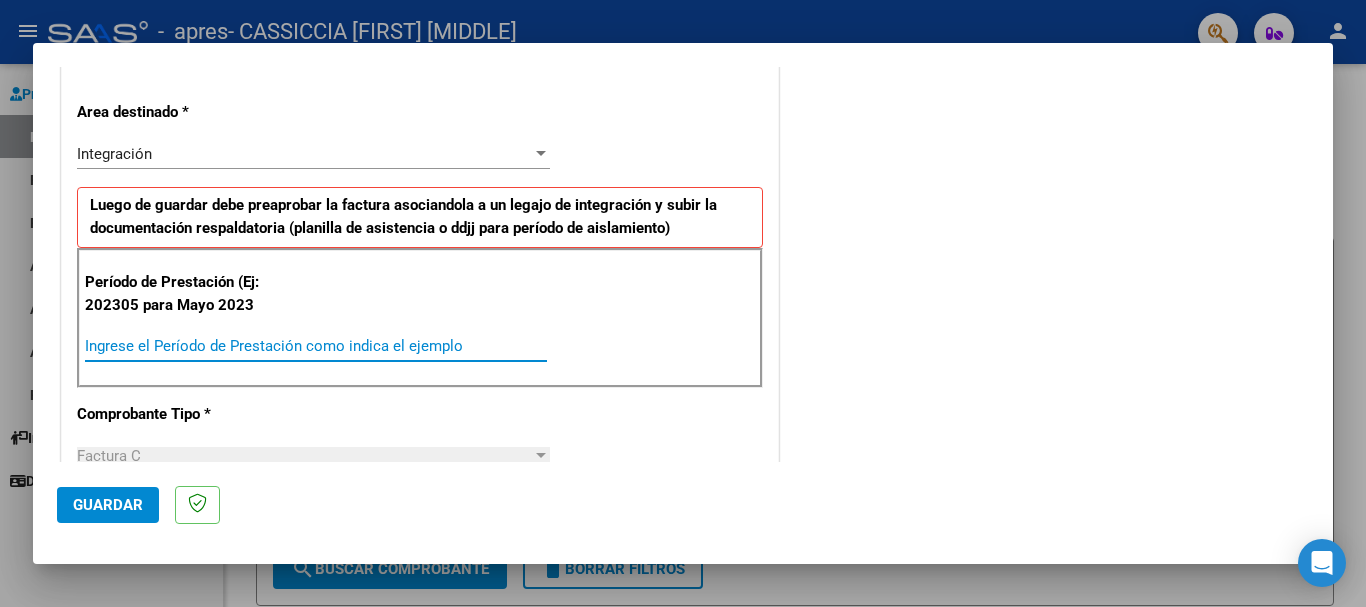click on "Ingrese el Período de Prestación como indica el ejemplo" at bounding box center [316, 346] 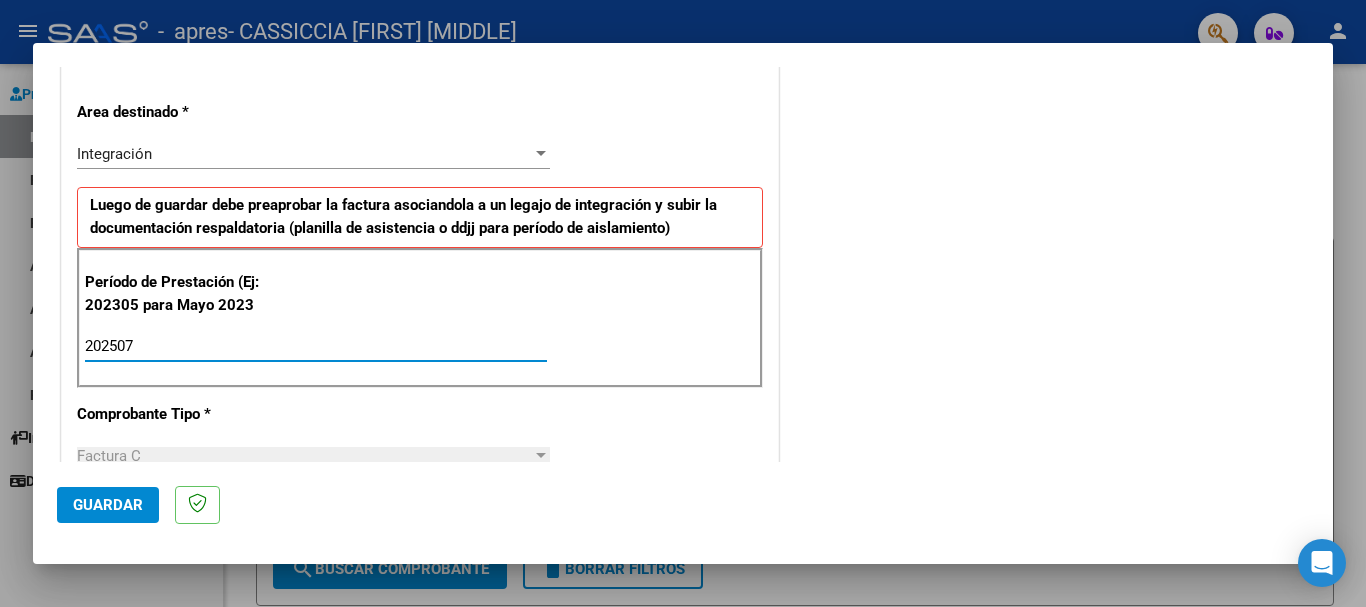 type on "202507" 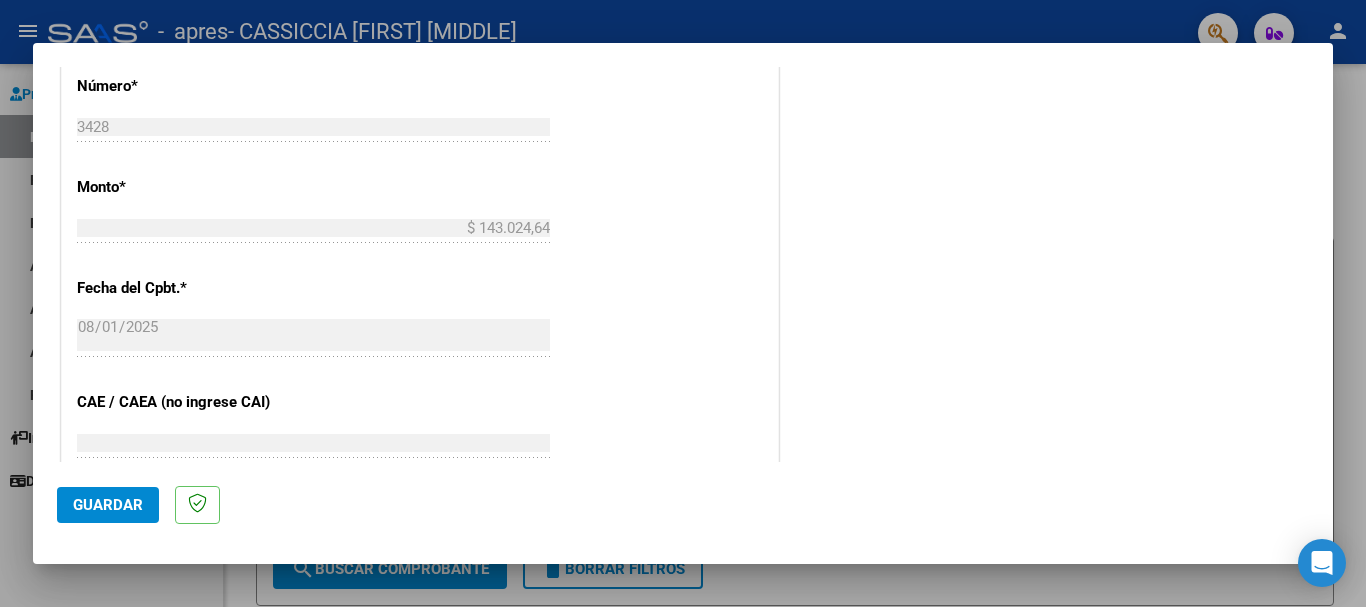 scroll, scrollTop: 1100, scrollLeft: 0, axis: vertical 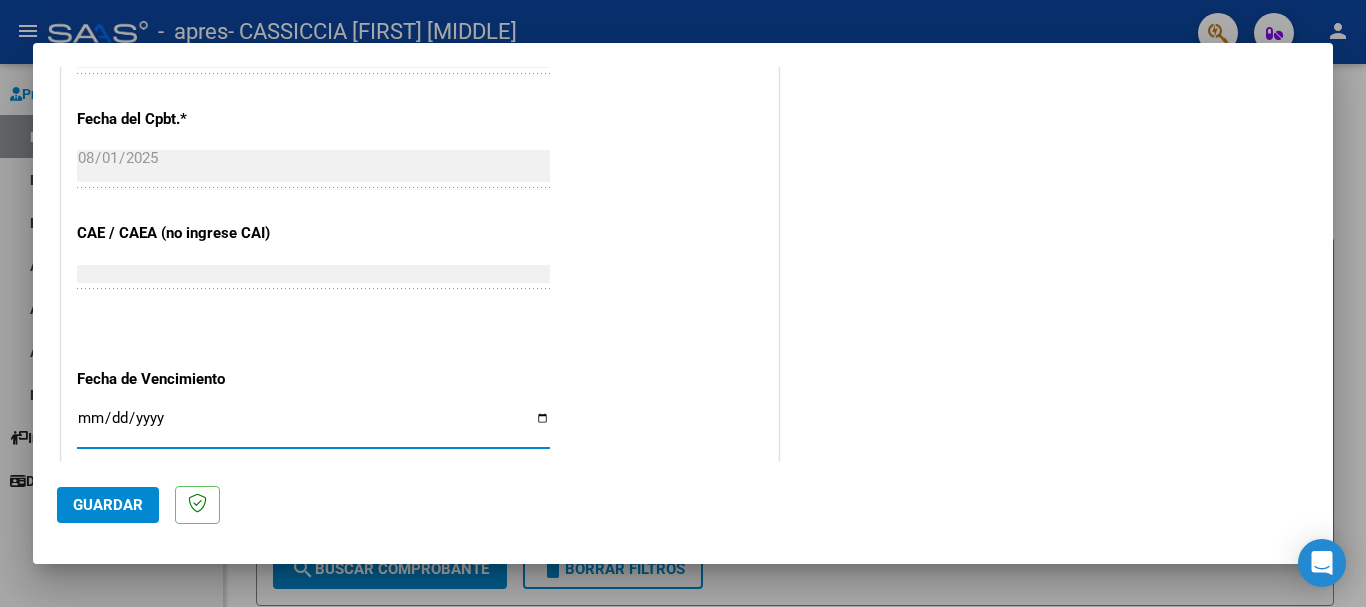 click on "Ingresar la fecha" at bounding box center [313, 426] 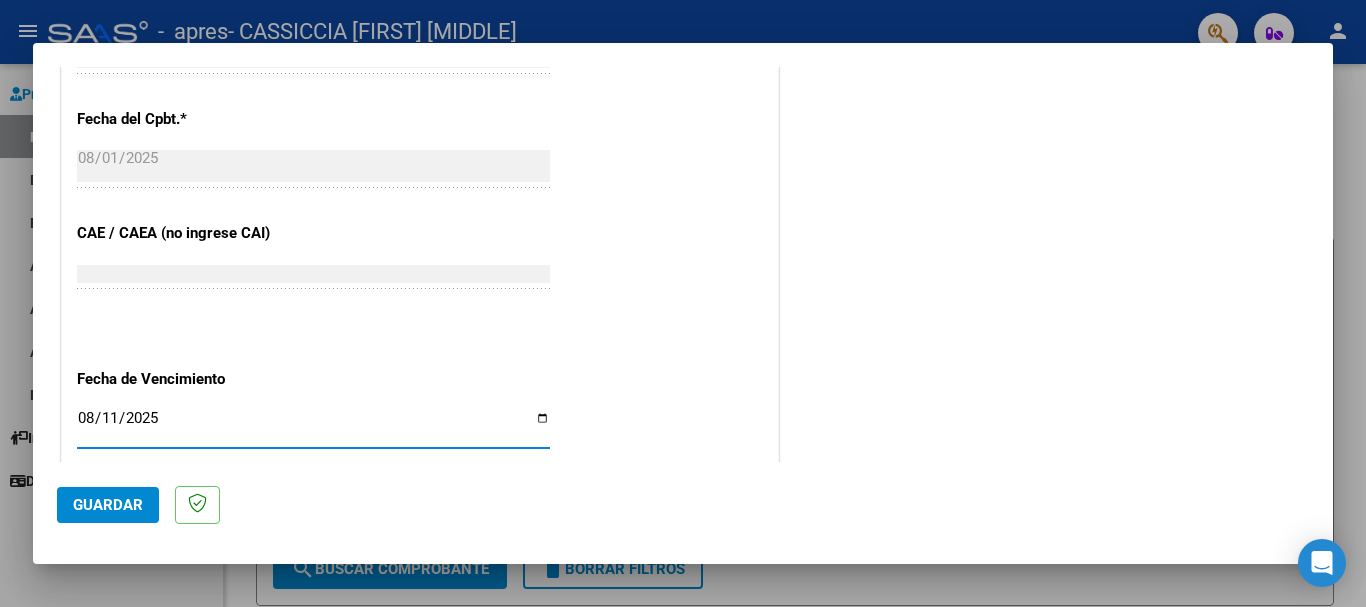 type on "2025-08-11" 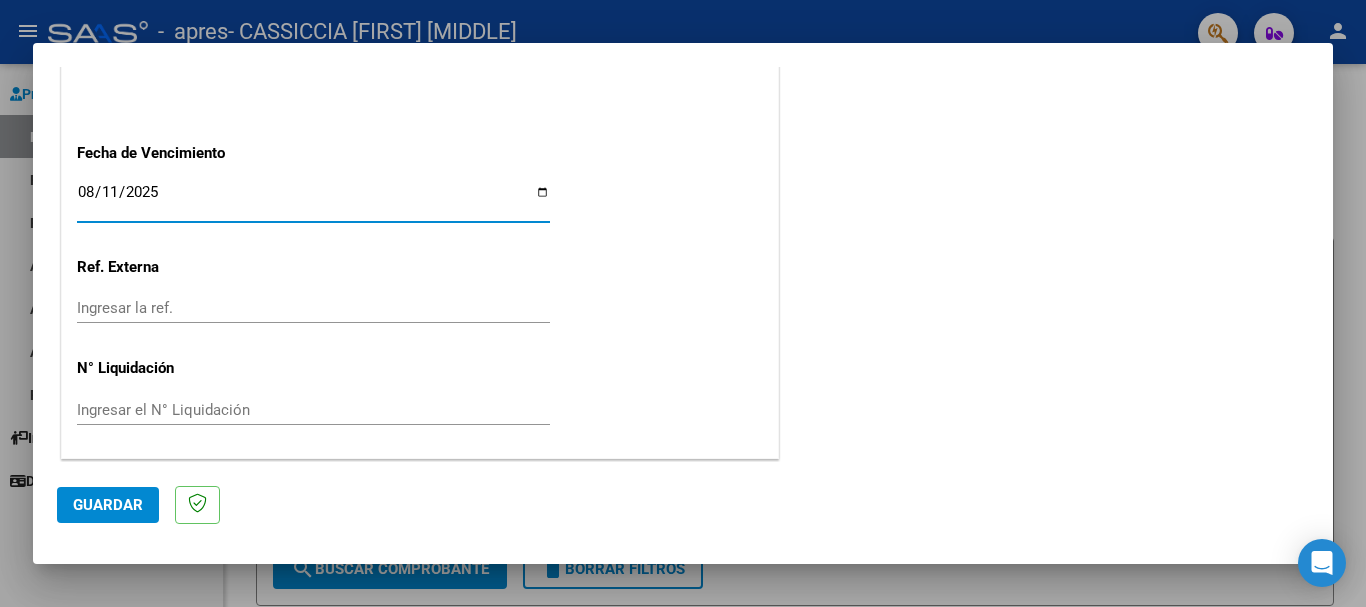 scroll, scrollTop: 1327, scrollLeft: 0, axis: vertical 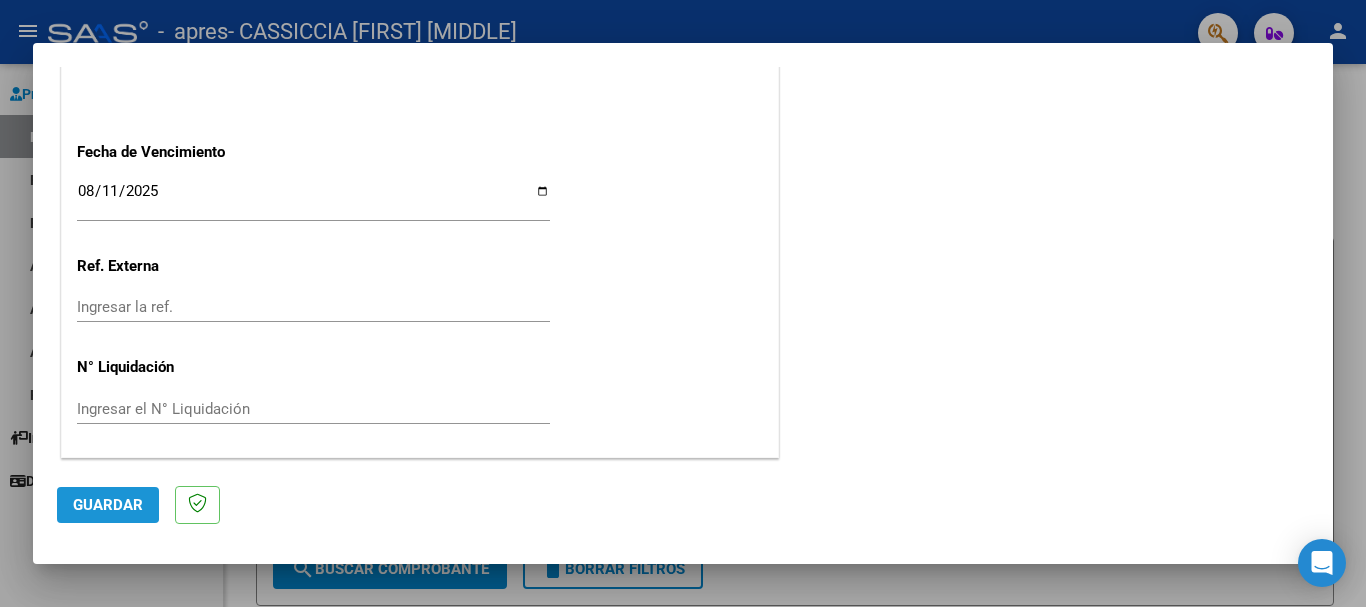 click on "Guardar" 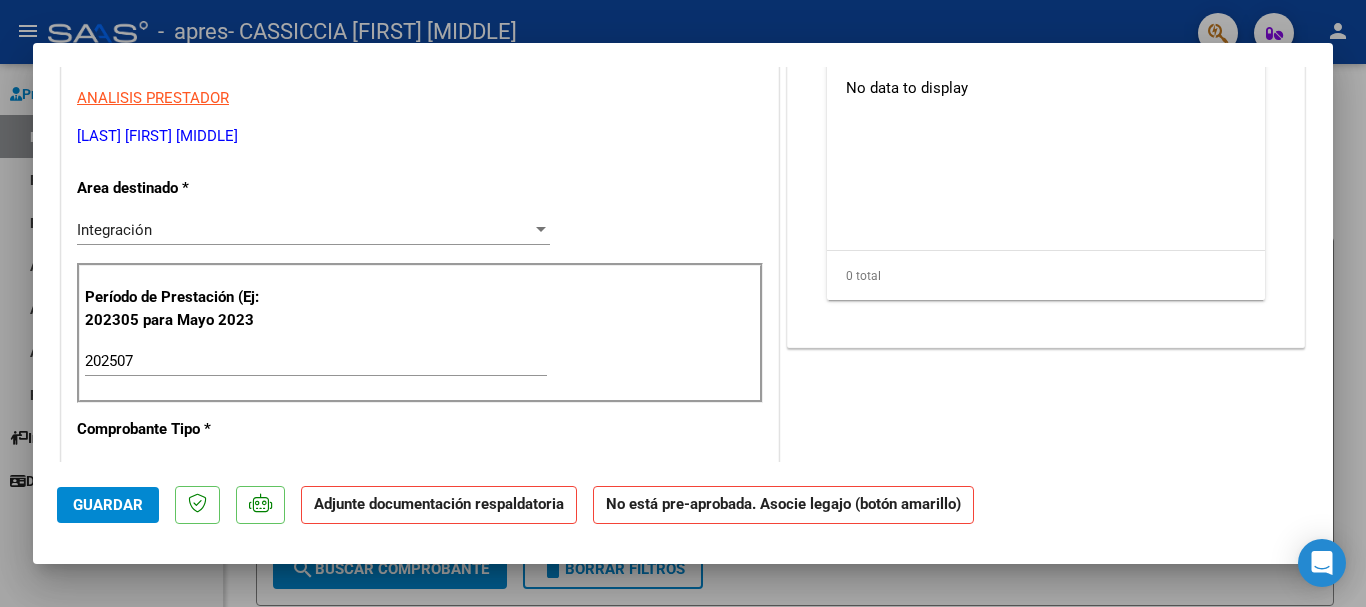 scroll, scrollTop: 0, scrollLeft: 0, axis: both 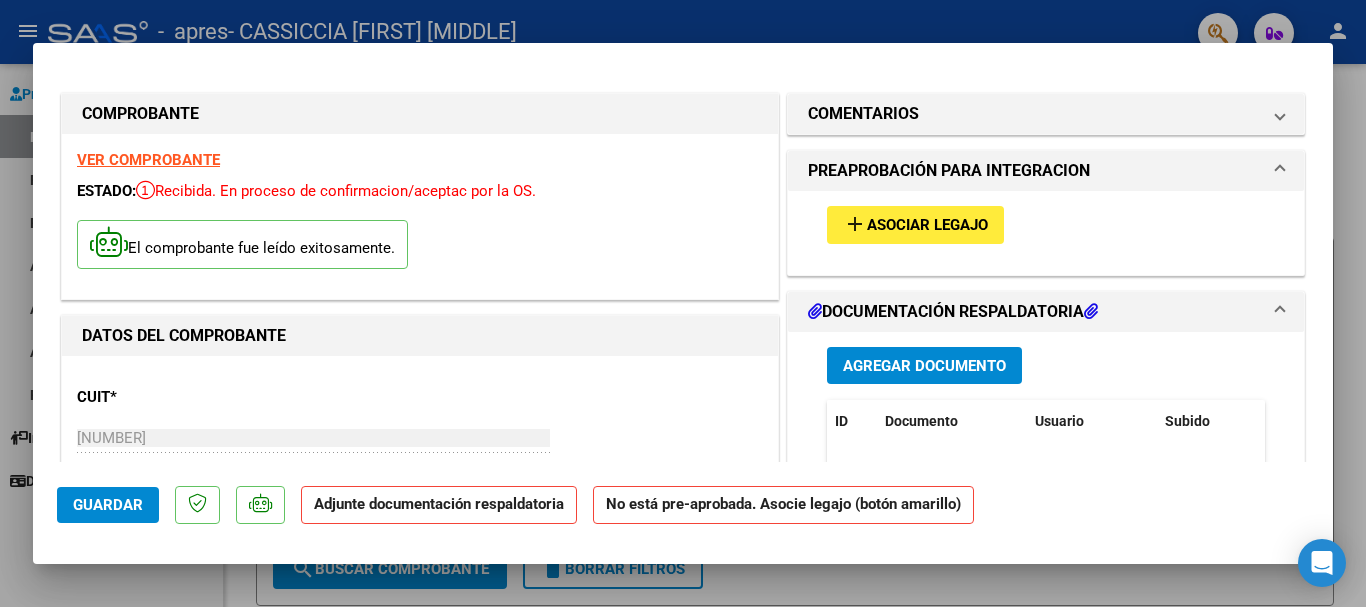 click on "Asociar Legajo" at bounding box center [927, 226] 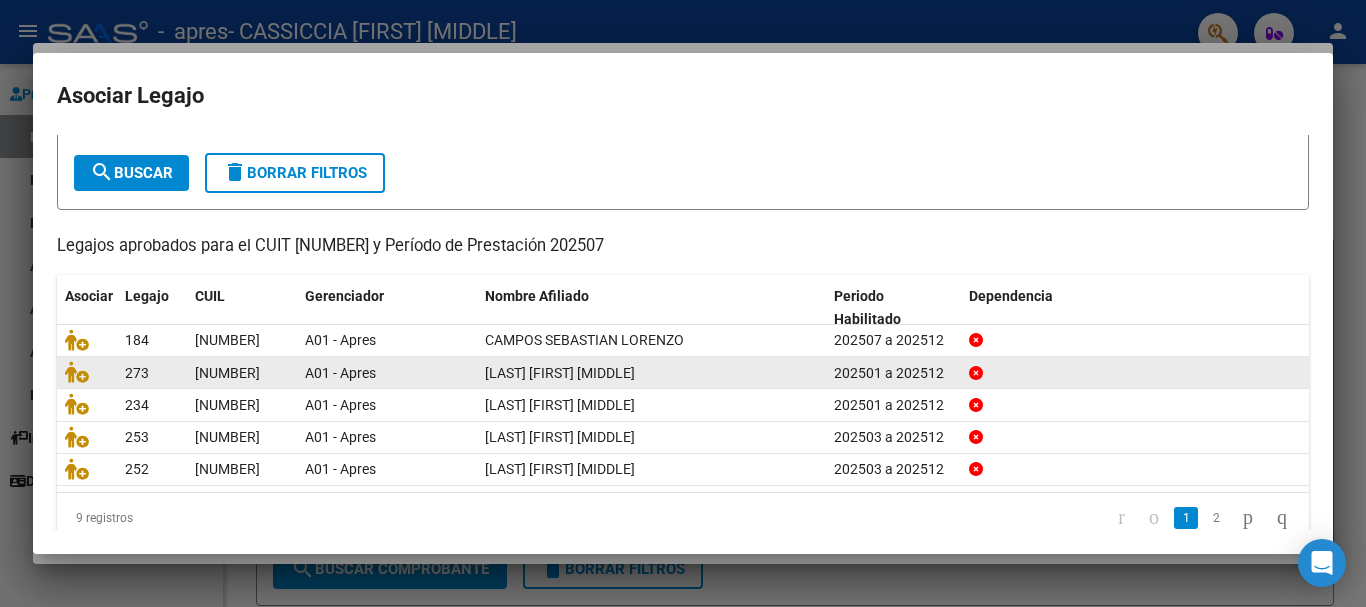 scroll, scrollTop: 100, scrollLeft: 0, axis: vertical 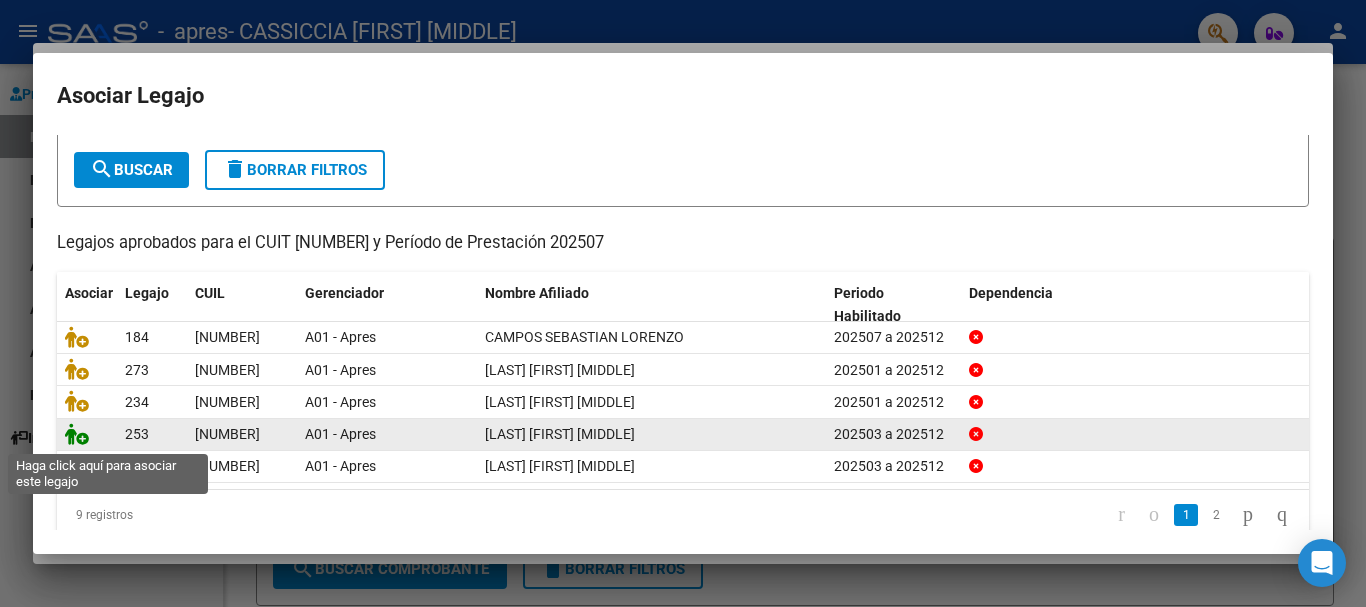 click 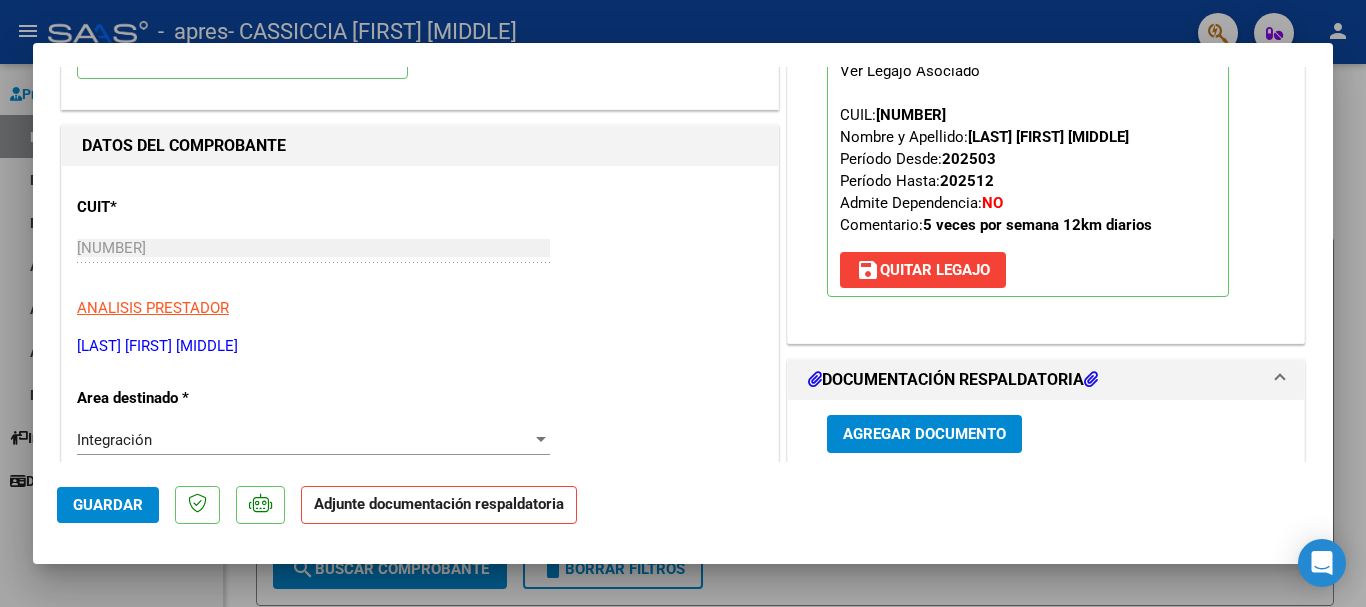 scroll, scrollTop: 300, scrollLeft: 0, axis: vertical 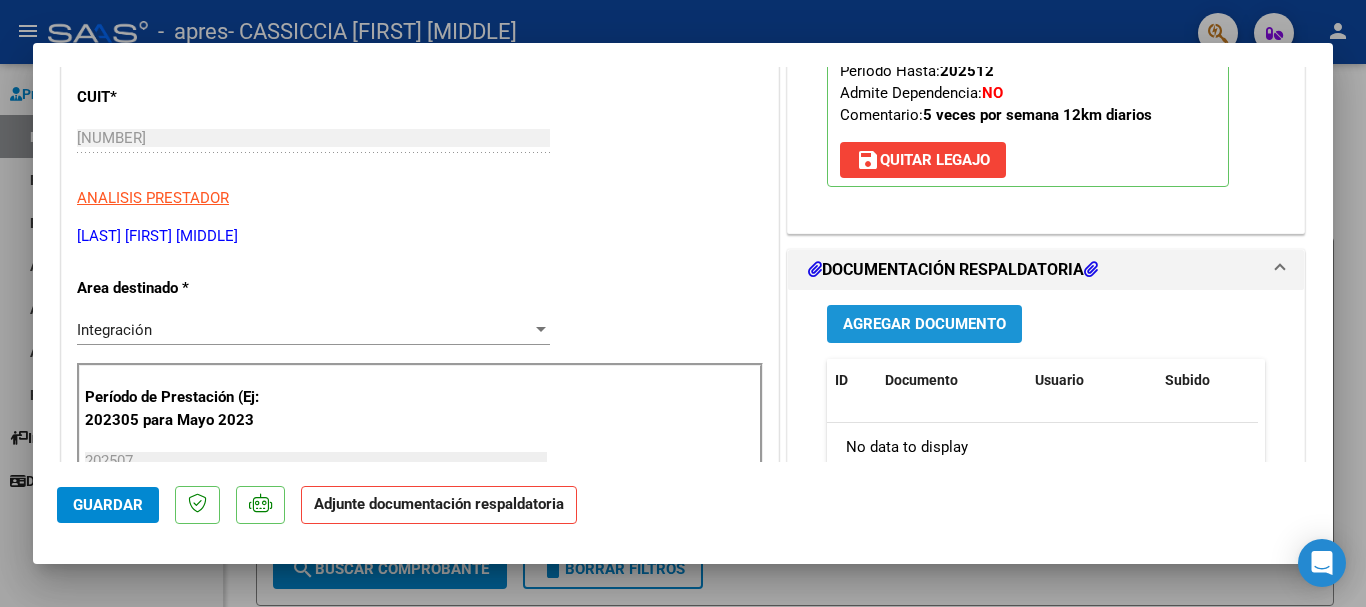 click on "Agregar Documento" at bounding box center [924, 325] 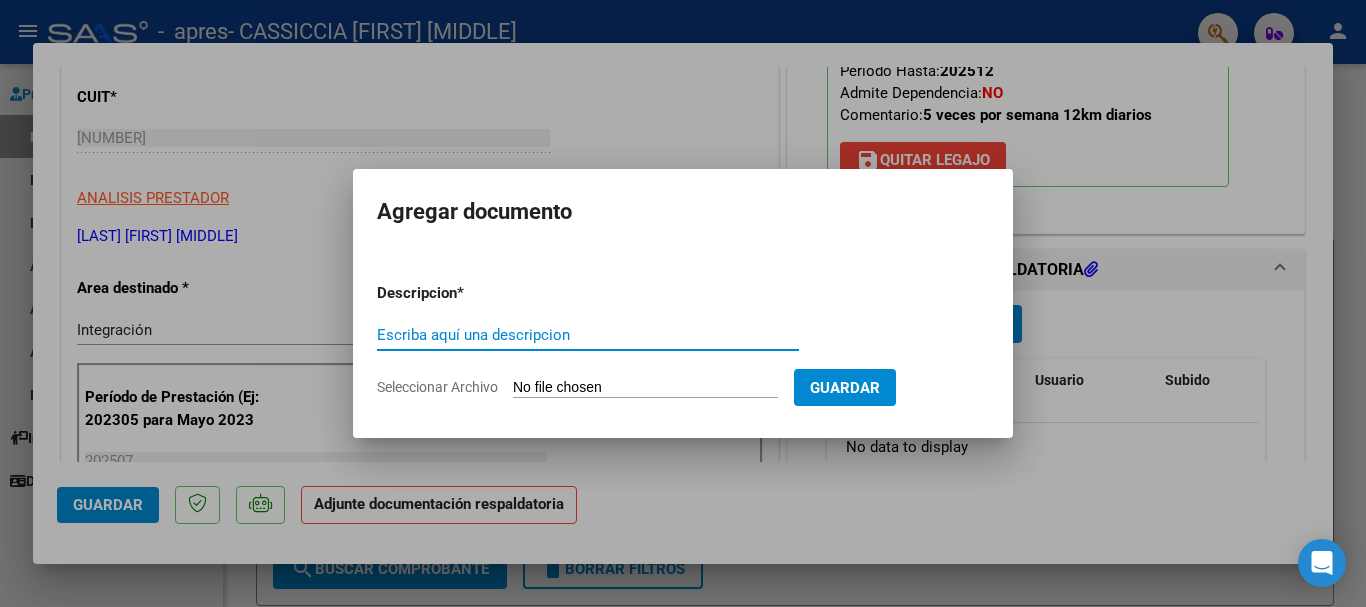 paste on "PLANILLA ASISTENCIA JULIO 2025" 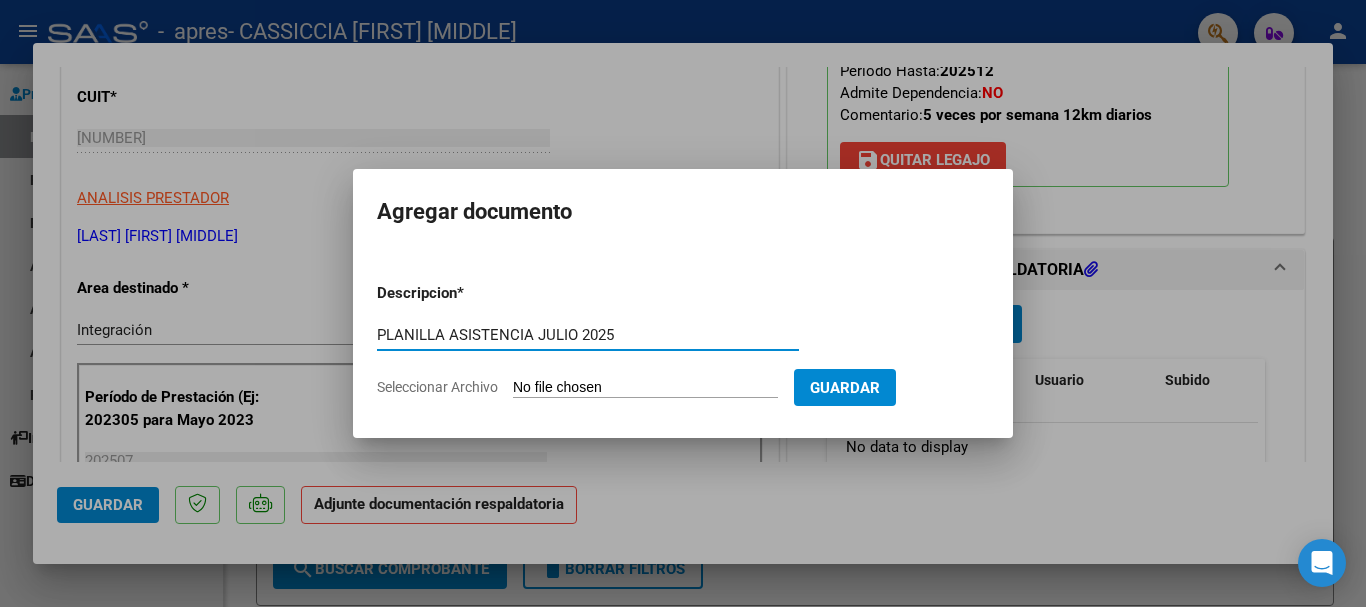 type on "PLANILLA ASISTENCIA JULIO 2025" 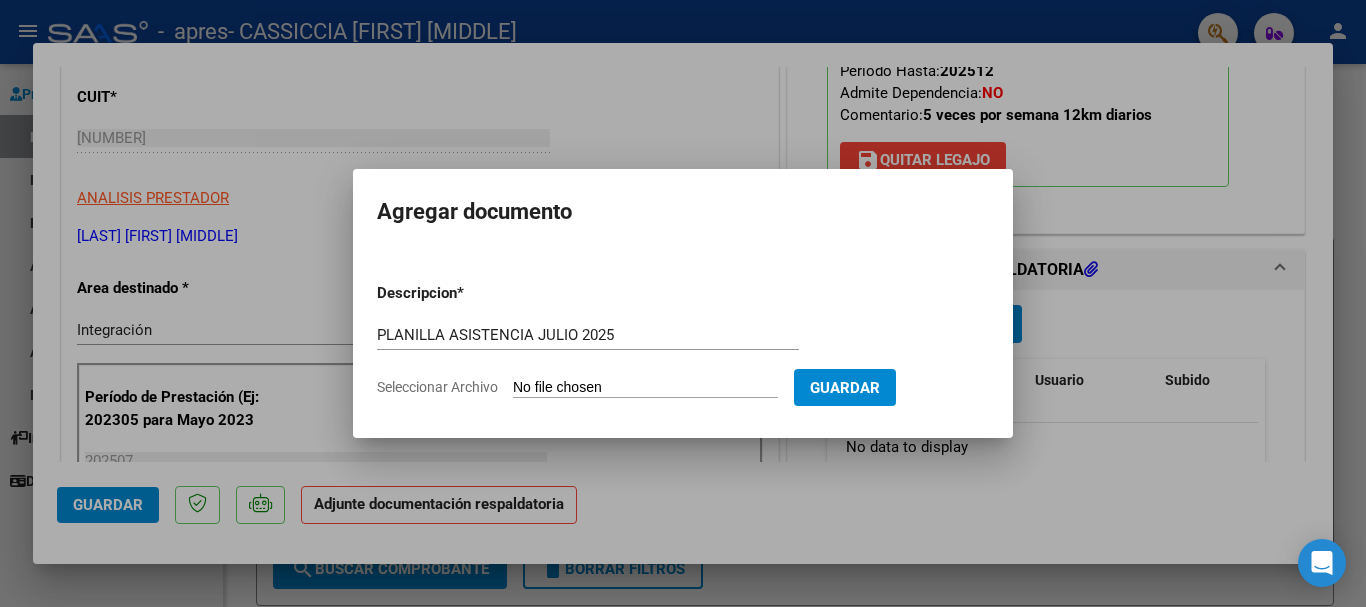 type on "C:\fakepath\[LAST] [FIRST] PRES JULIO.pdf" 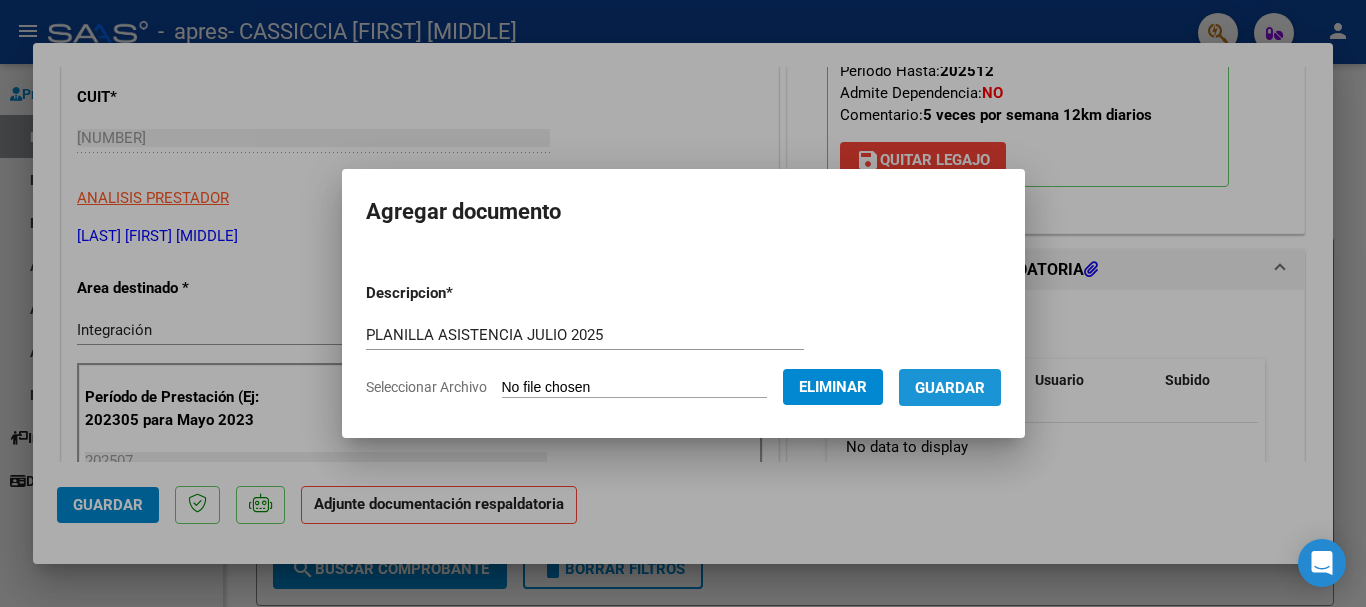 click on "Guardar" at bounding box center (950, 388) 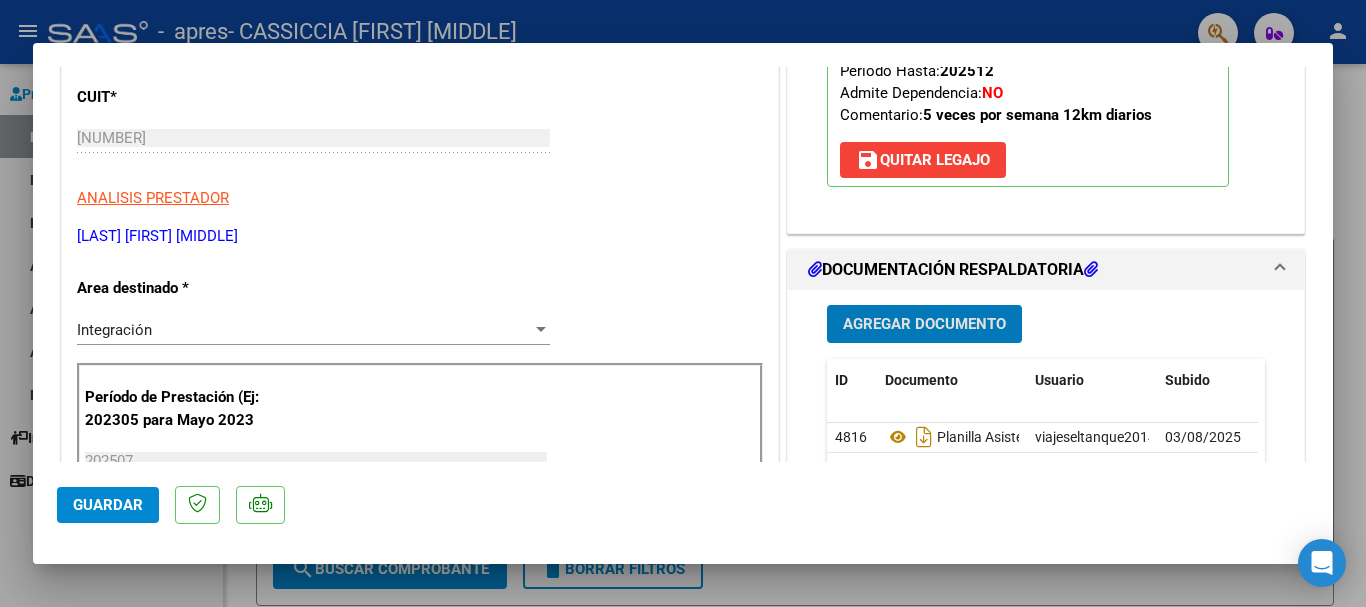 click on "Guardar" 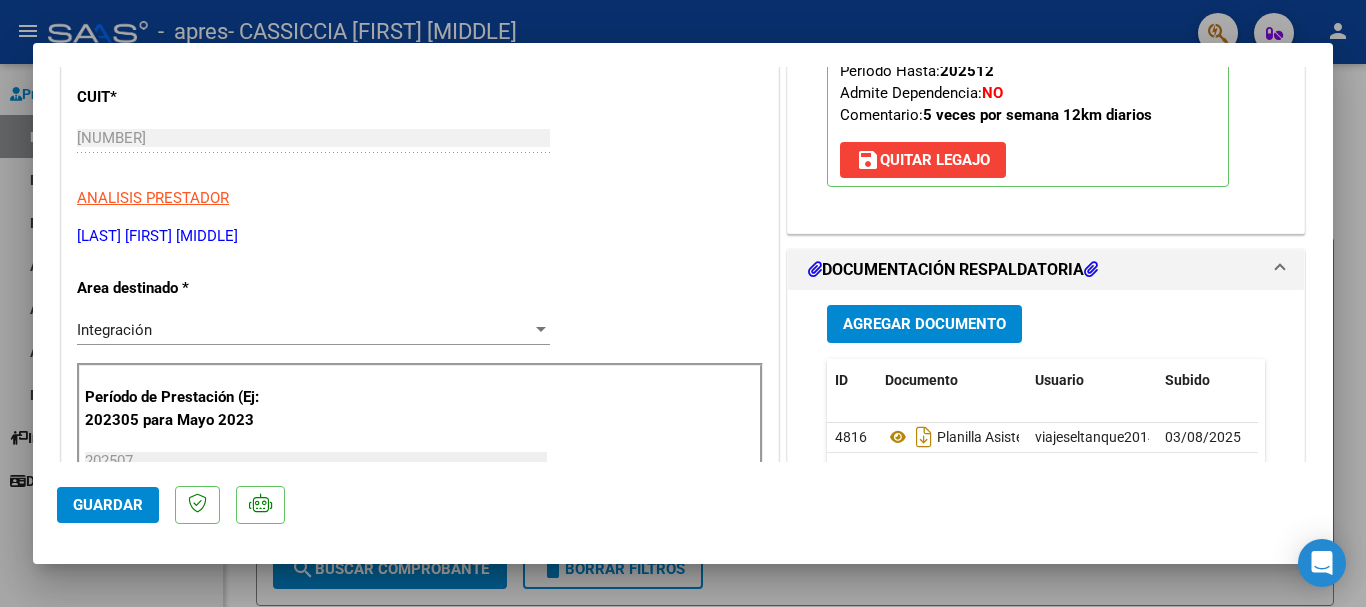 click at bounding box center (683, 303) 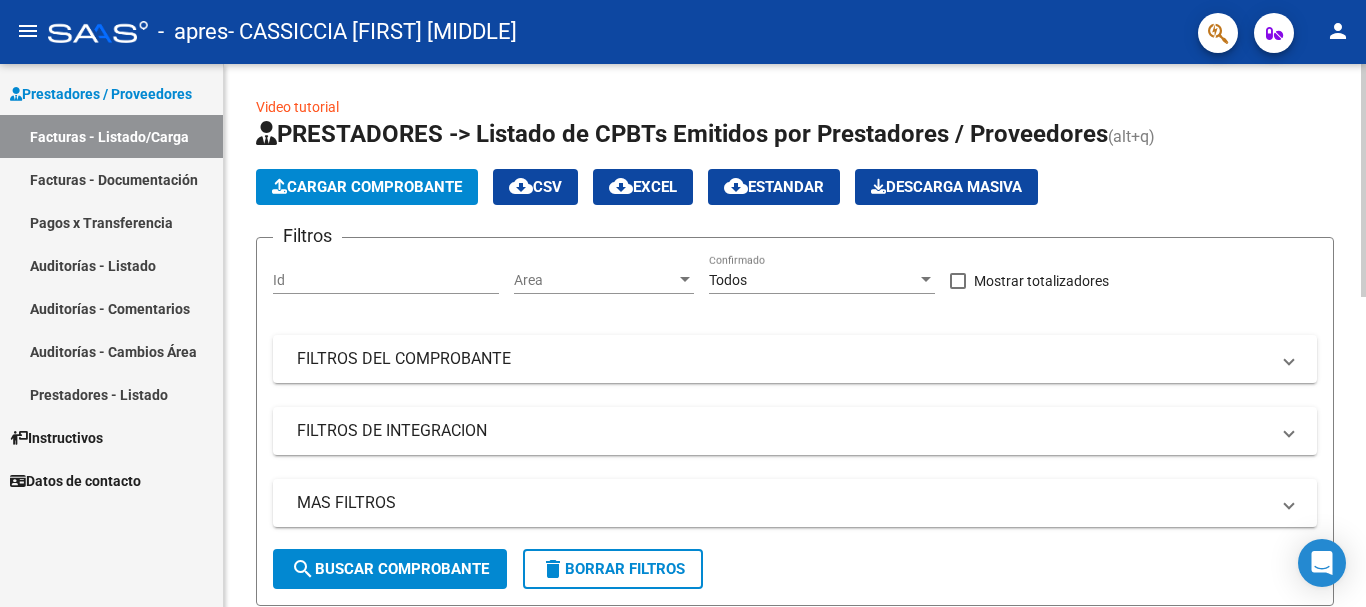 click on "Cargar Comprobante" 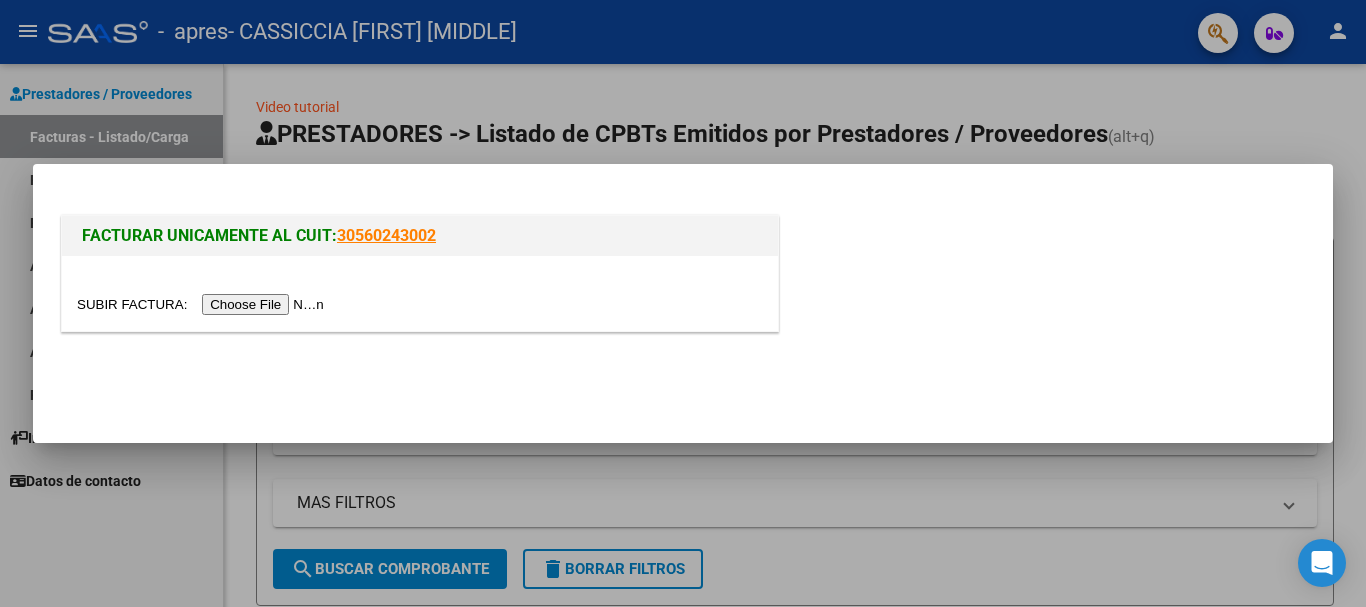 click at bounding box center (203, 304) 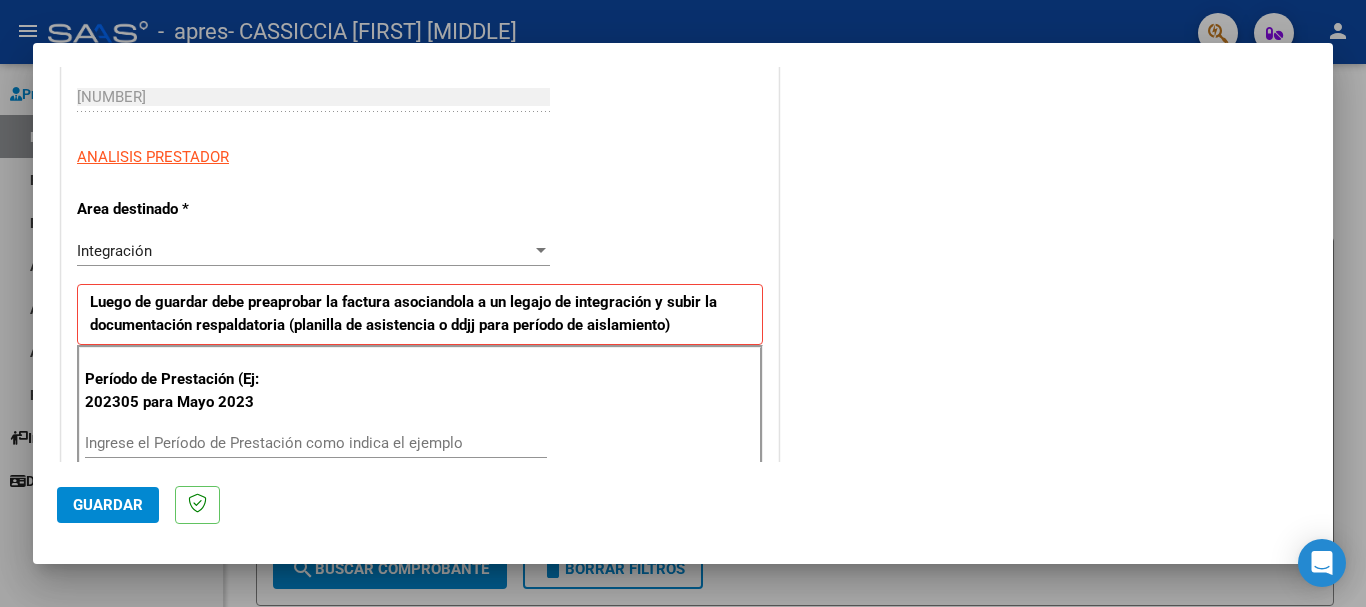 scroll, scrollTop: 400, scrollLeft: 0, axis: vertical 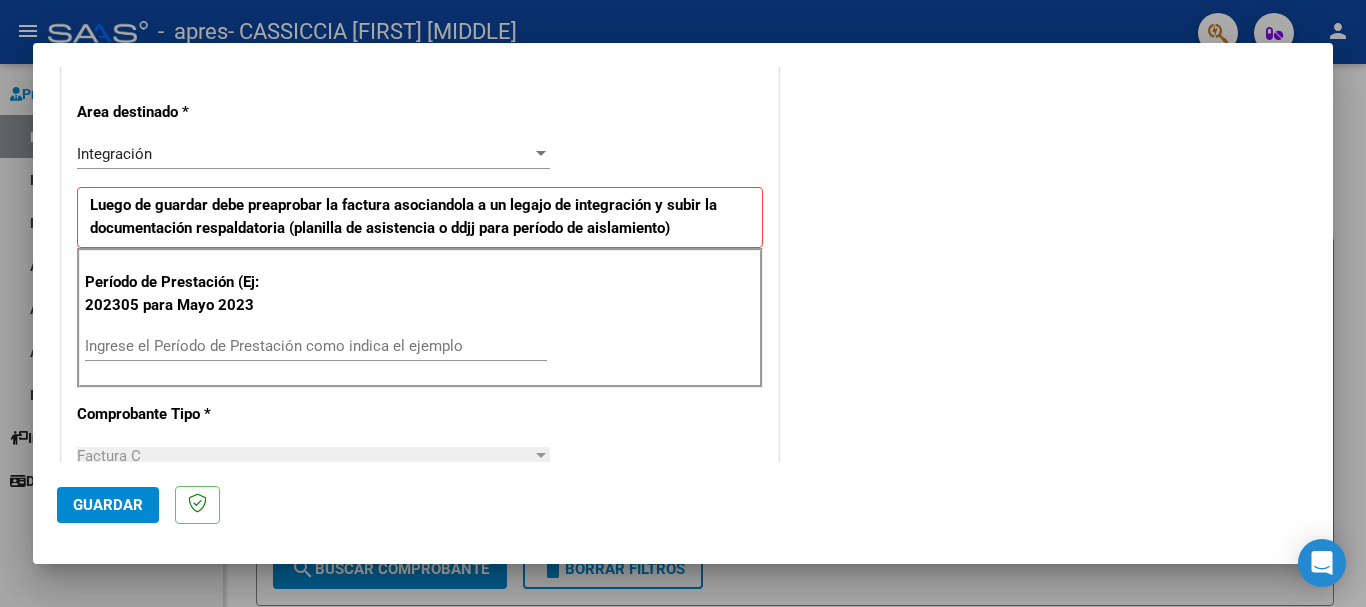click on "Ingrese el Período de Prestación como indica el ejemplo" at bounding box center (316, 346) 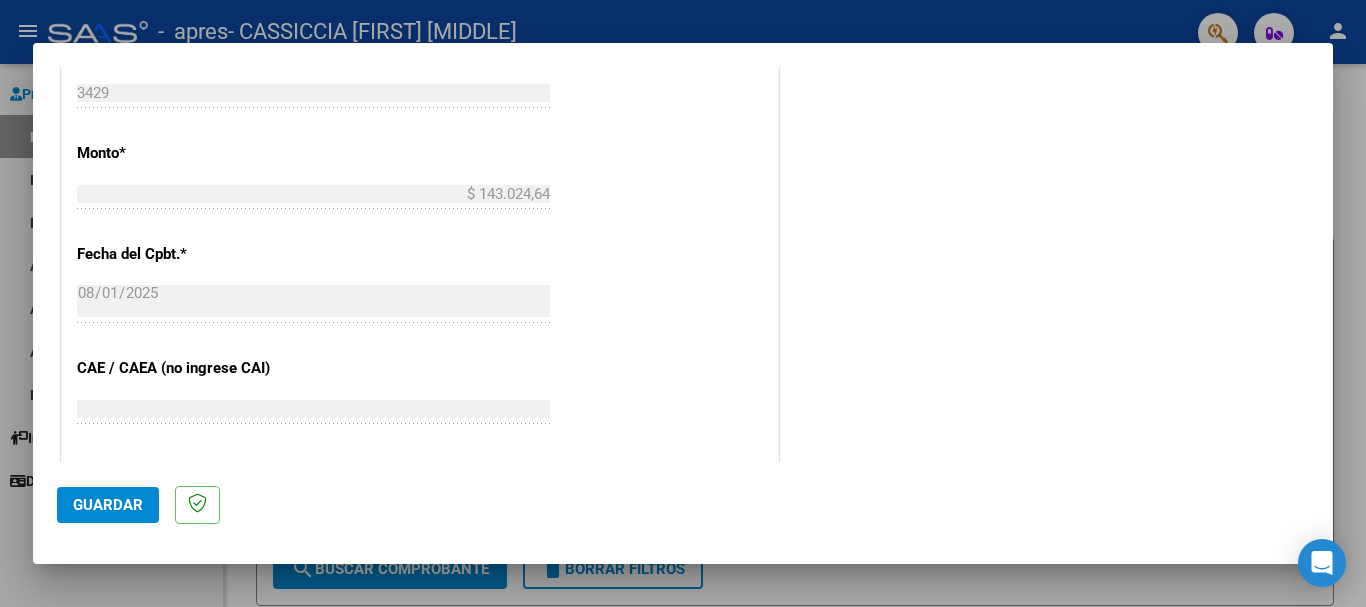 scroll, scrollTop: 1200, scrollLeft: 0, axis: vertical 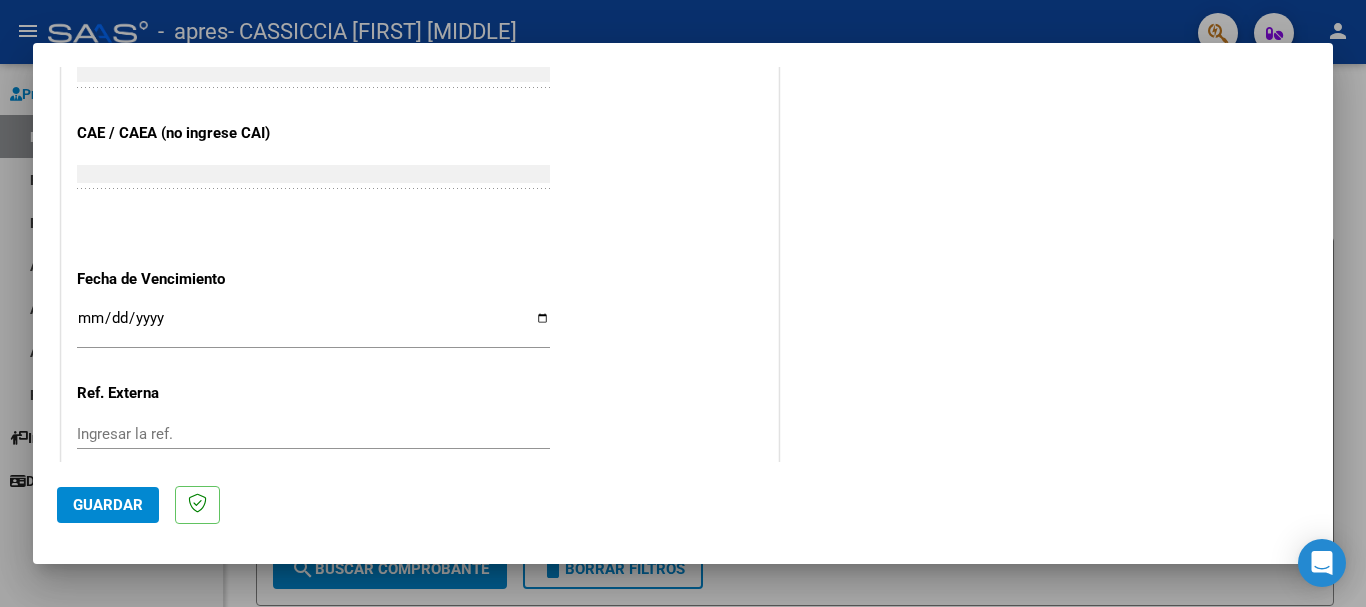 type on "202507" 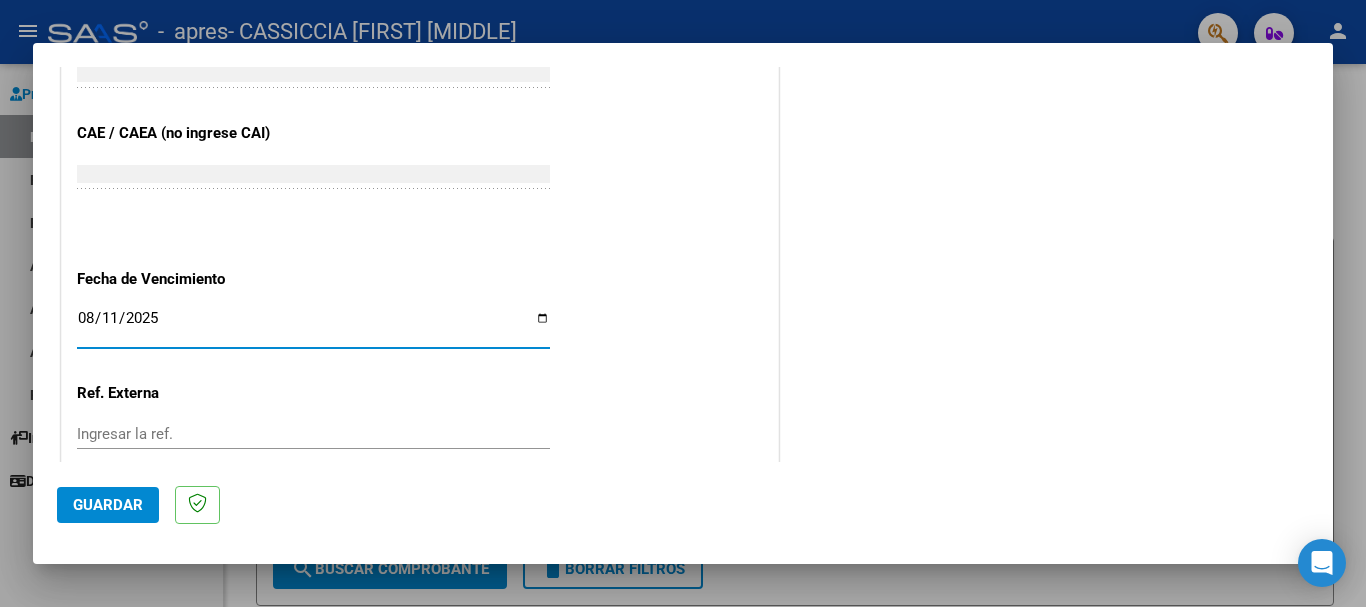 type on "2025-08-11" 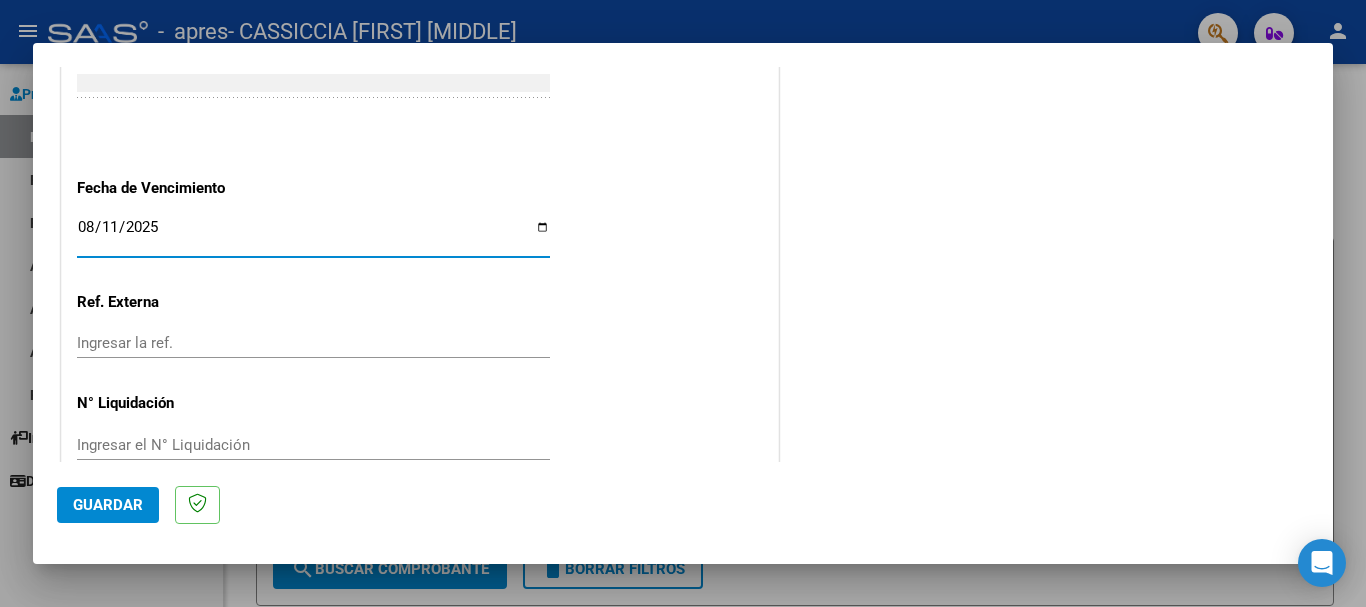 scroll, scrollTop: 1327, scrollLeft: 0, axis: vertical 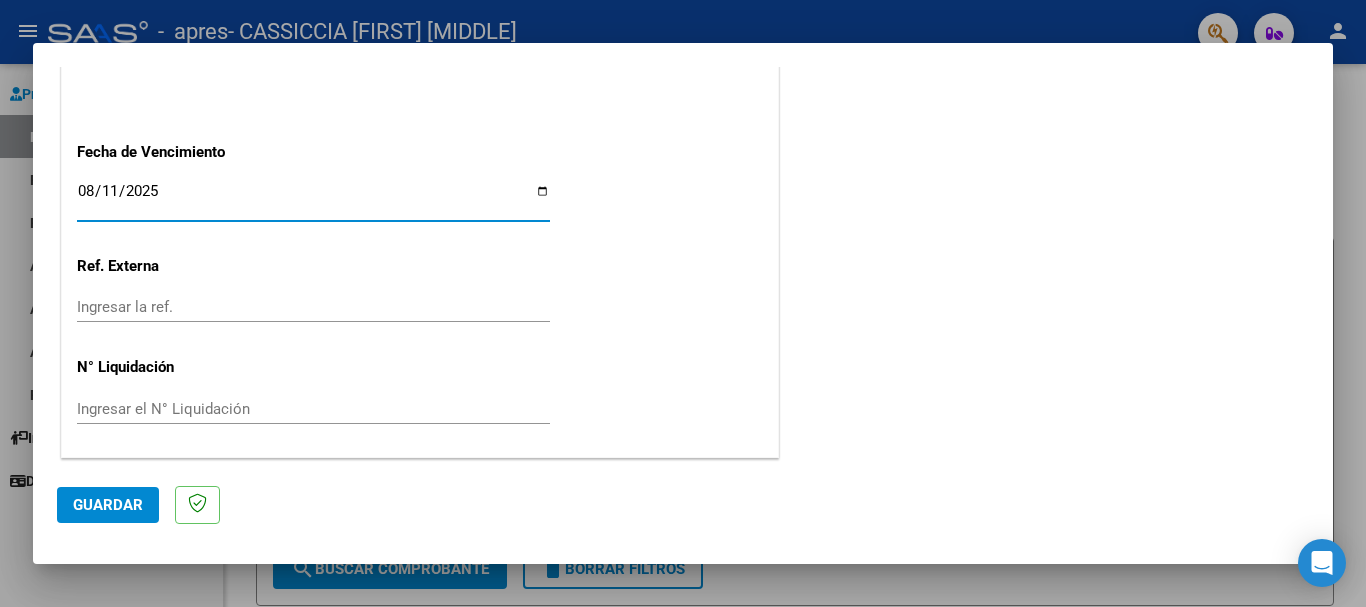 click on "Guardar" 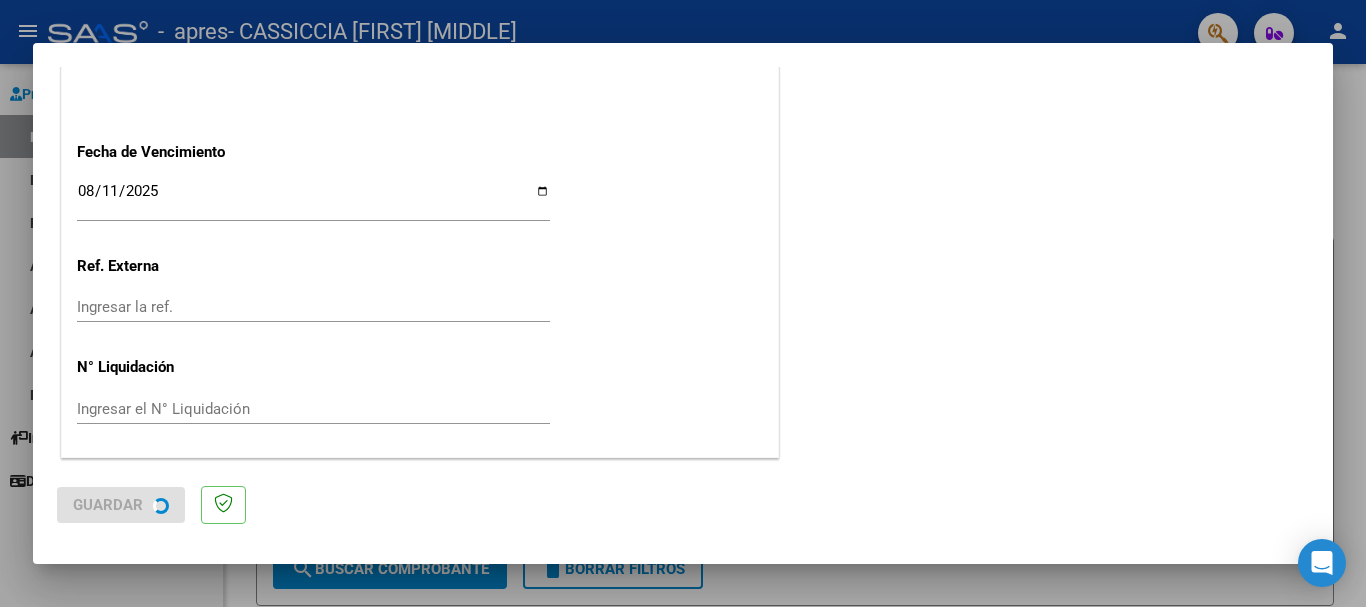 scroll, scrollTop: 0, scrollLeft: 0, axis: both 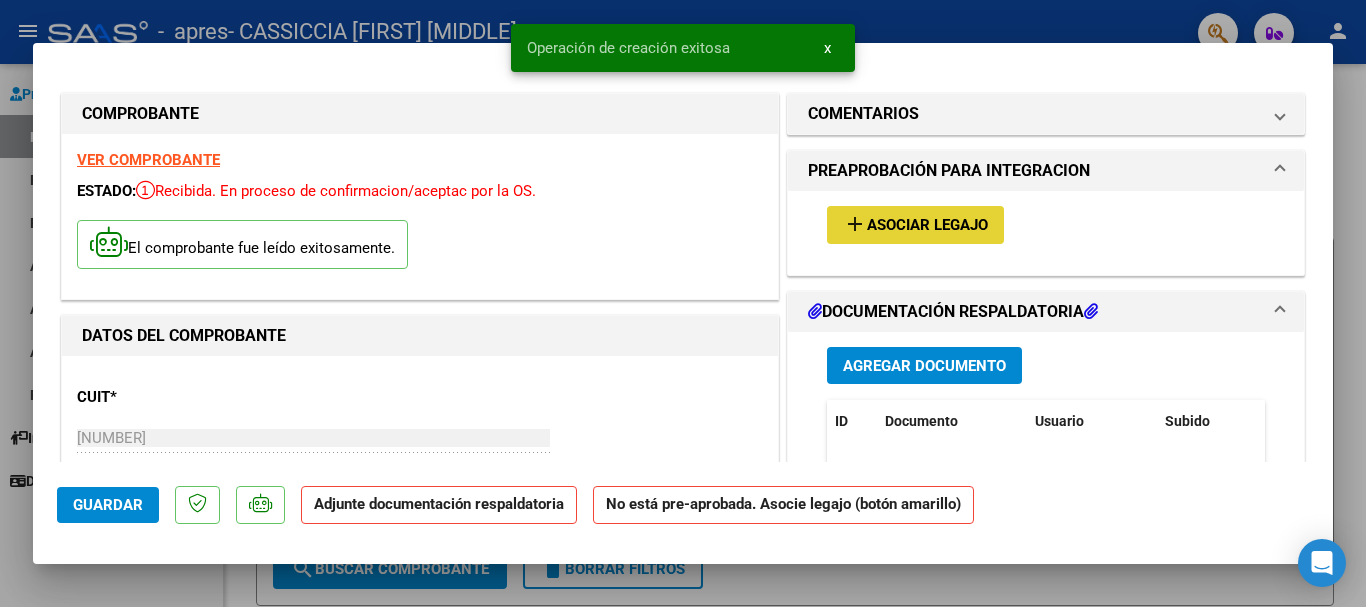 click on "Asociar Legajo" at bounding box center [927, 226] 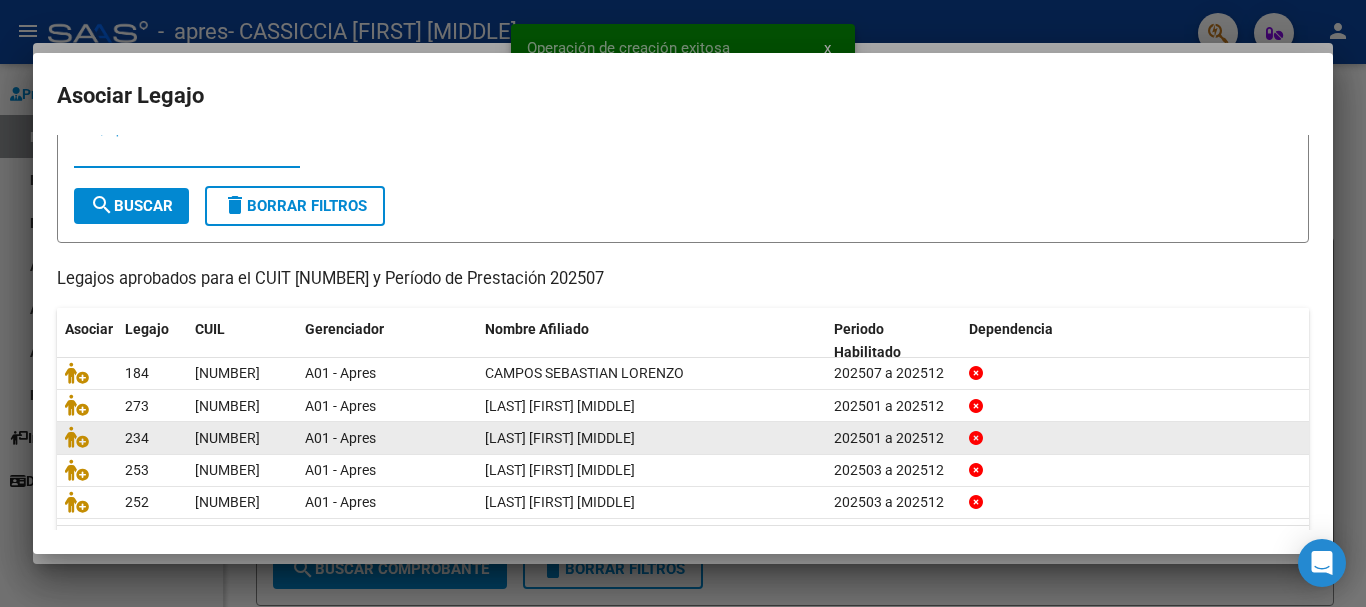 scroll, scrollTop: 131, scrollLeft: 0, axis: vertical 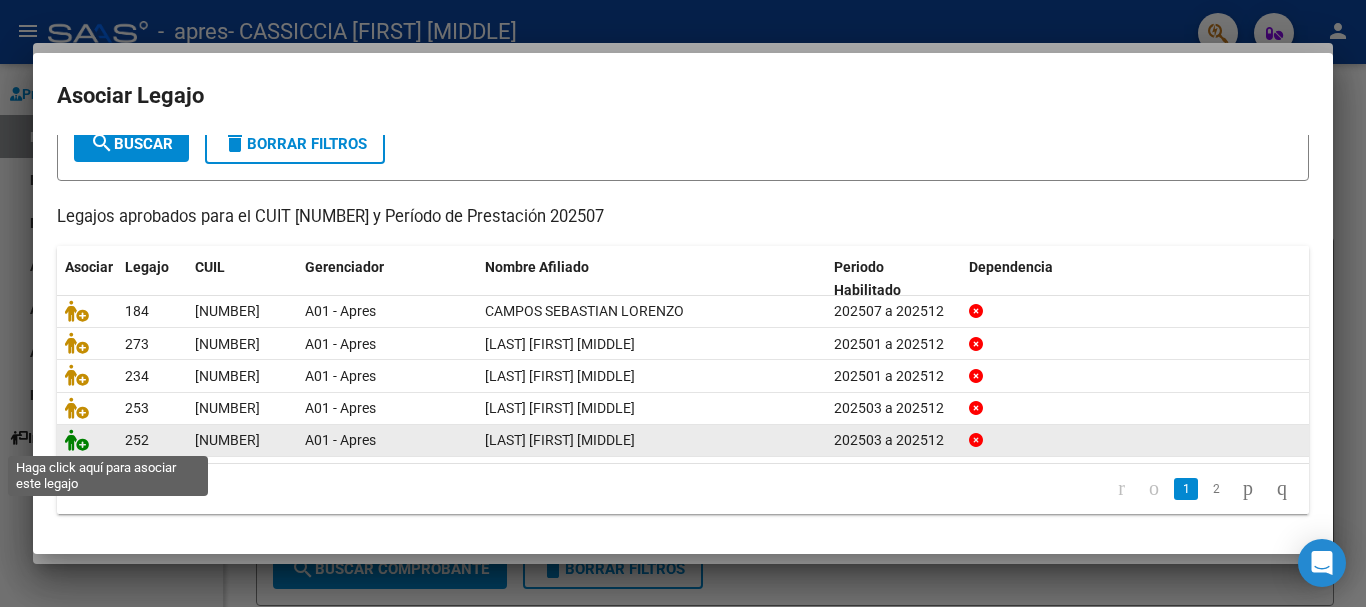 click 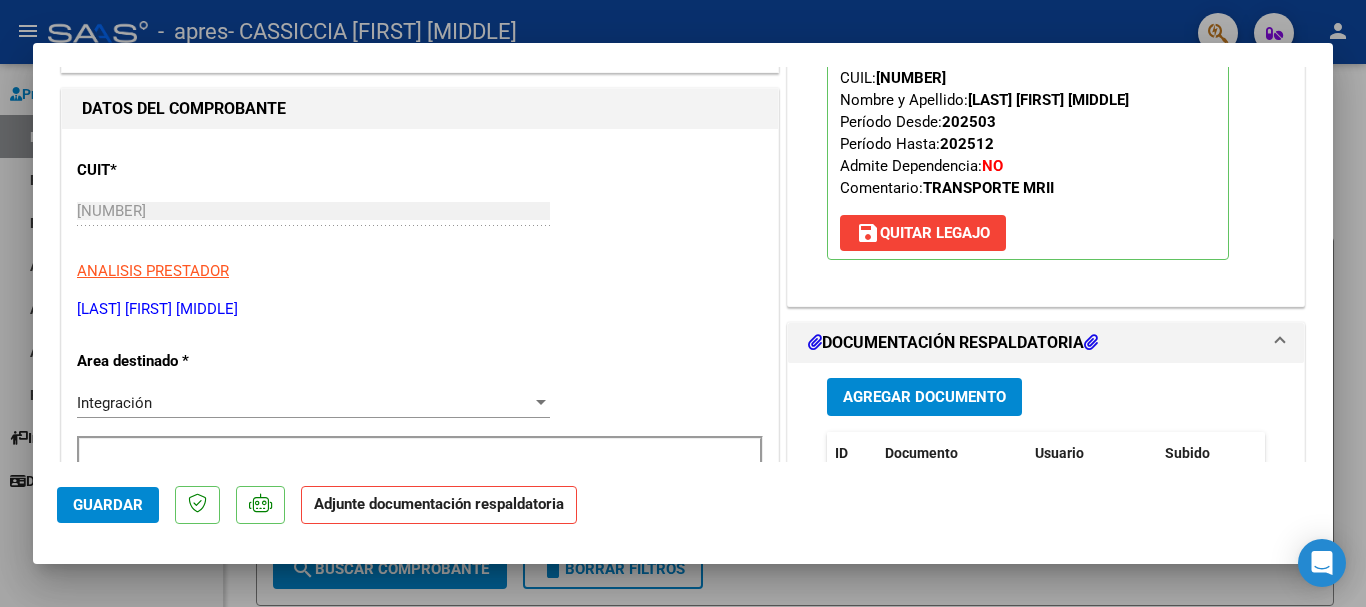 scroll, scrollTop: 300, scrollLeft: 0, axis: vertical 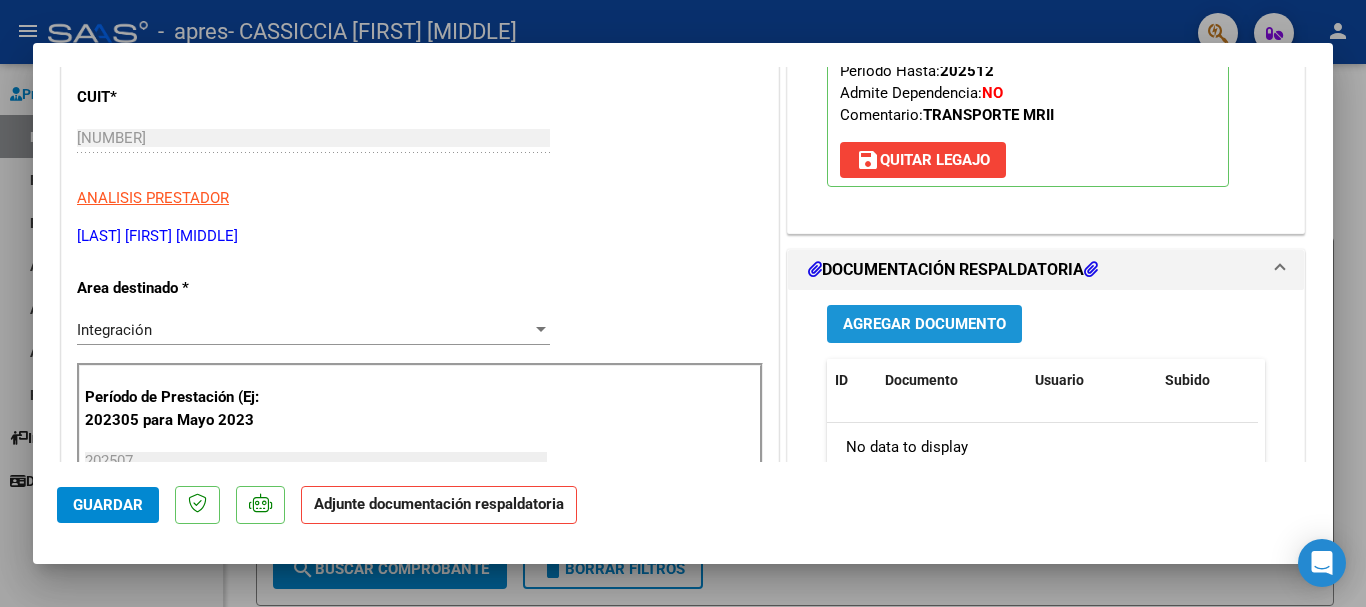 click on "Agregar Documento" at bounding box center [924, 325] 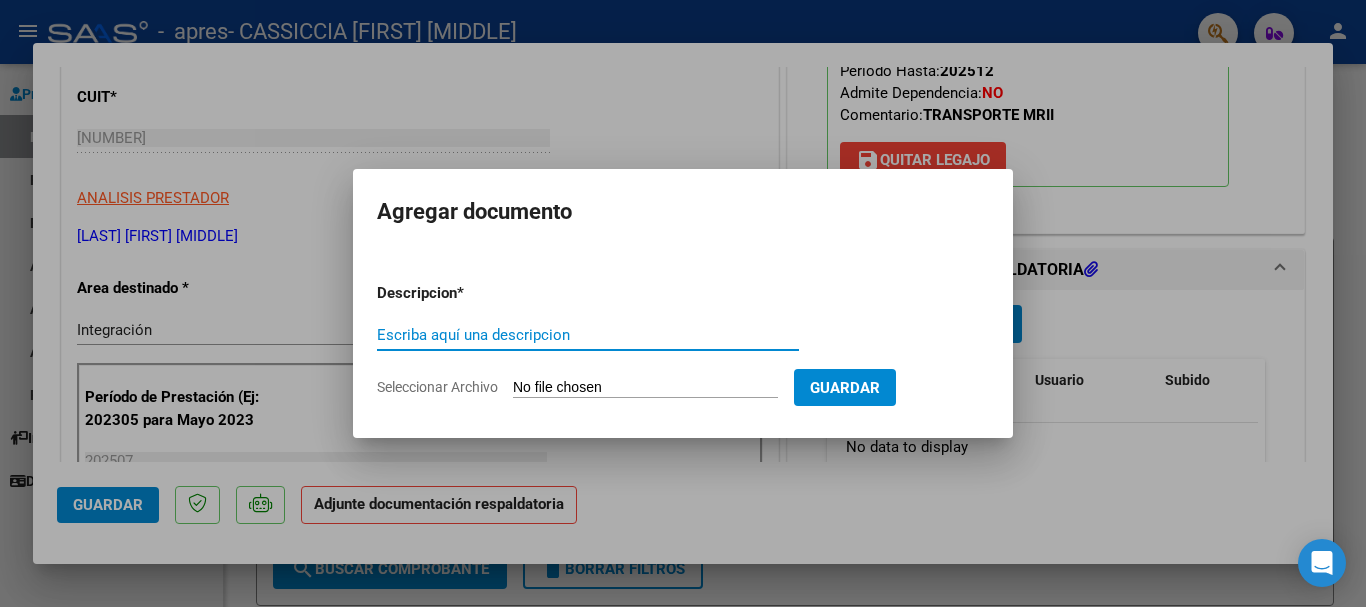 paste on "PLANILLA ASISTENCIA JULIO 2025" 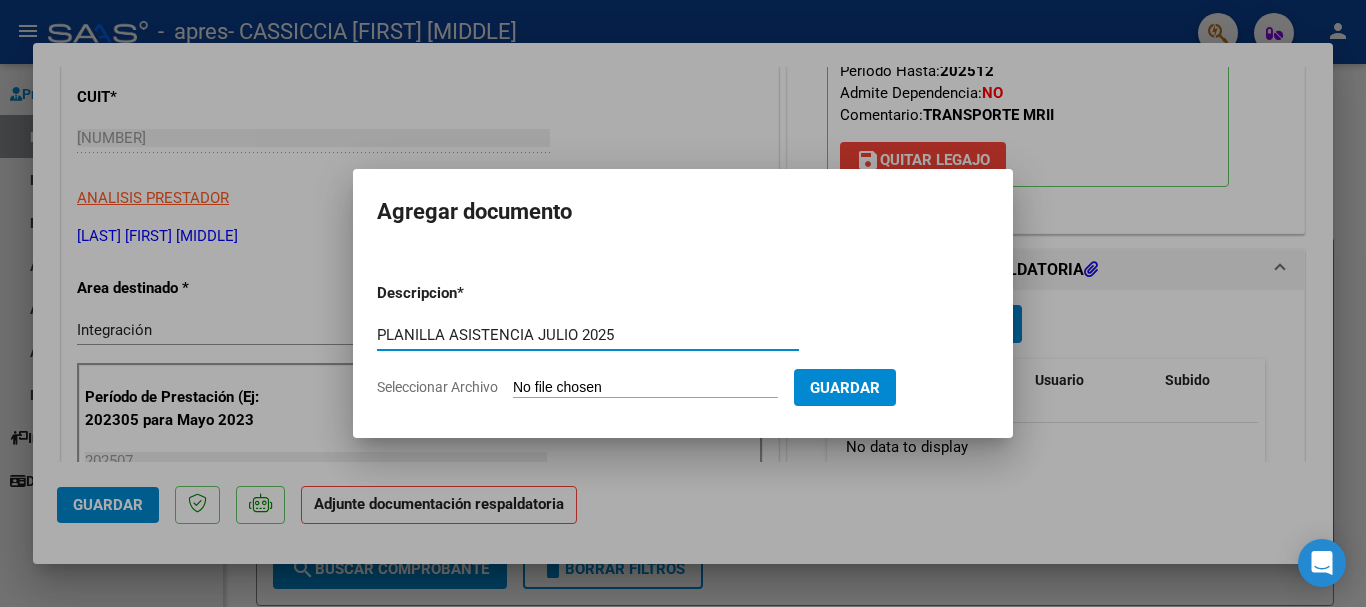 type on "PLANILLA ASISTENCIA JULIO 2025" 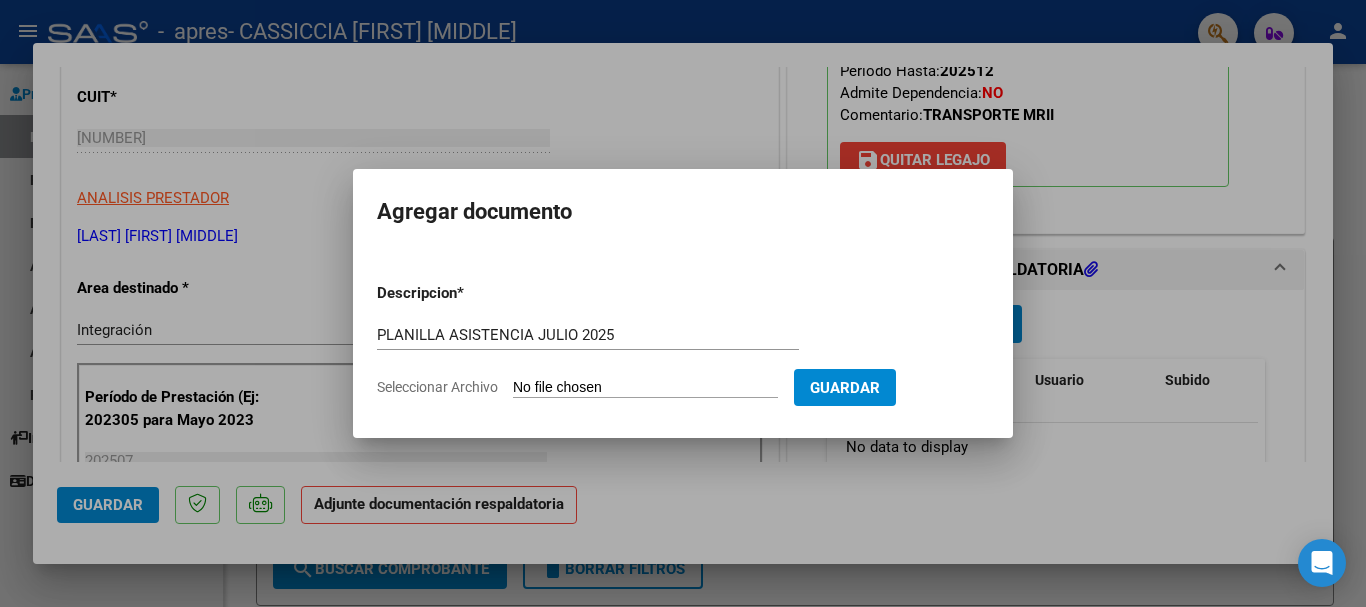 type on "C:\fakepath\[LAST] [FIRST] PRES JULIO.pdf" 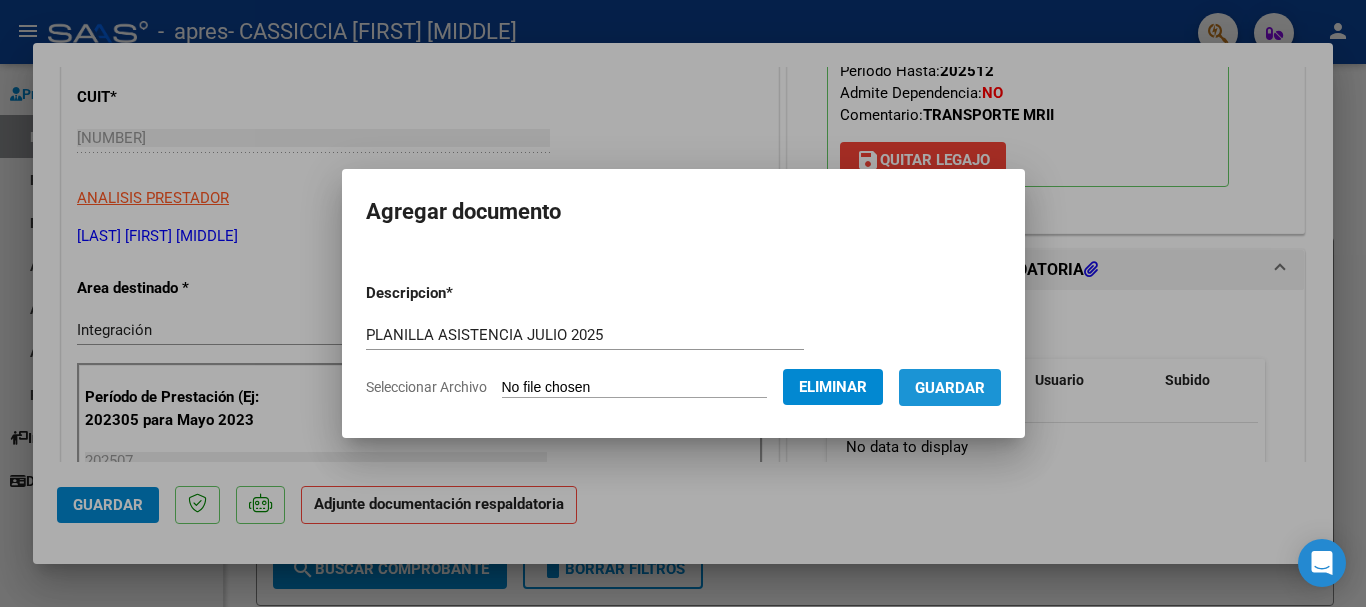 click on "Guardar" at bounding box center (950, 388) 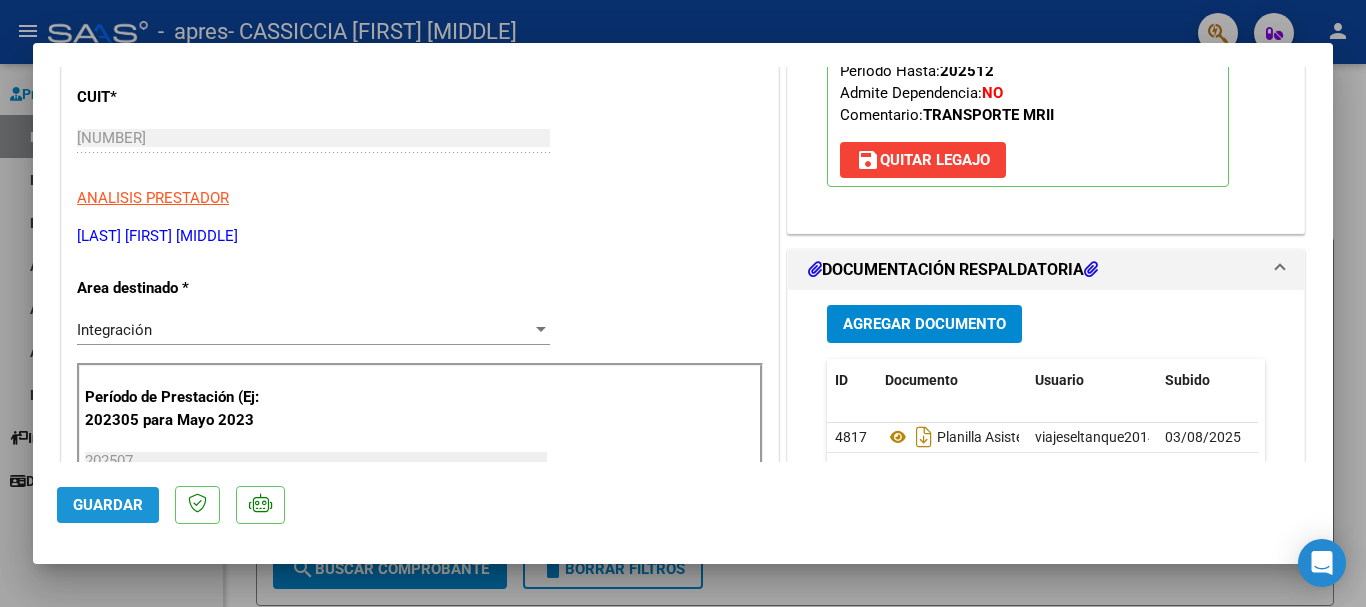 click on "Guardar" 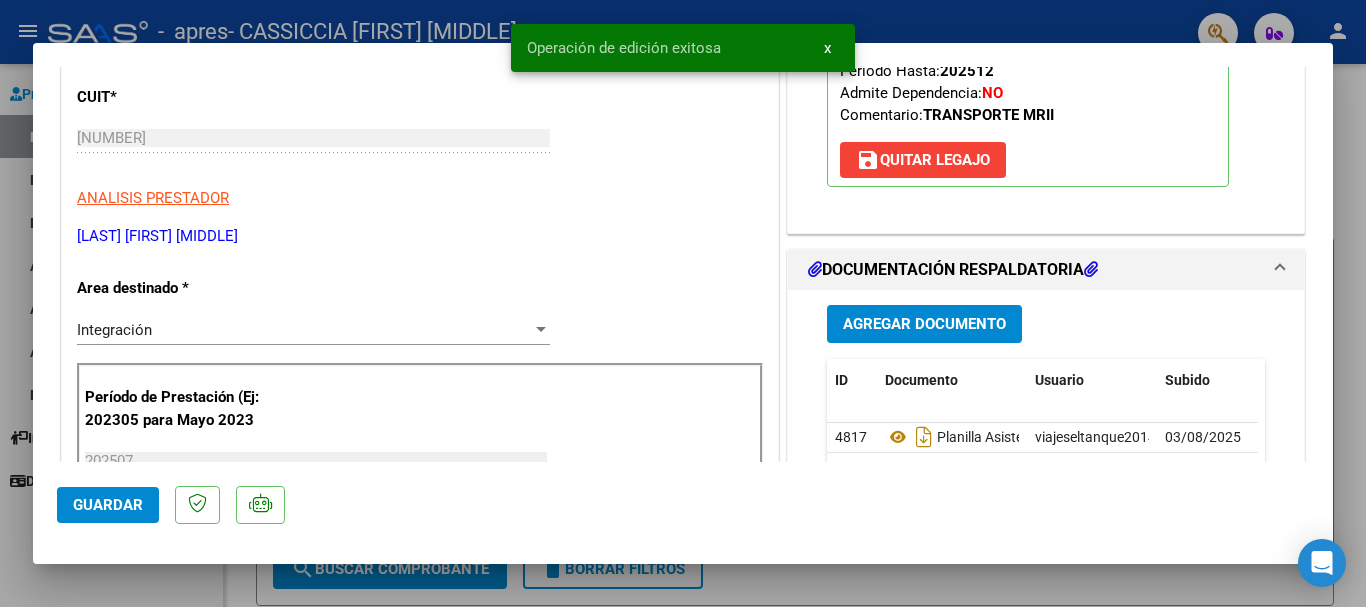 click at bounding box center [683, 303] 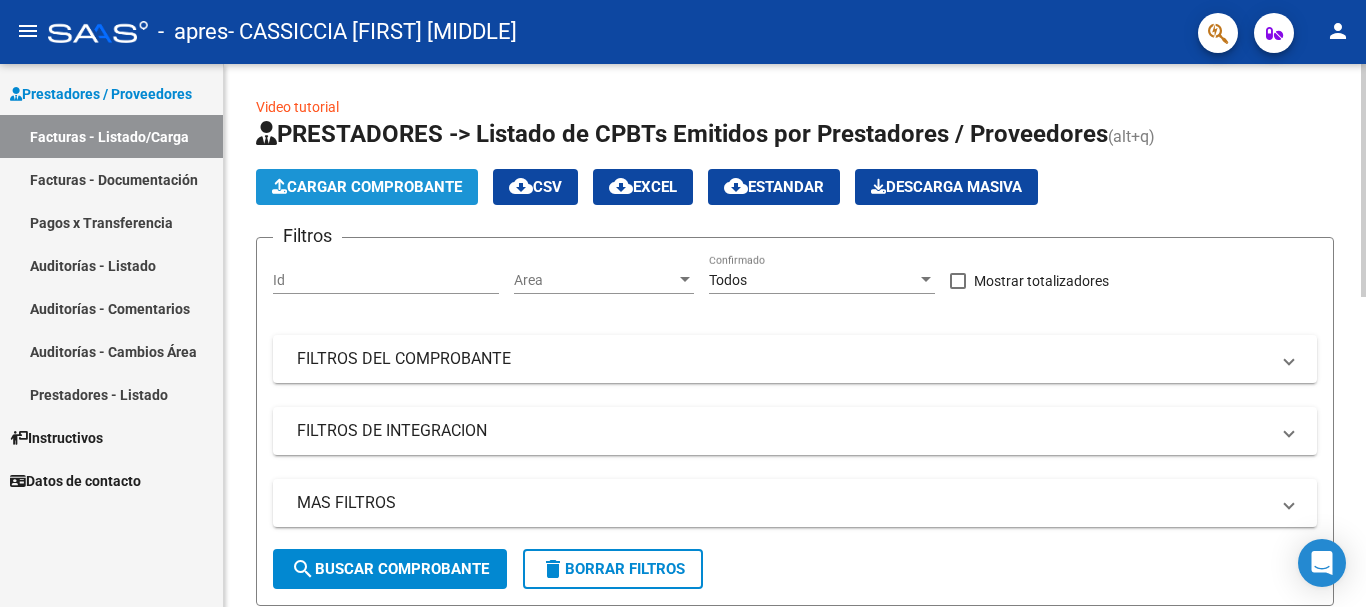 click on "Cargar Comprobante" 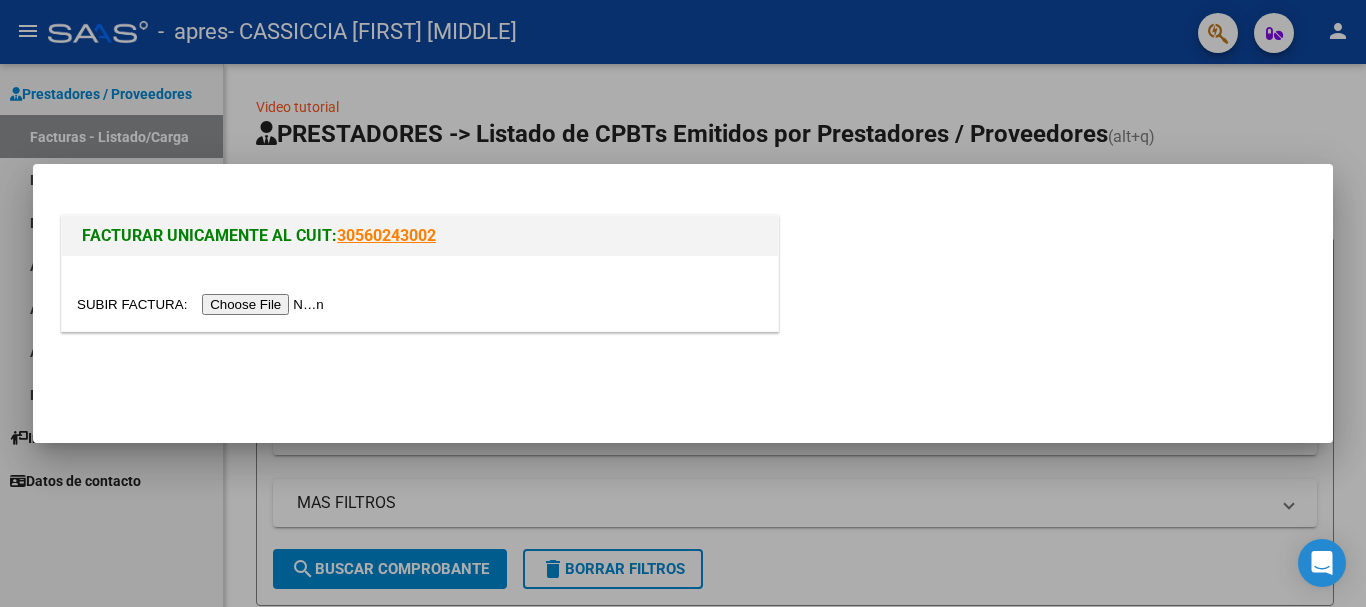 click at bounding box center [203, 304] 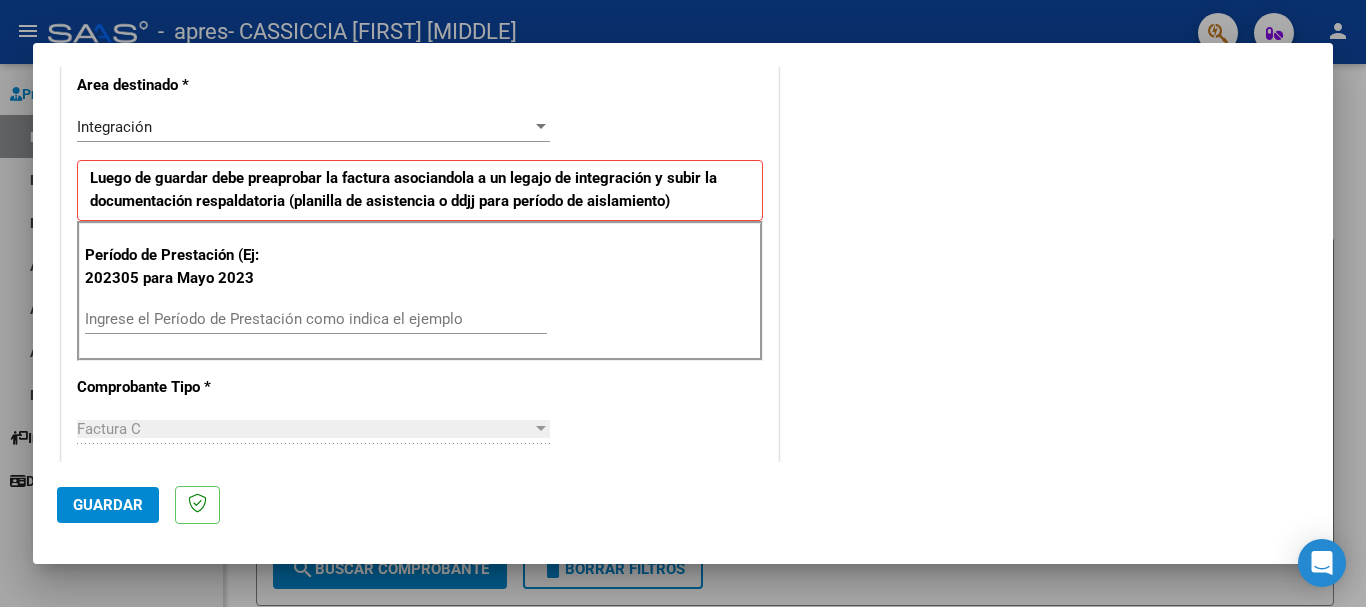 scroll, scrollTop: 500, scrollLeft: 0, axis: vertical 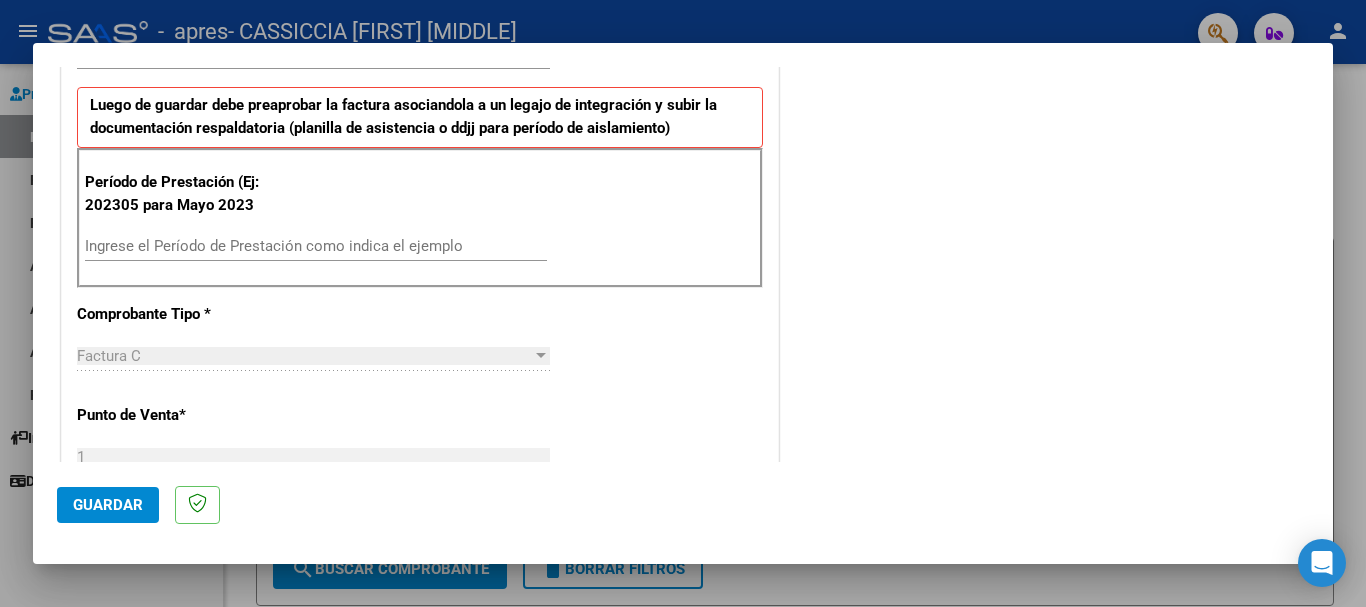 click on "Ingrese el Período de Prestación como indica el ejemplo" at bounding box center (316, 246) 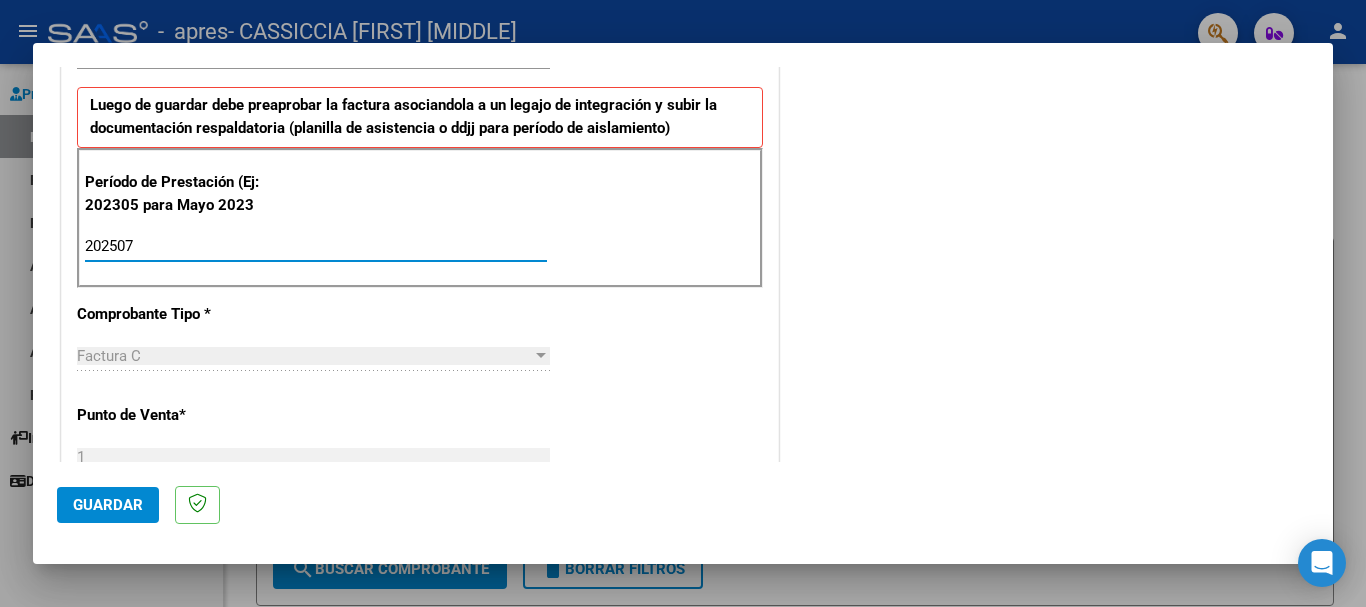 type on "202507" 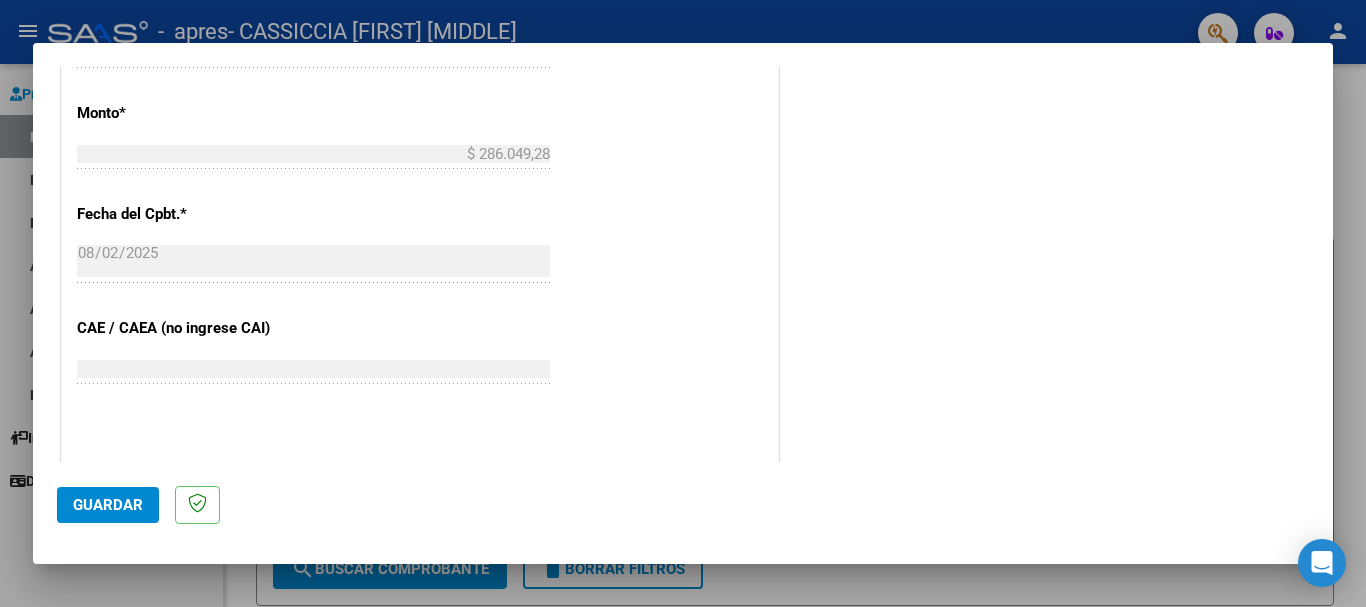 scroll, scrollTop: 1100, scrollLeft: 0, axis: vertical 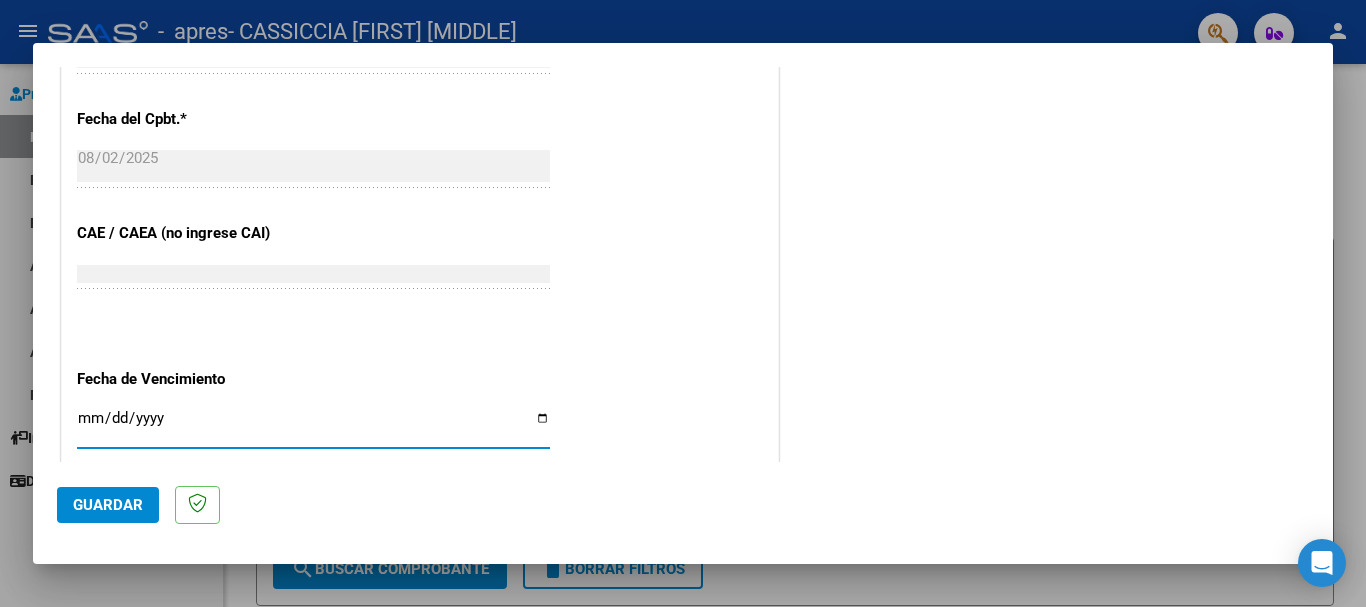 click on "Ingresar la fecha" at bounding box center (313, 426) 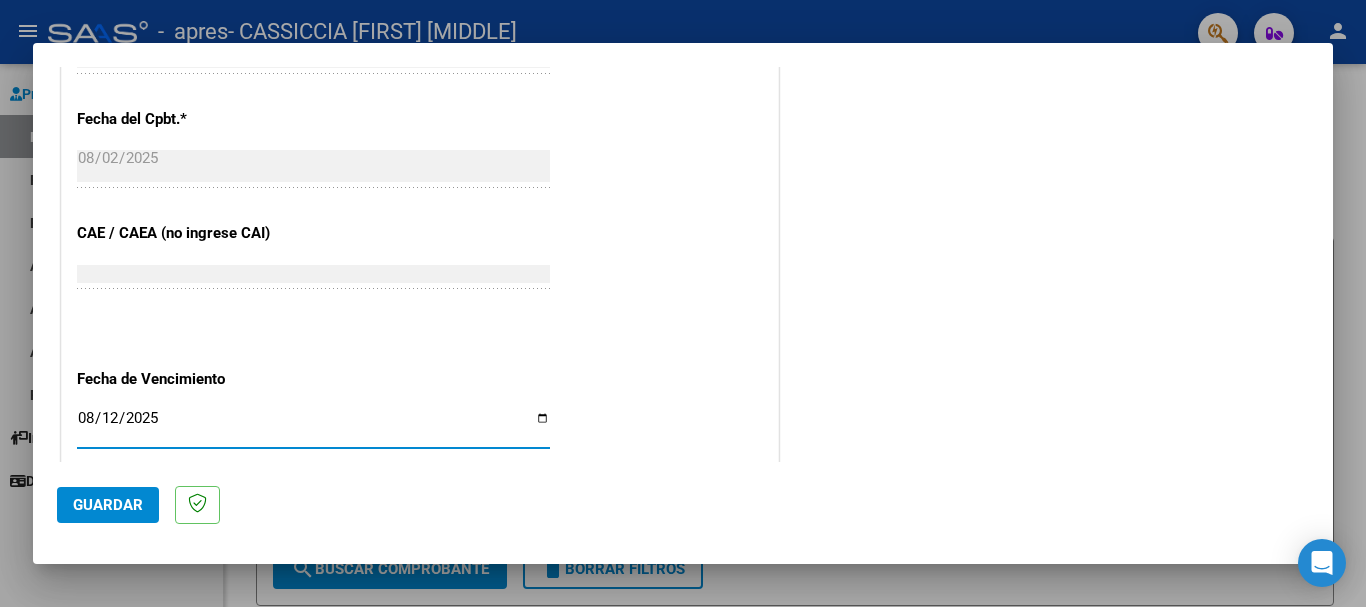 type on "2025-08-12" 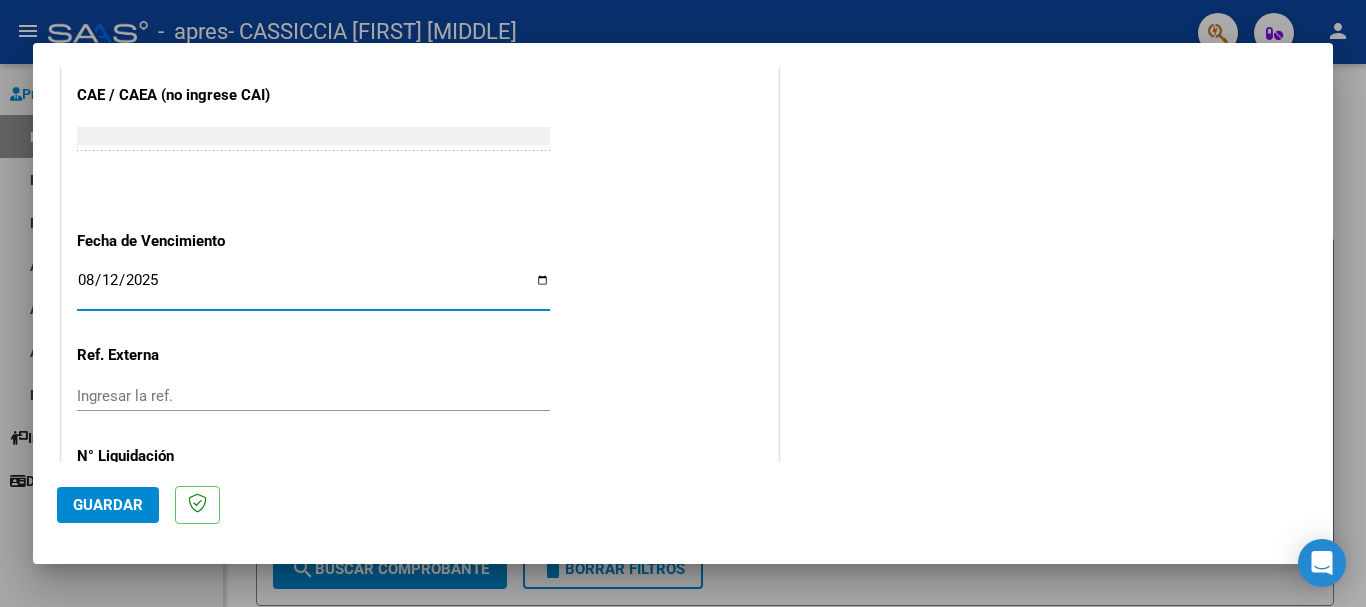 scroll, scrollTop: 1327, scrollLeft: 0, axis: vertical 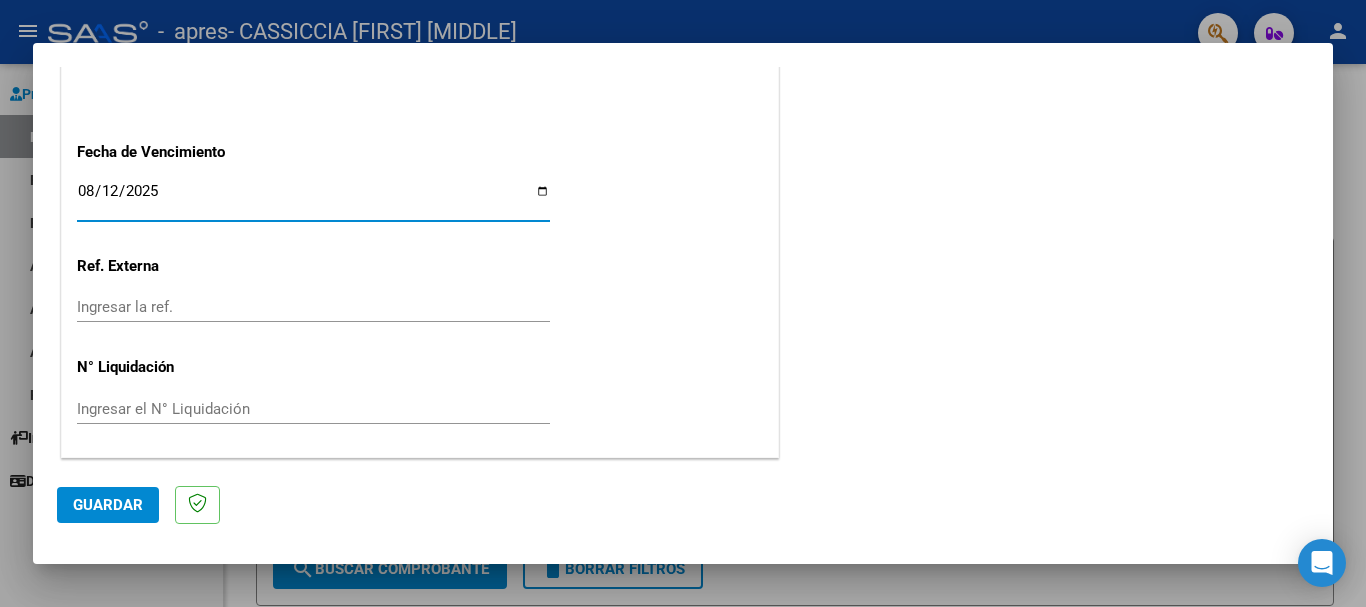 click on "Guardar" 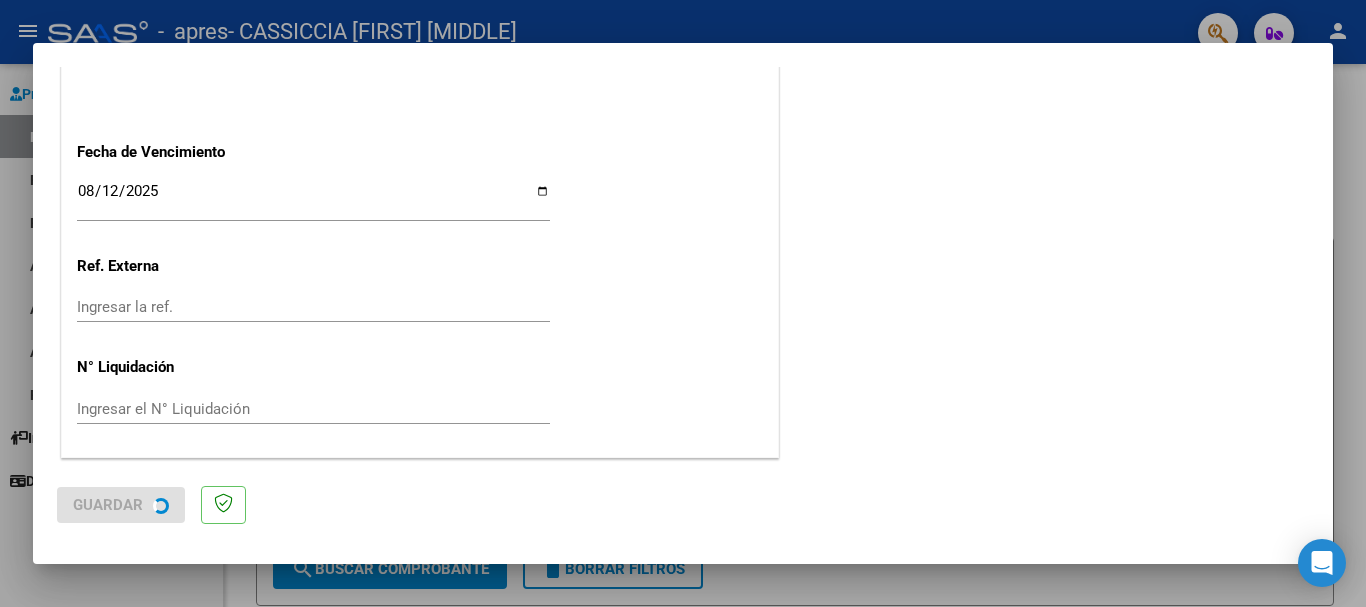scroll, scrollTop: 0, scrollLeft: 0, axis: both 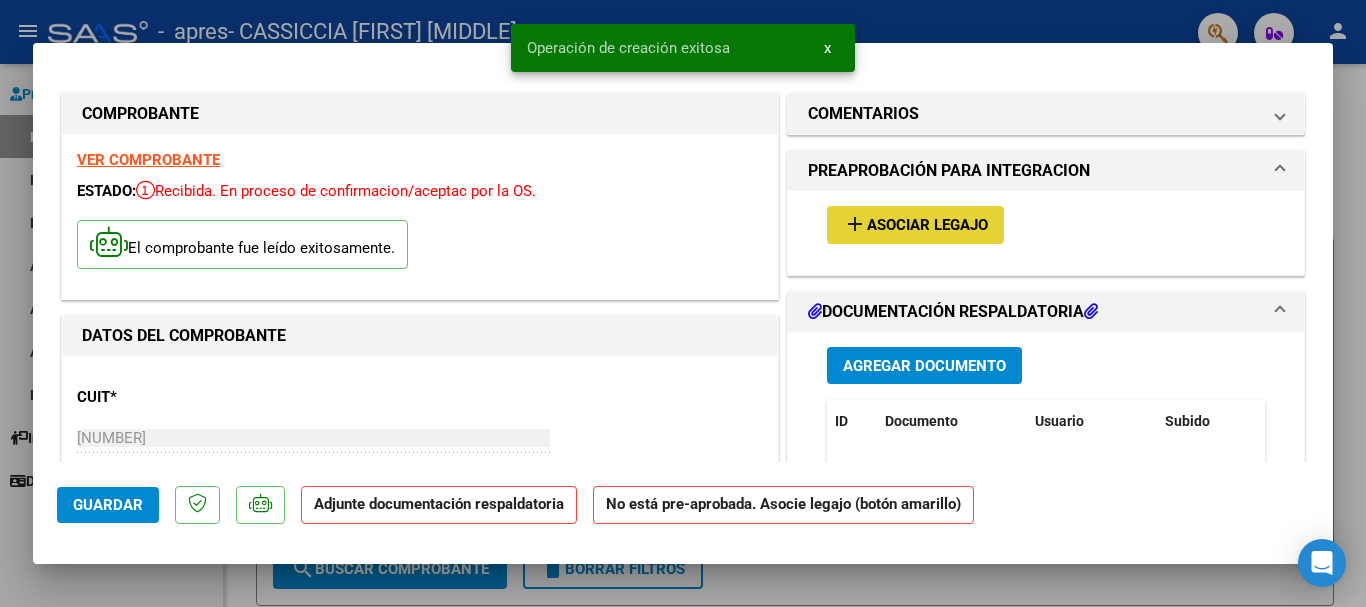 click on "Asociar Legajo" at bounding box center [927, 226] 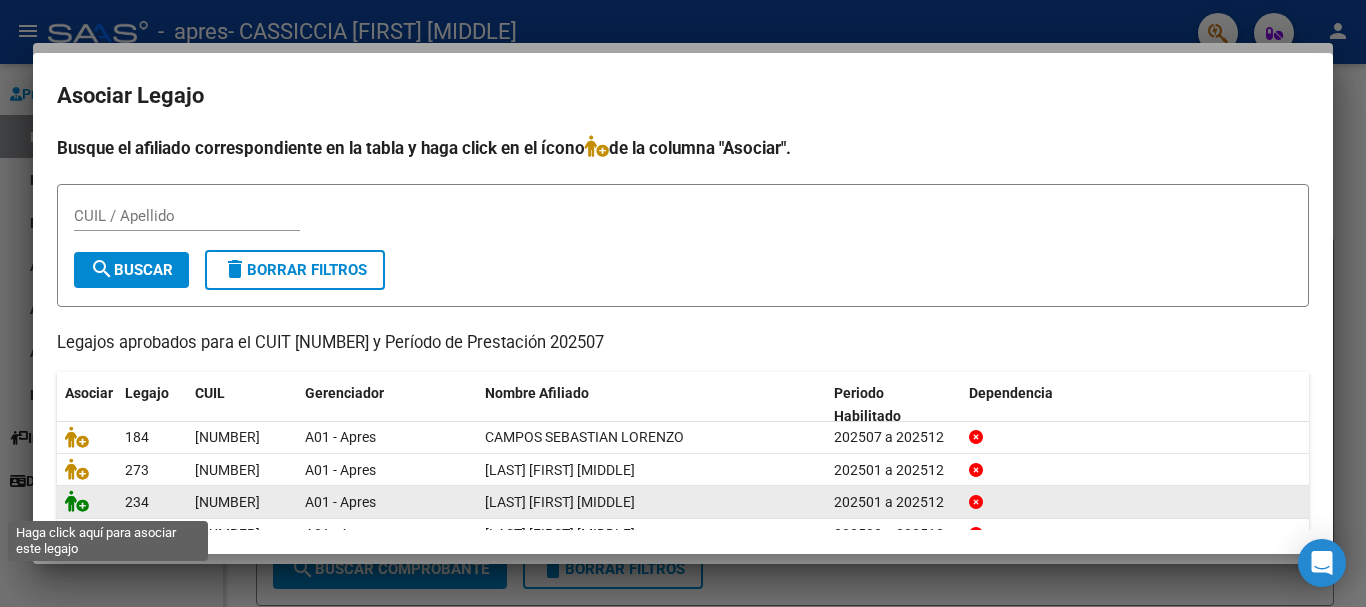 click 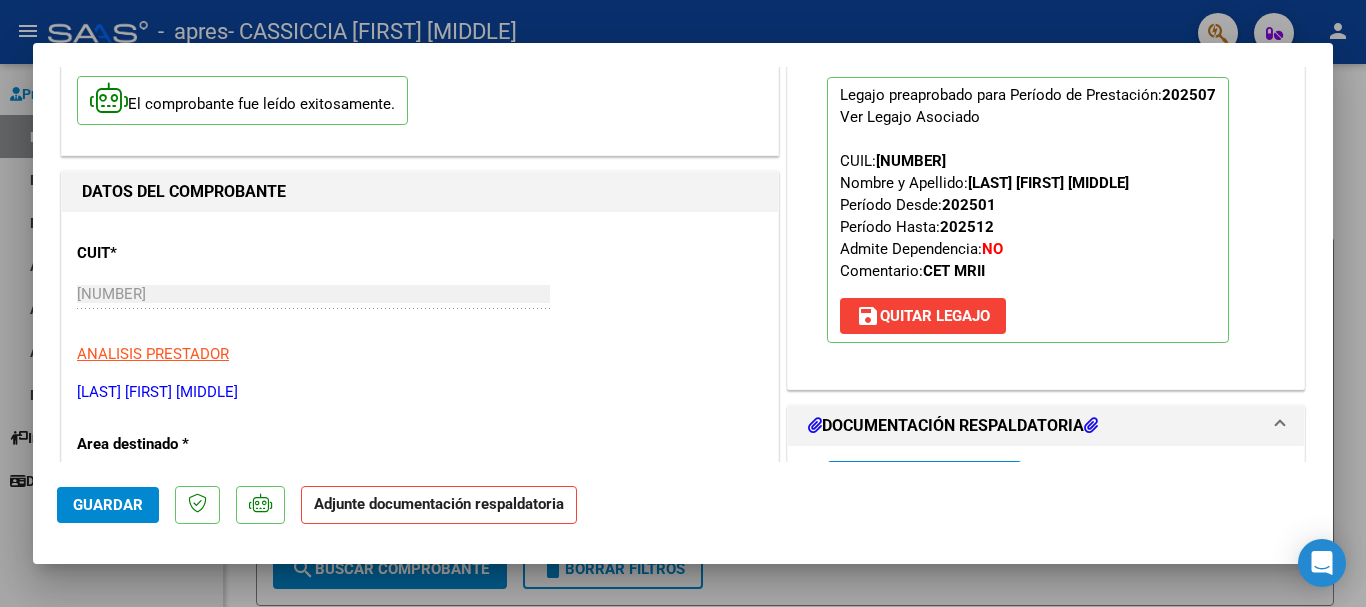 scroll, scrollTop: 200, scrollLeft: 0, axis: vertical 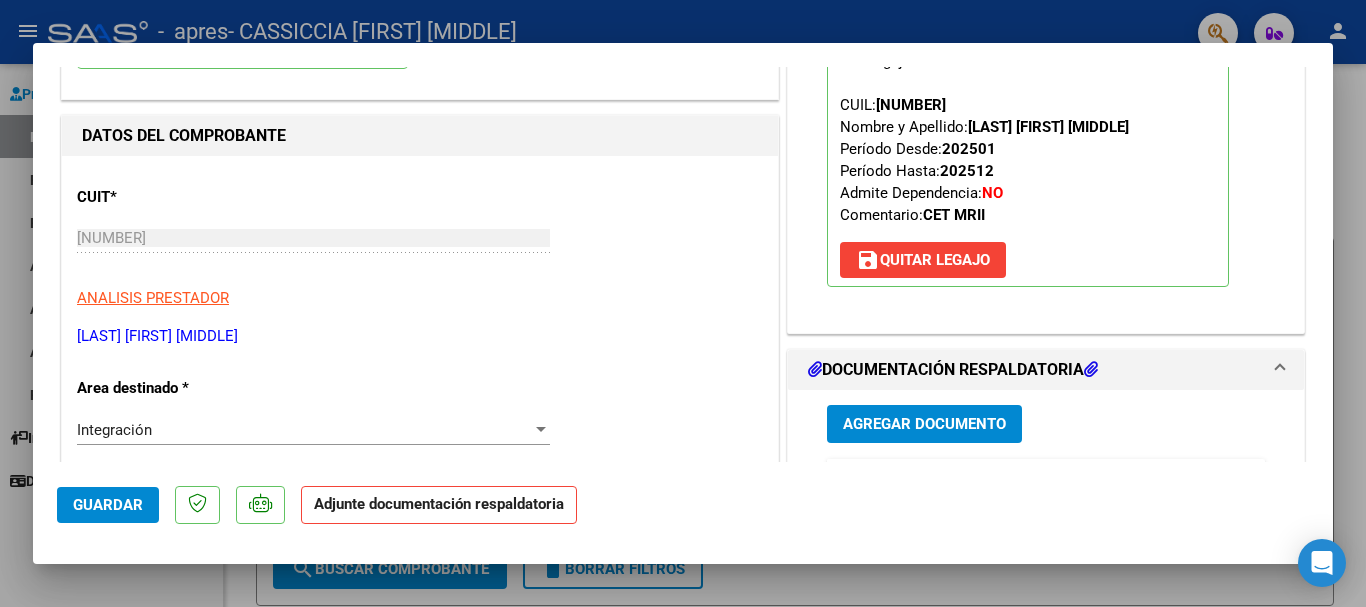 click on "Agregar Documento" at bounding box center (924, 425) 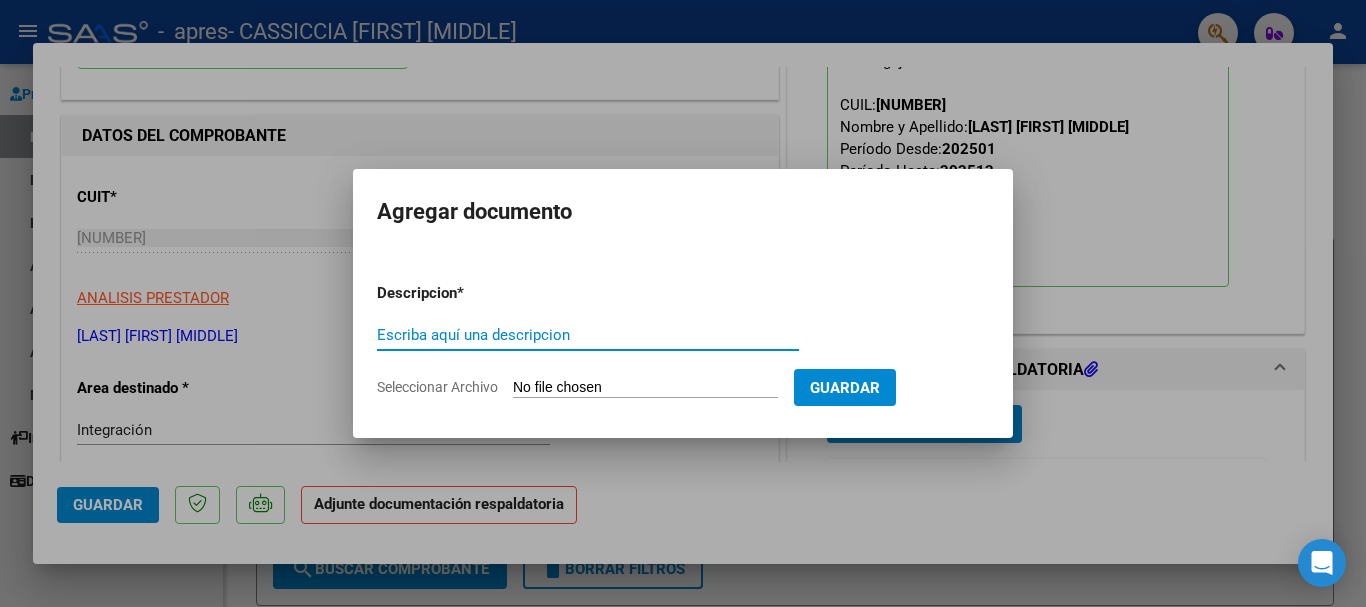 paste on "PLANILLA ASISTENCIA JULIO 2025" 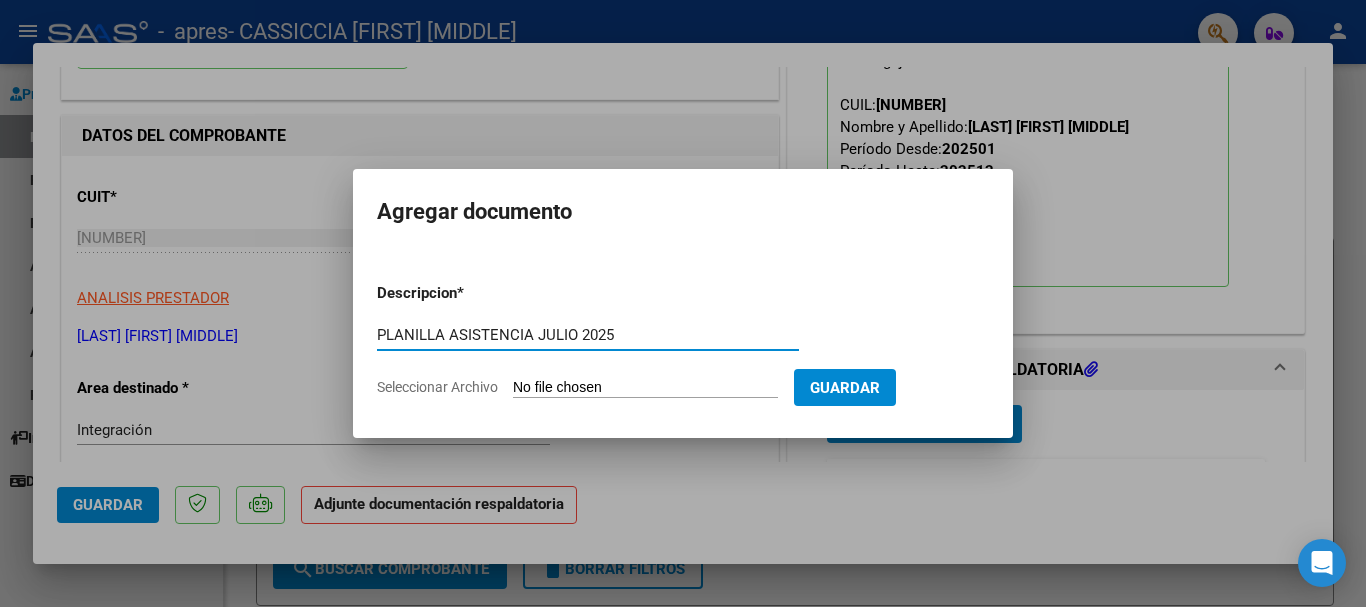type on "PLANILLA ASISTENCIA JULIO 2025" 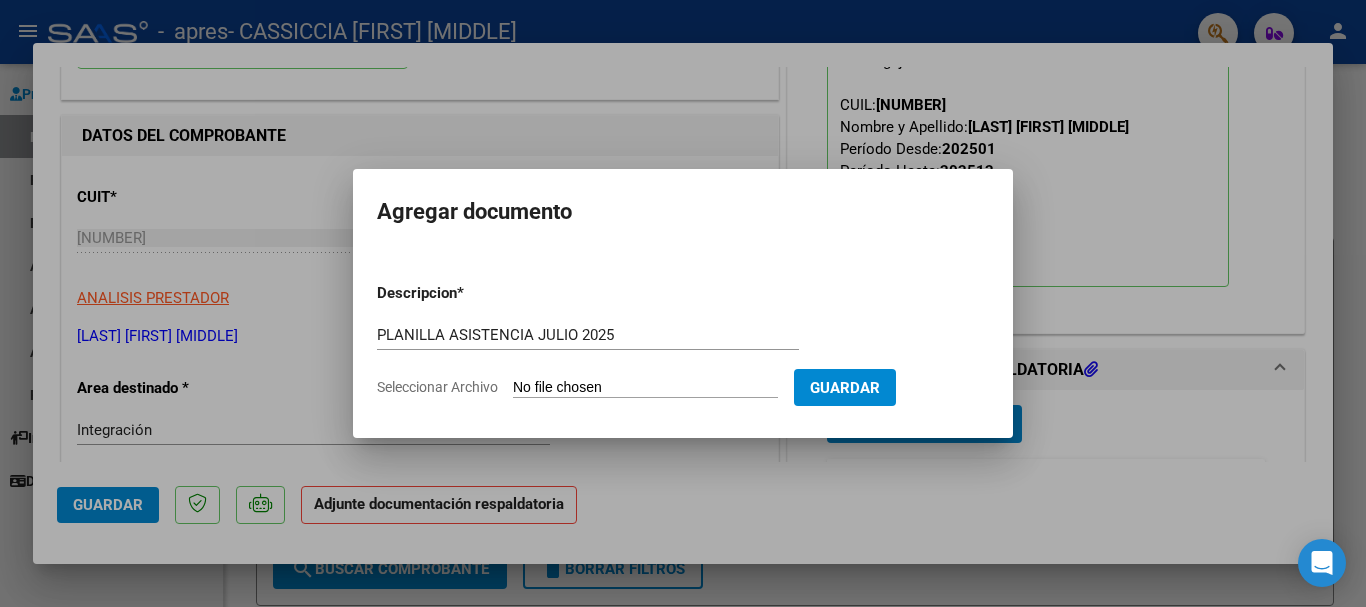 type on "C:\fakepath\[LAST]_merged.pdf" 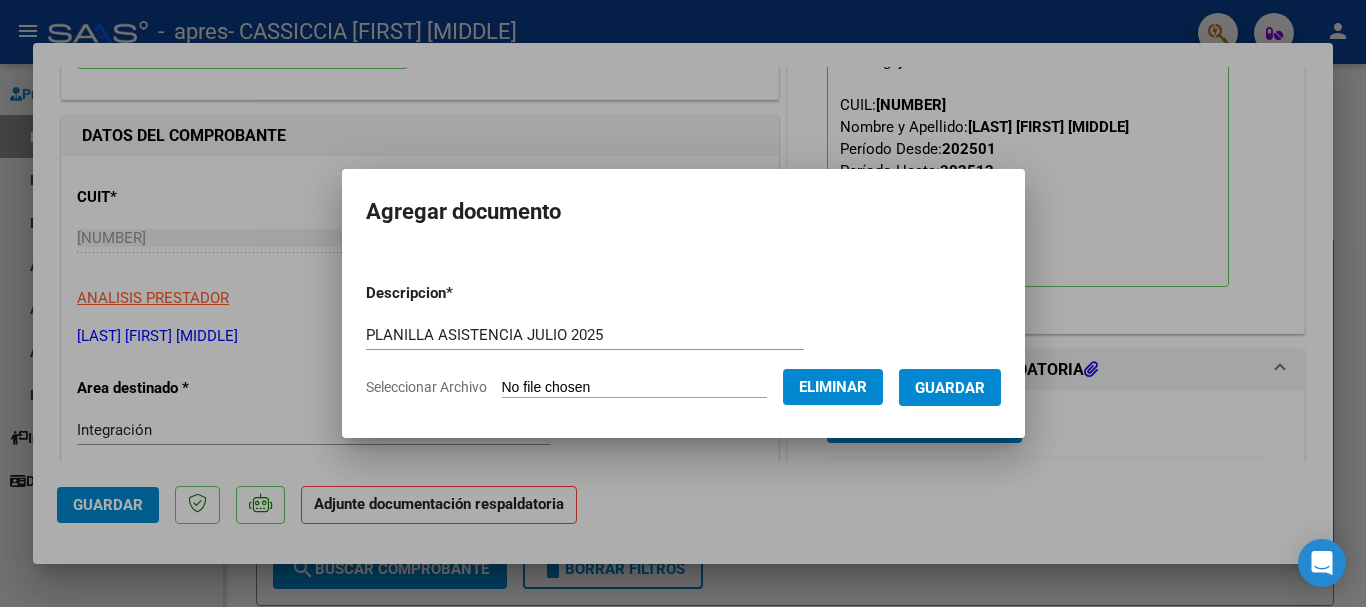 click on "Guardar" at bounding box center (950, 388) 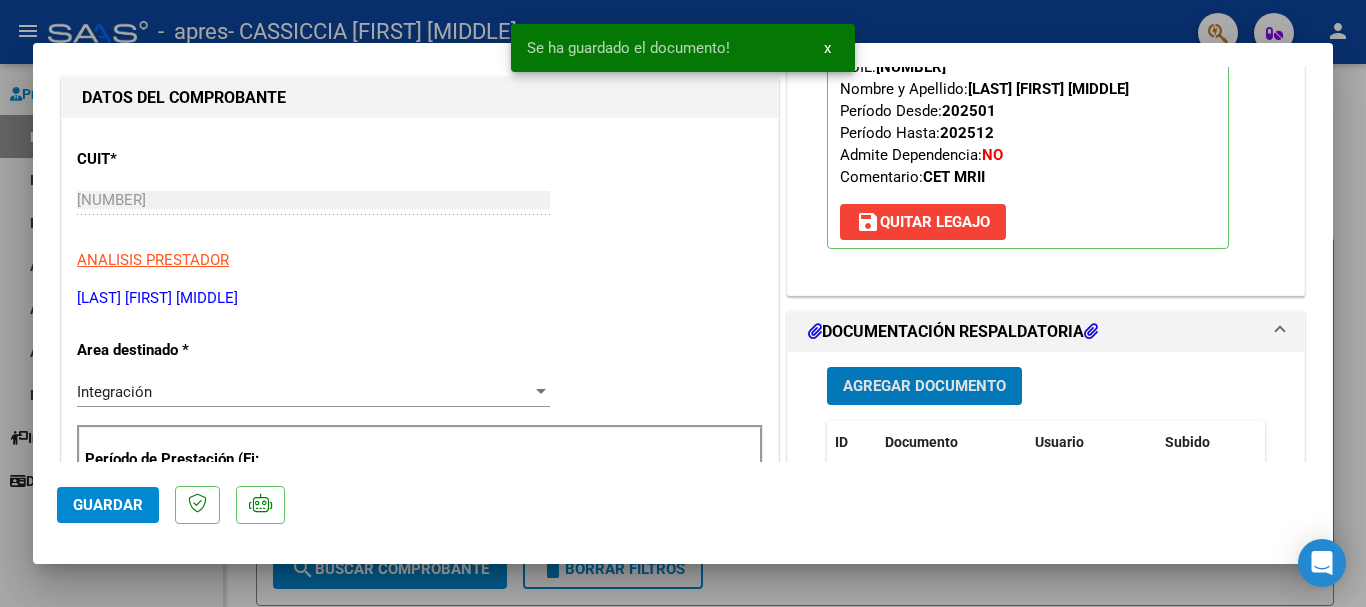 scroll, scrollTop: 400, scrollLeft: 0, axis: vertical 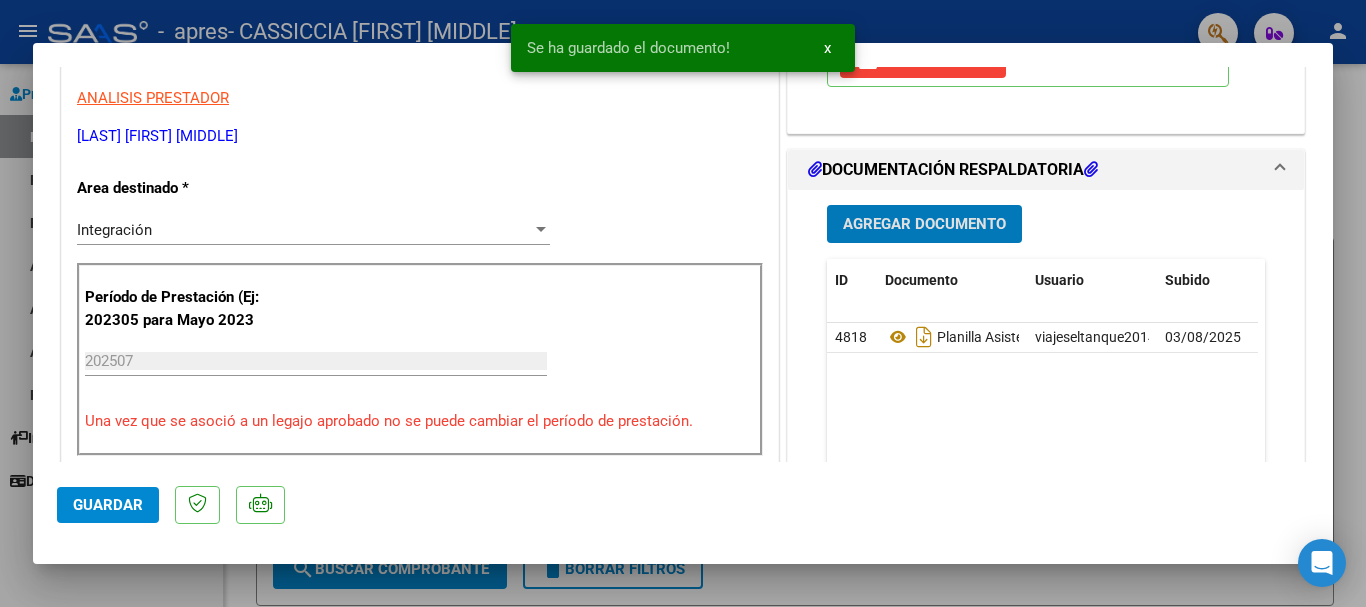 click on "Guardar" 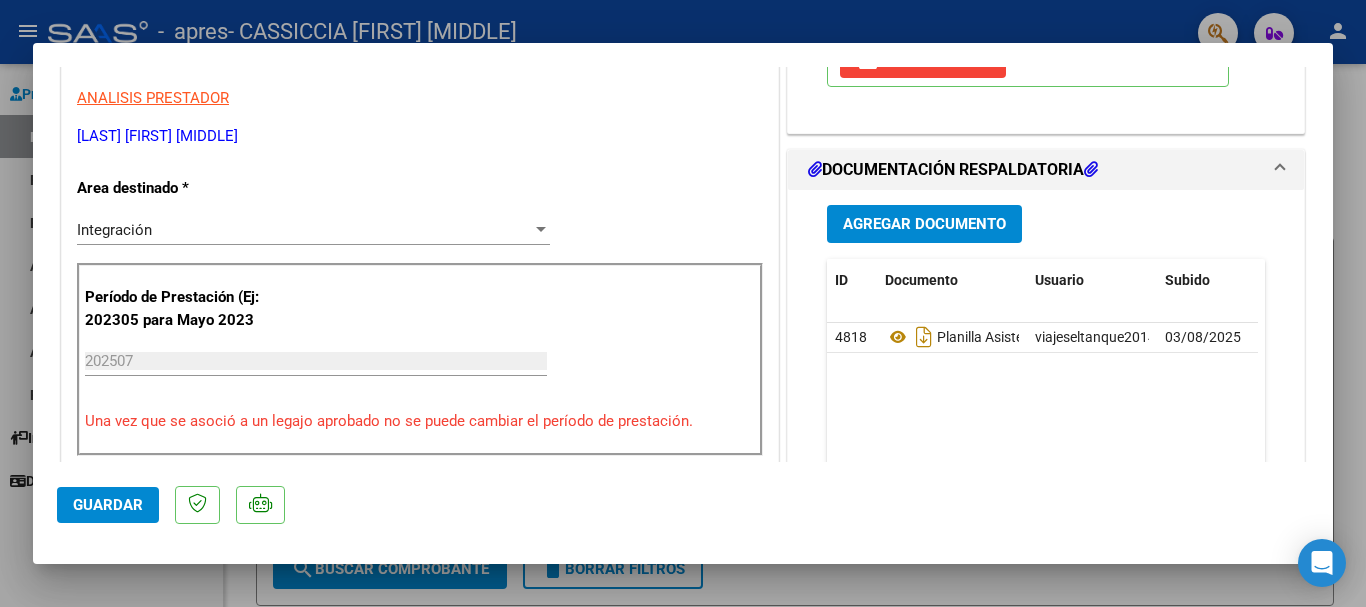 click at bounding box center (683, 303) 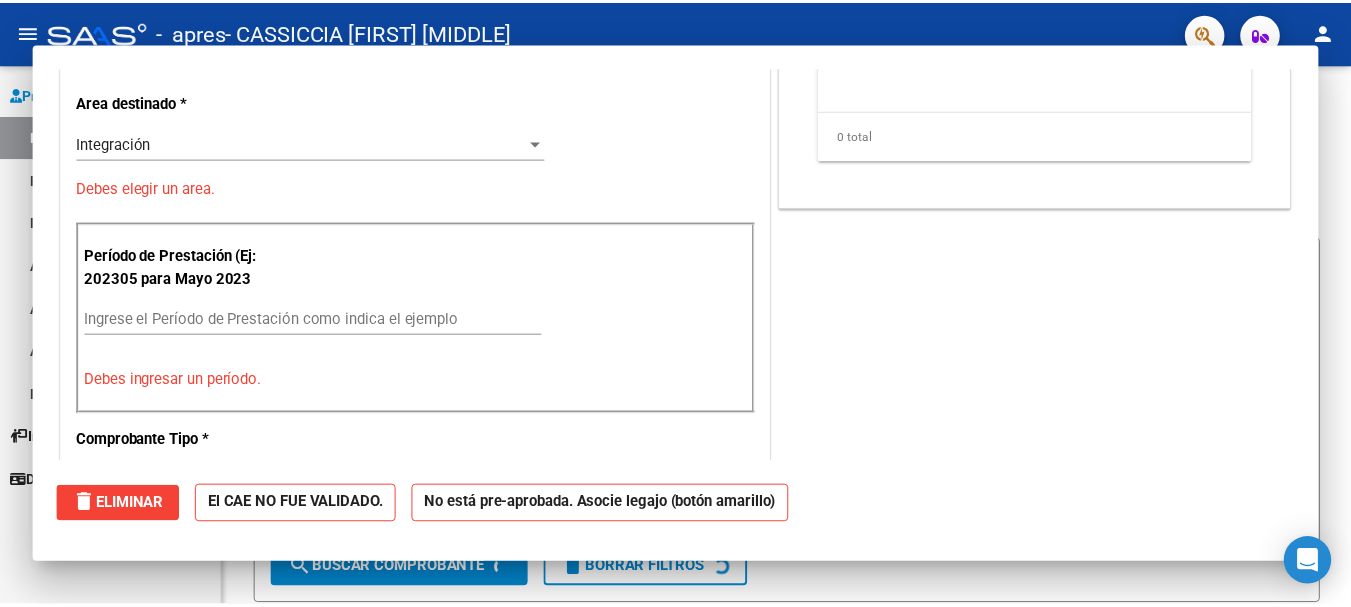 scroll, scrollTop: 0, scrollLeft: 0, axis: both 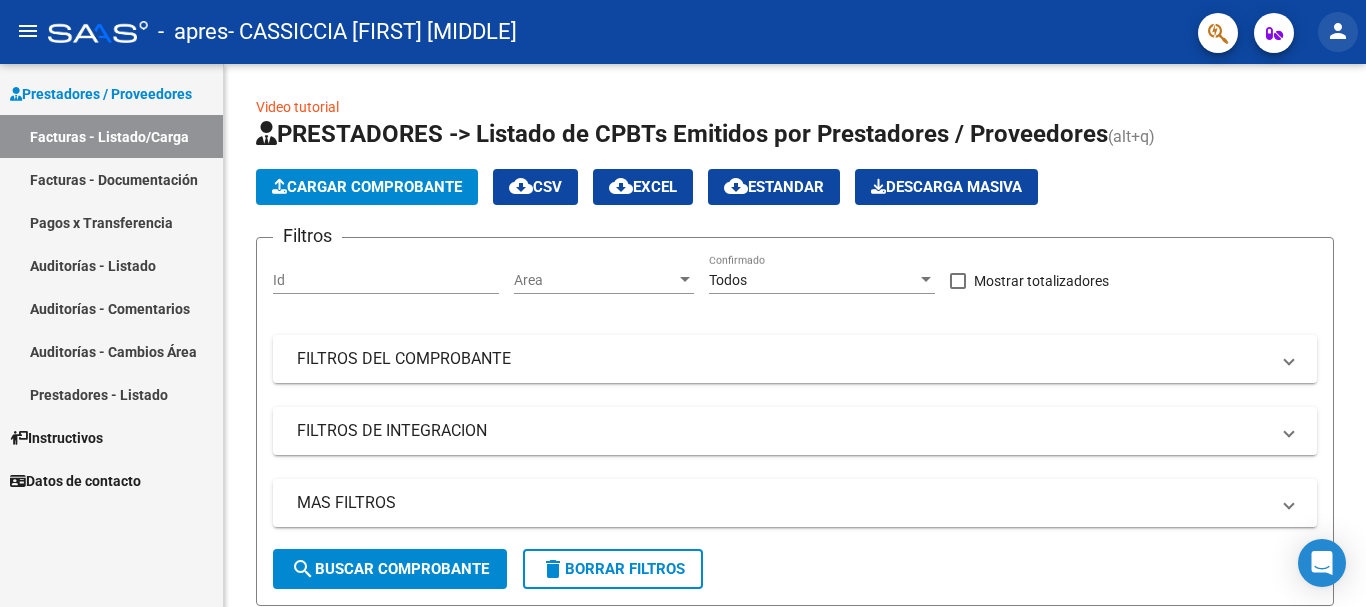 click on "person" 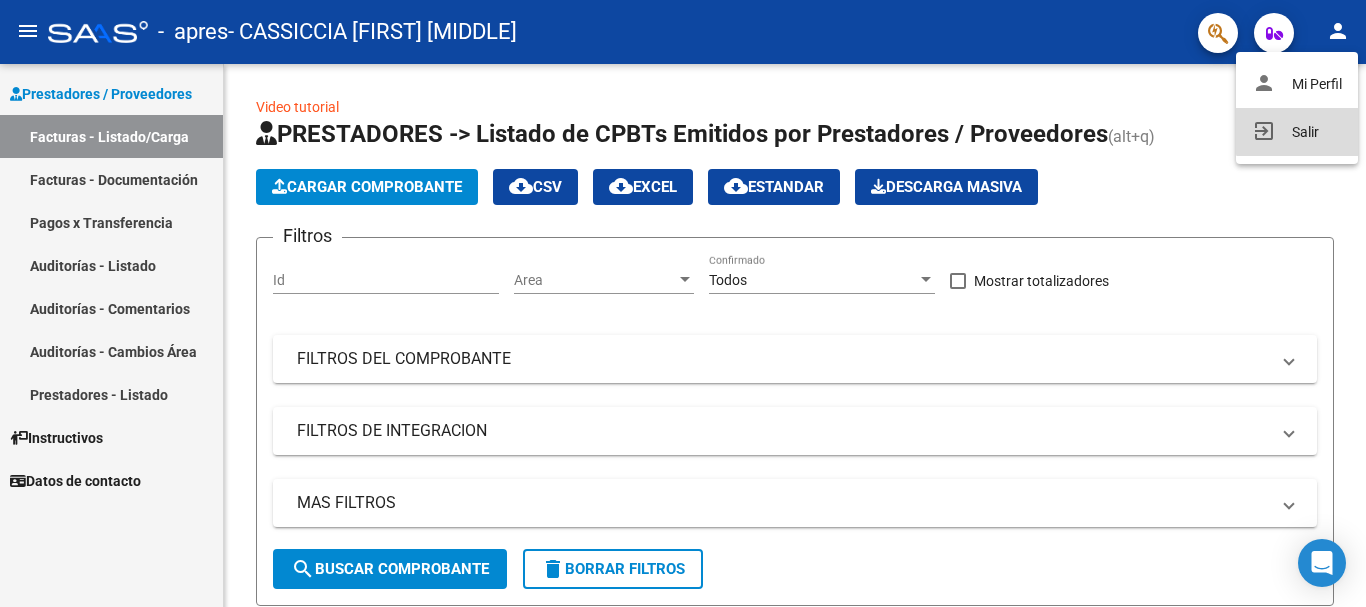 click on "exit_to_app  Salir" at bounding box center [1297, 132] 